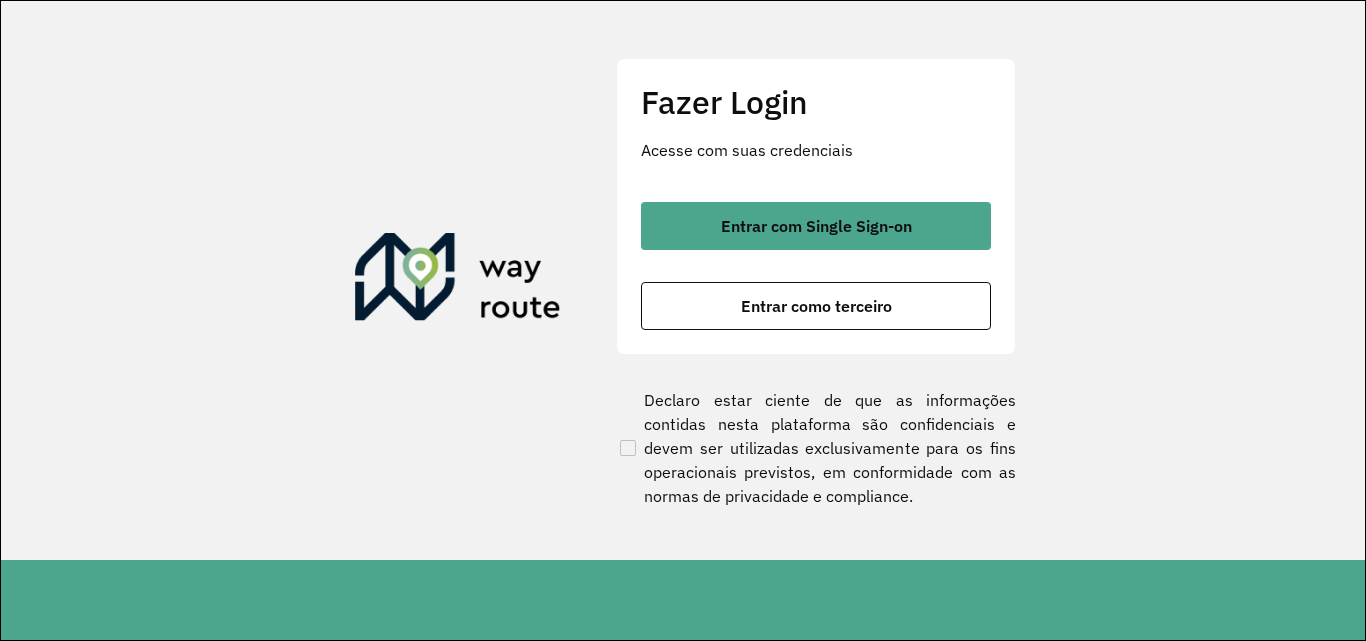 scroll, scrollTop: 0, scrollLeft: 0, axis: both 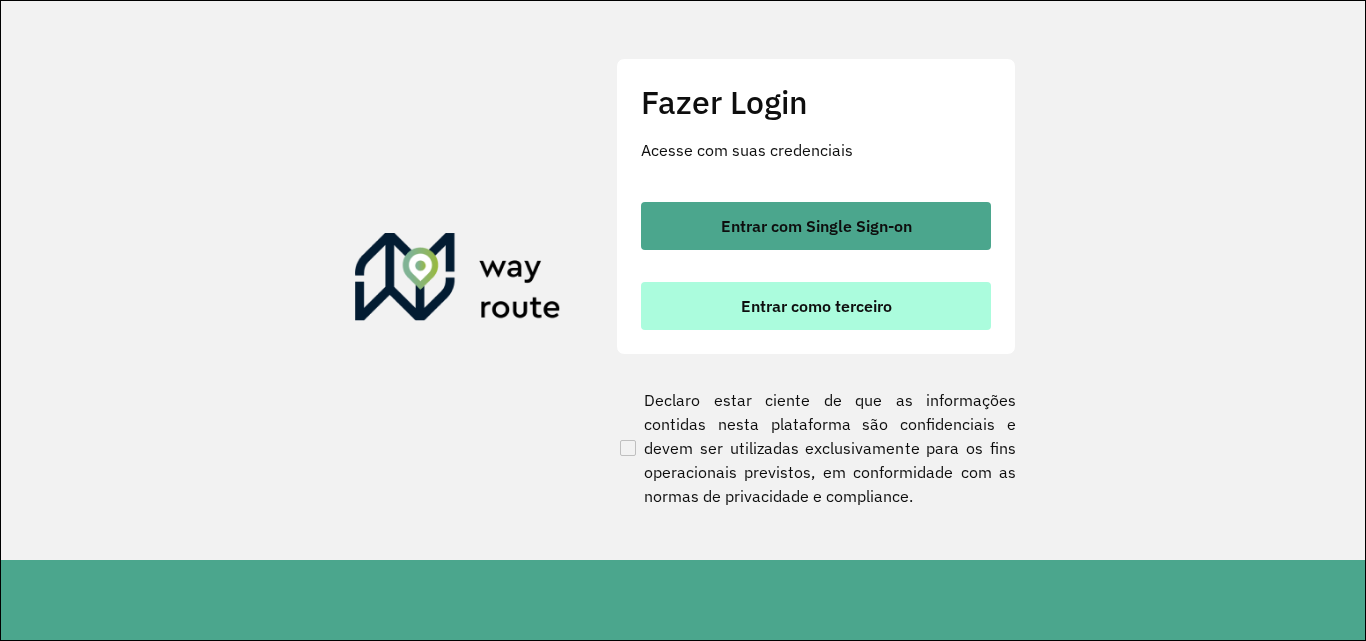 click on "Entrar como terceiro" at bounding box center [816, 306] 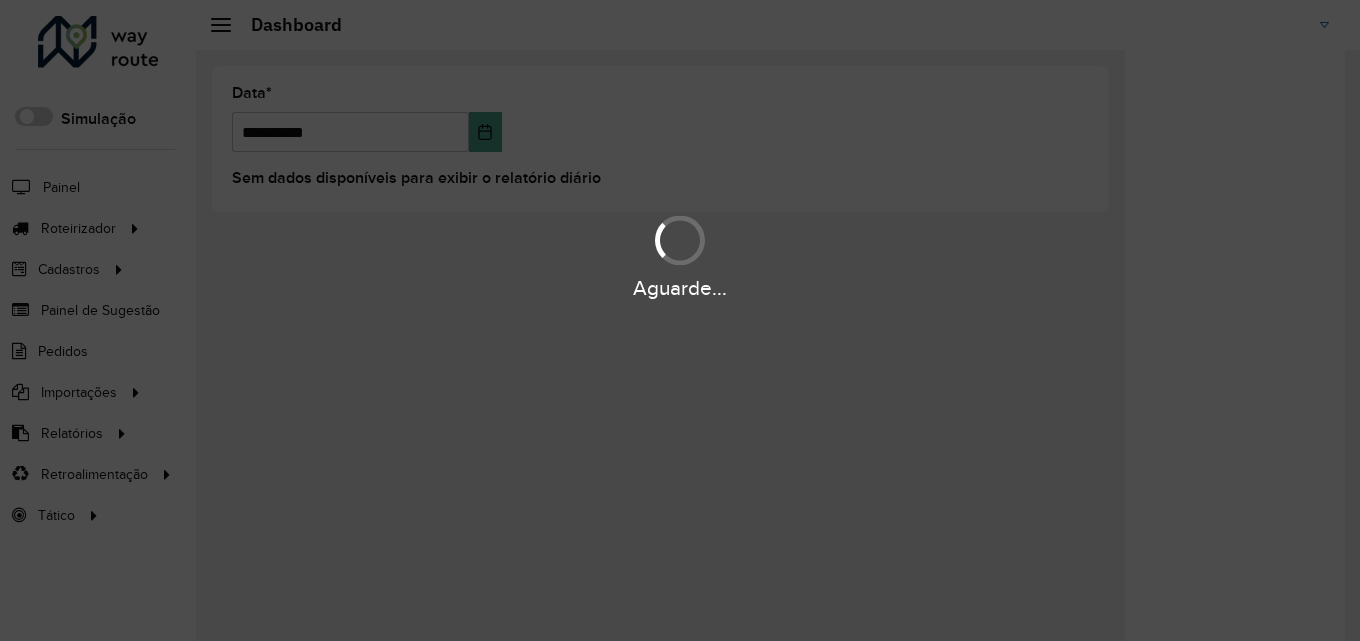 scroll, scrollTop: 0, scrollLeft: 0, axis: both 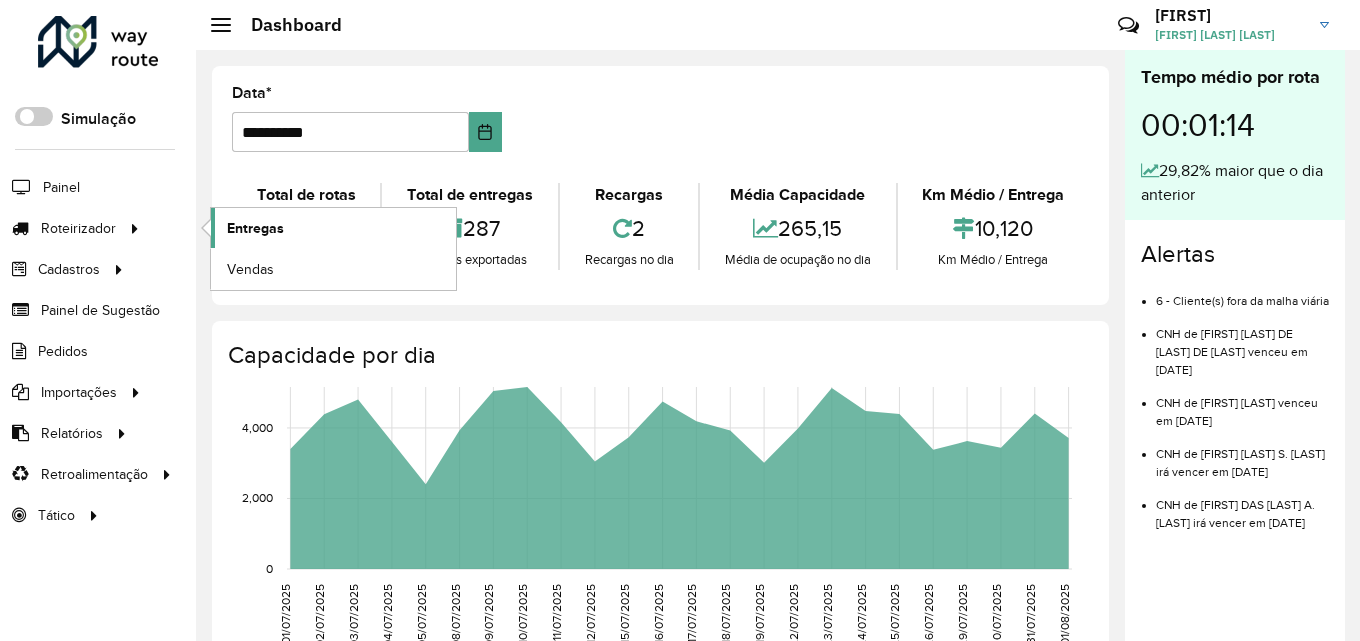click on "Entregas" 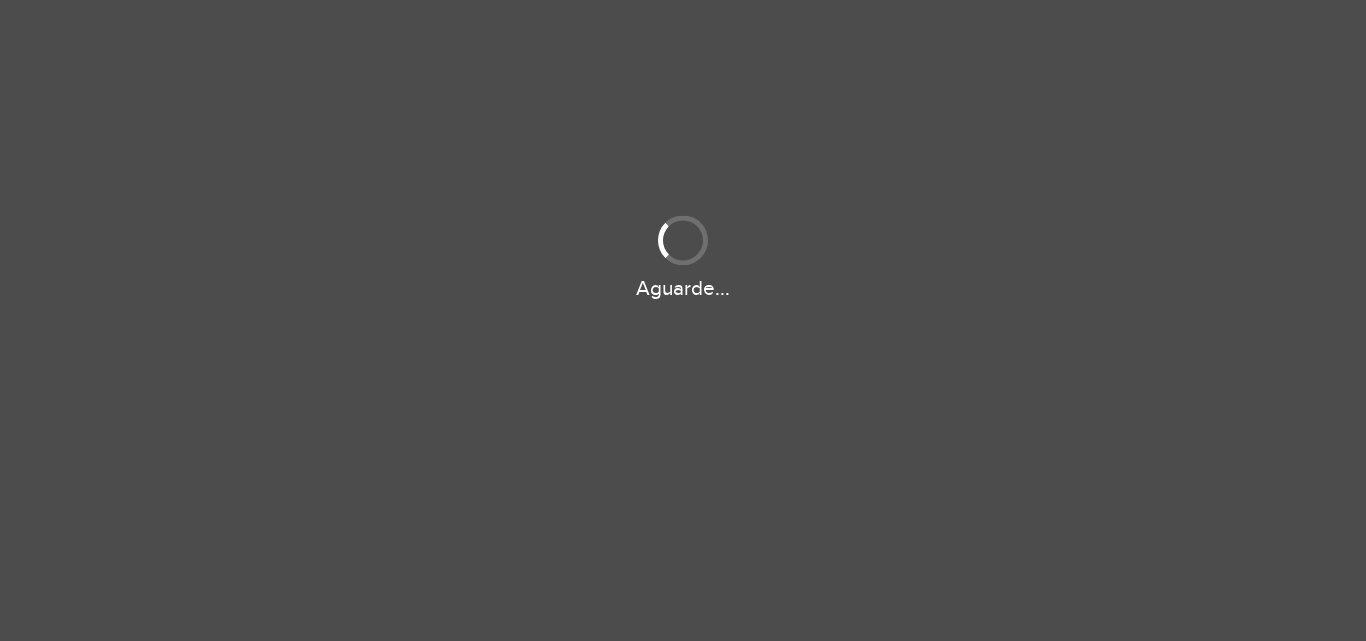 scroll, scrollTop: 0, scrollLeft: 0, axis: both 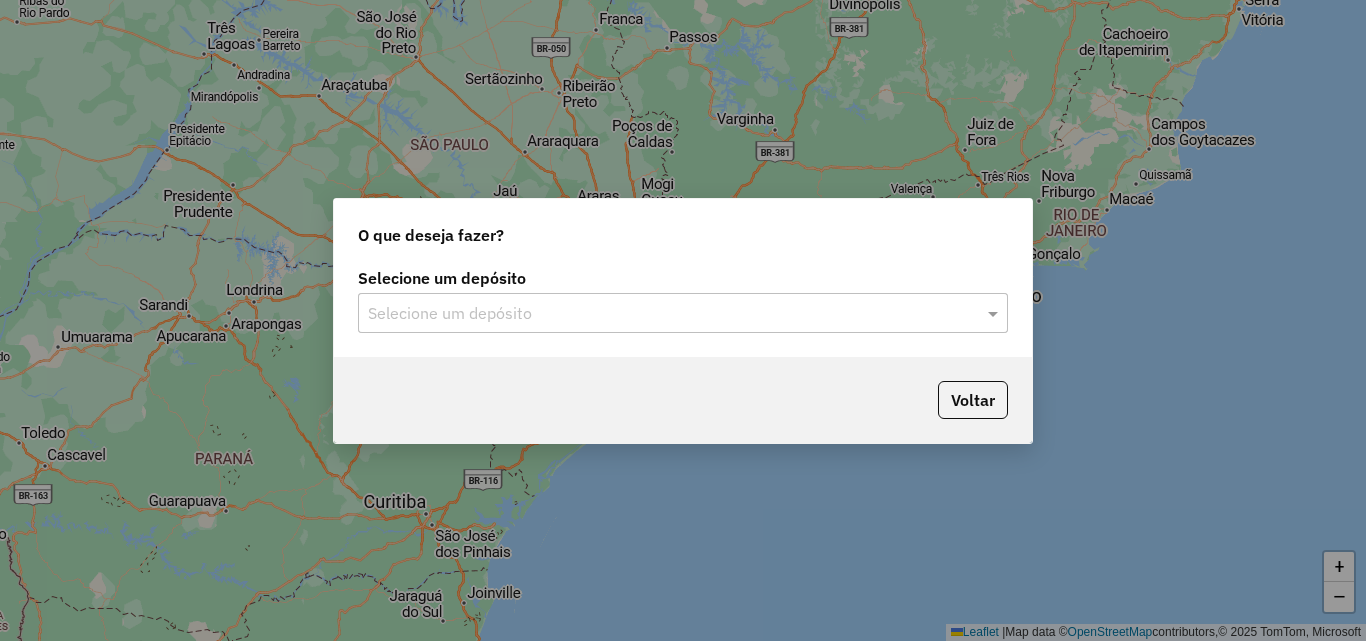 click 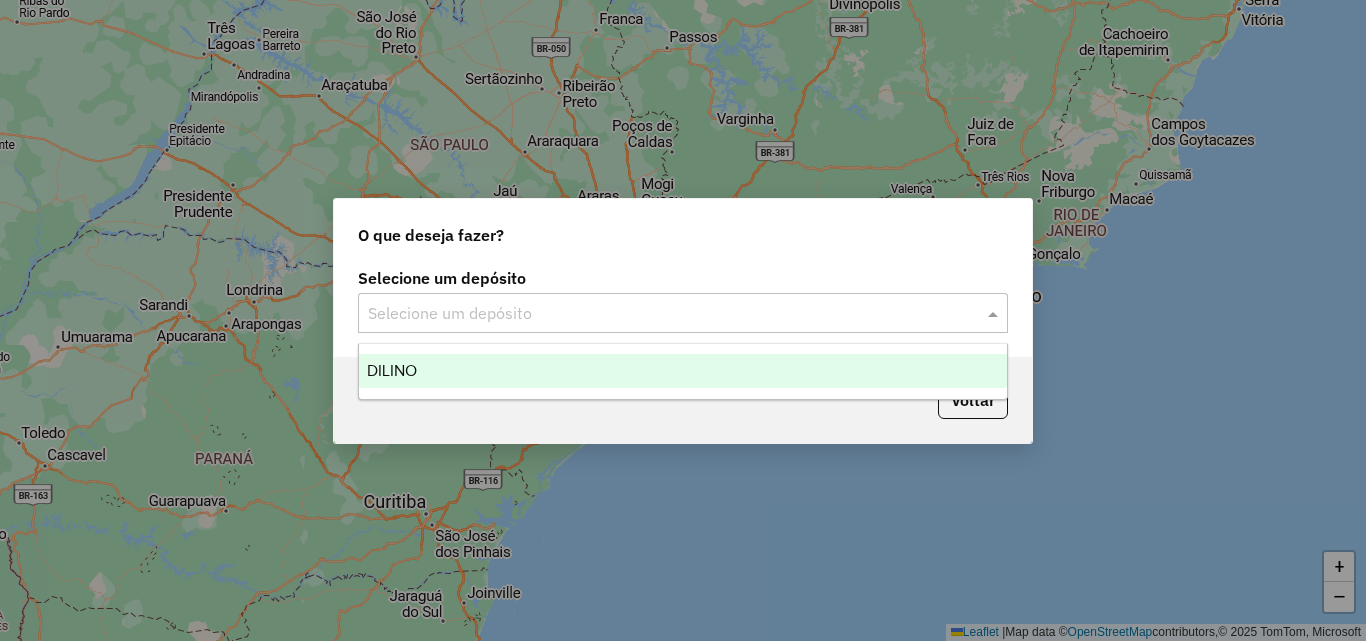 click on "DILINO" at bounding box center [683, 371] 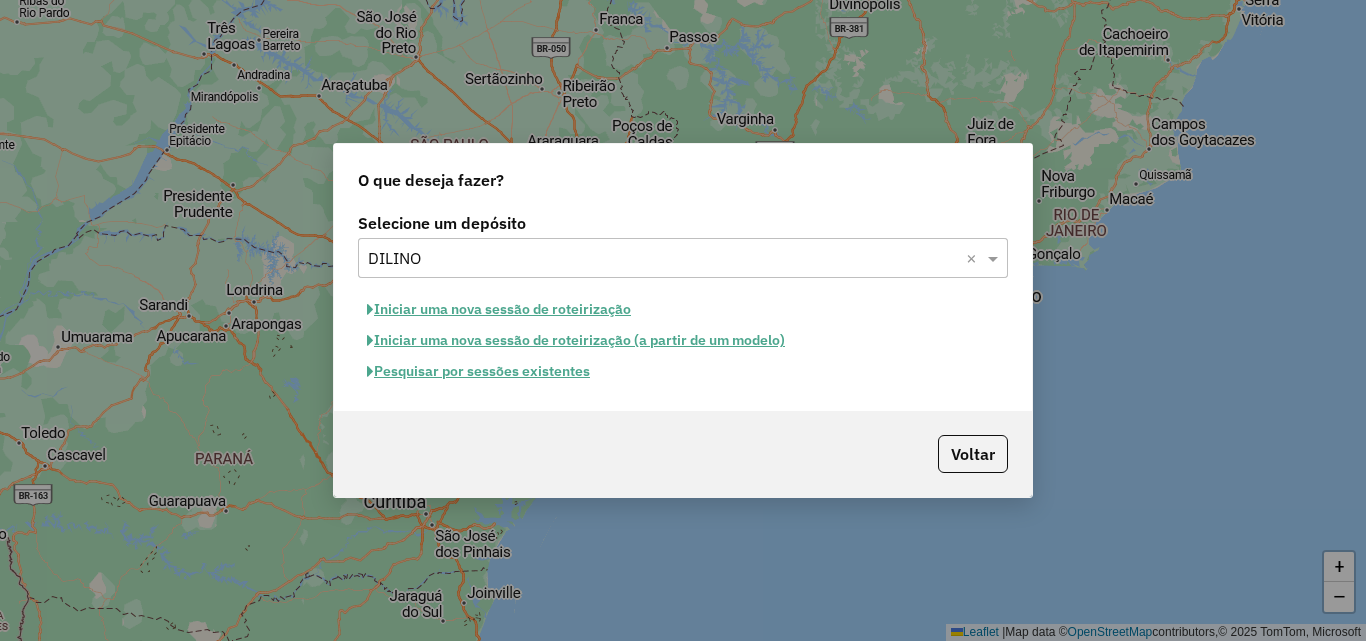 click on "Iniciar uma nova sessão de roteirização" 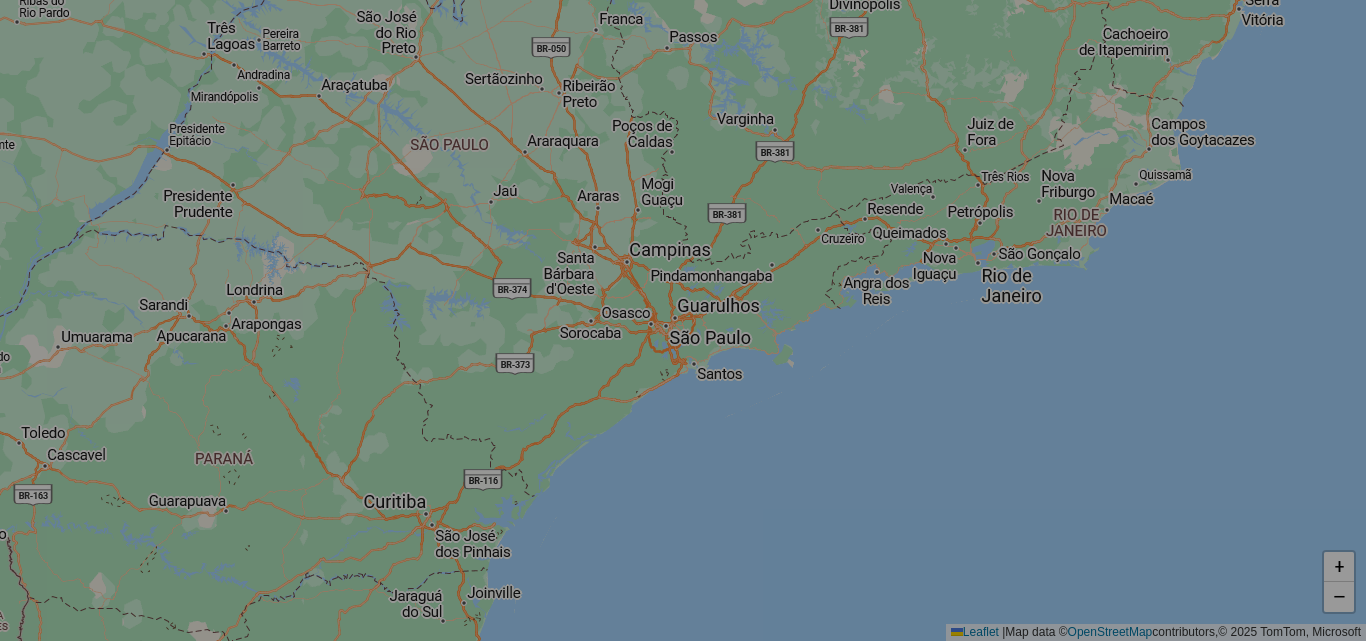 select on "*" 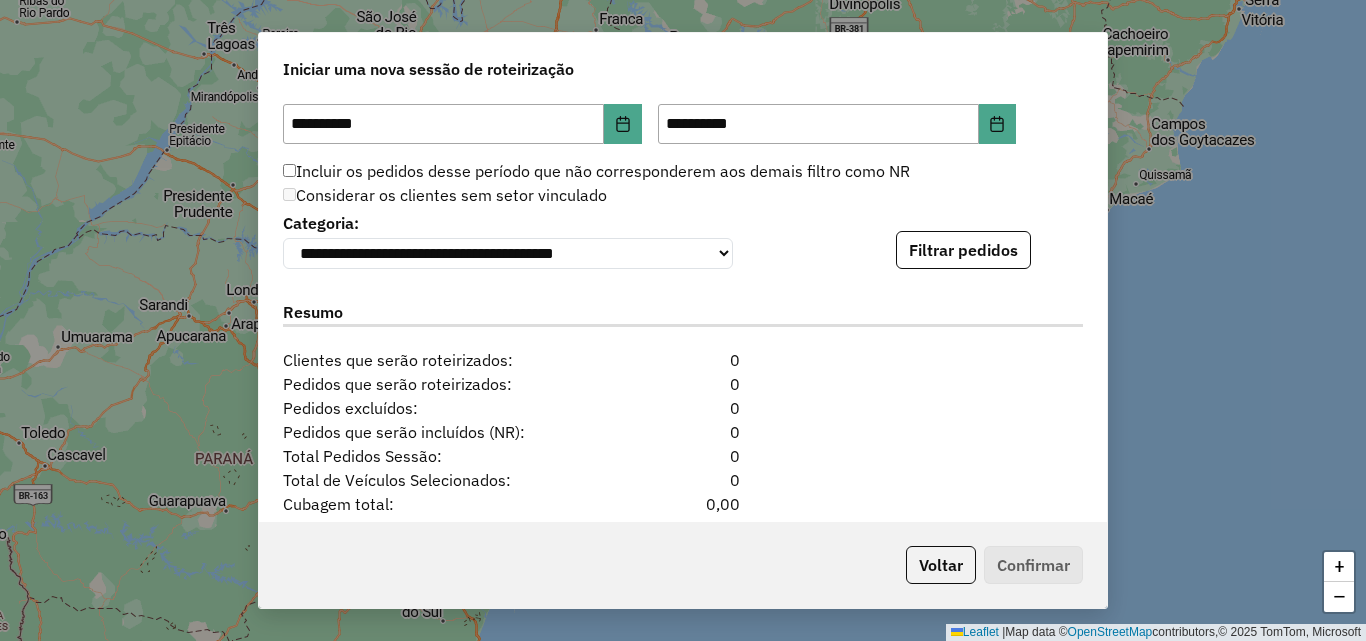 scroll, scrollTop: 1998, scrollLeft: 0, axis: vertical 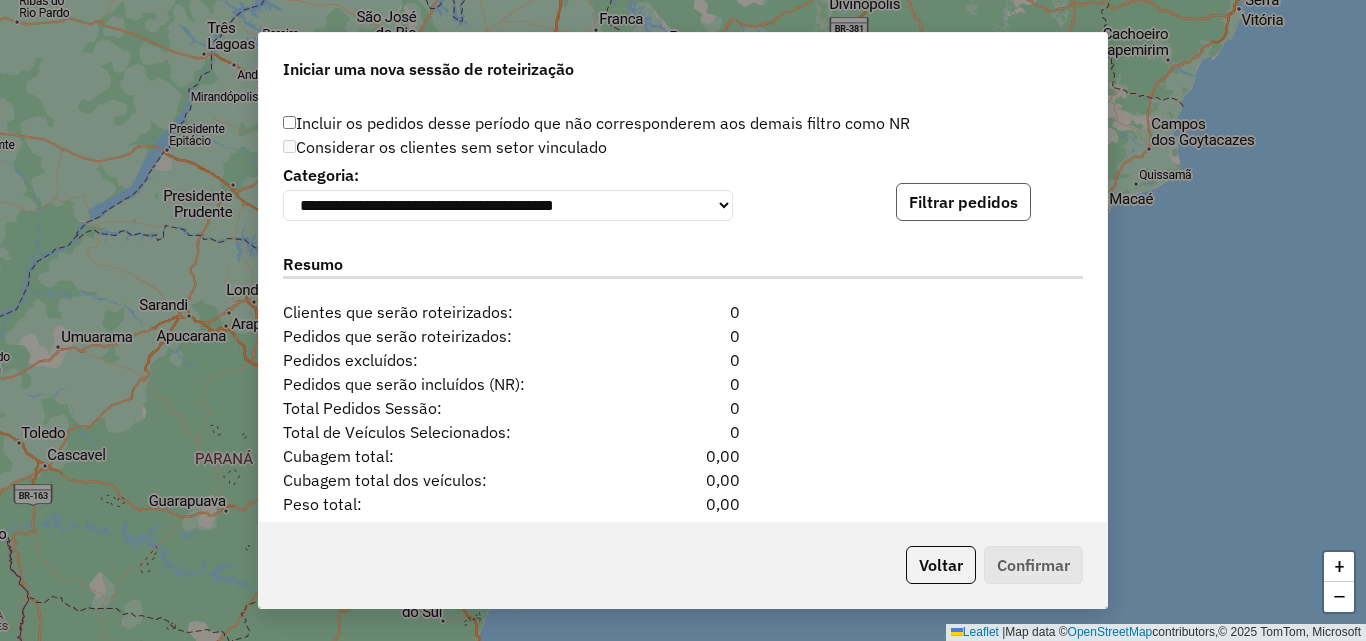 click on "Filtrar pedidos" 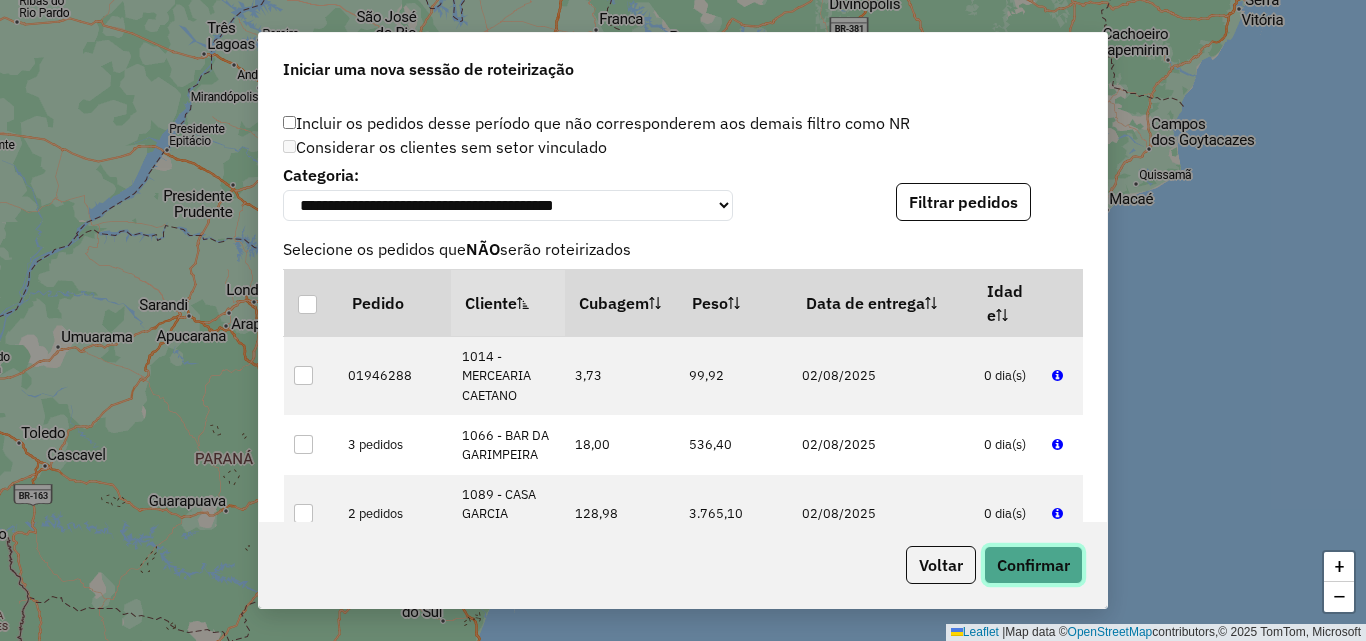 click on "Confirmar" 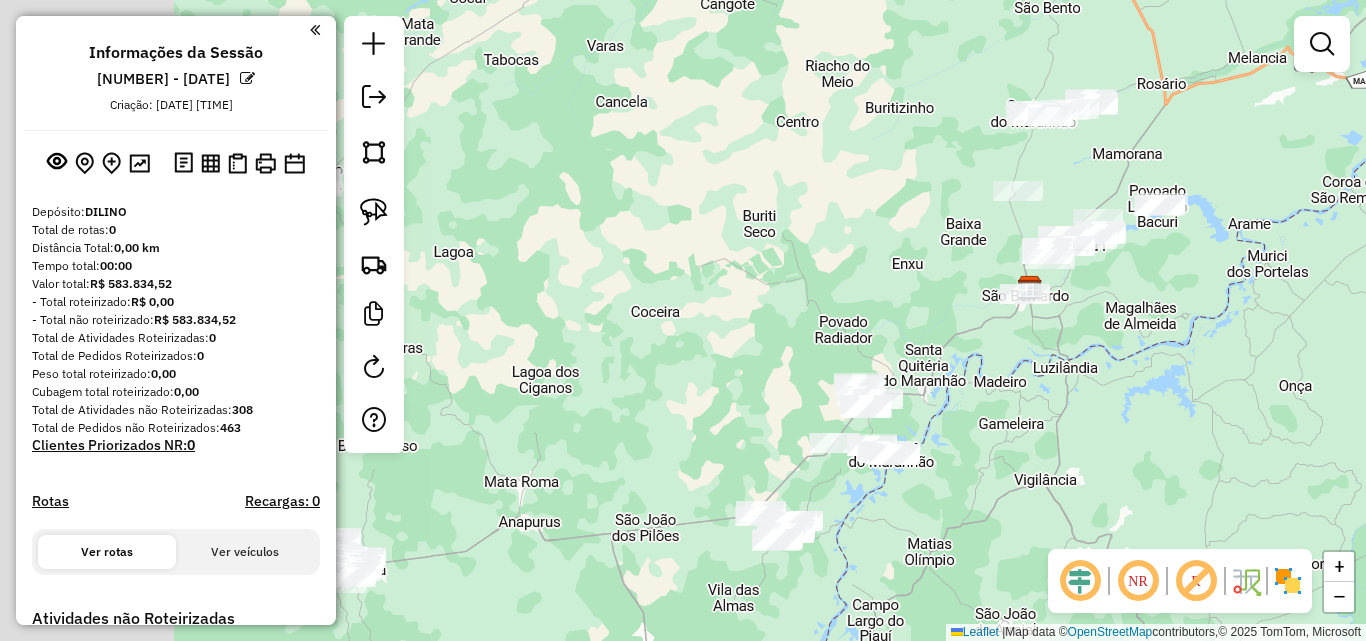 drag, startPoint x: 537, startPoint y: 299, endPoint x: 885, endPoint y: 267, distance: 349.46817 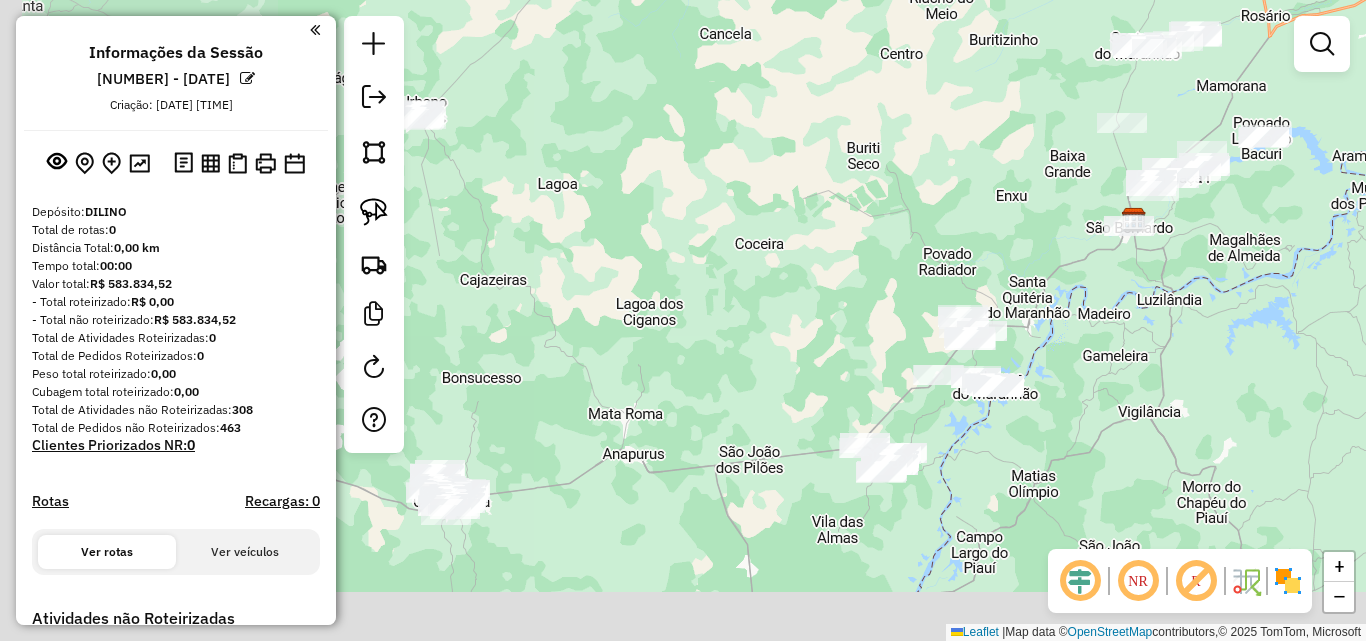 drag, startPoint x: 751, startPoint y: 295, endPoint x: 1040, endPoint y: 140, distance: 327.94208 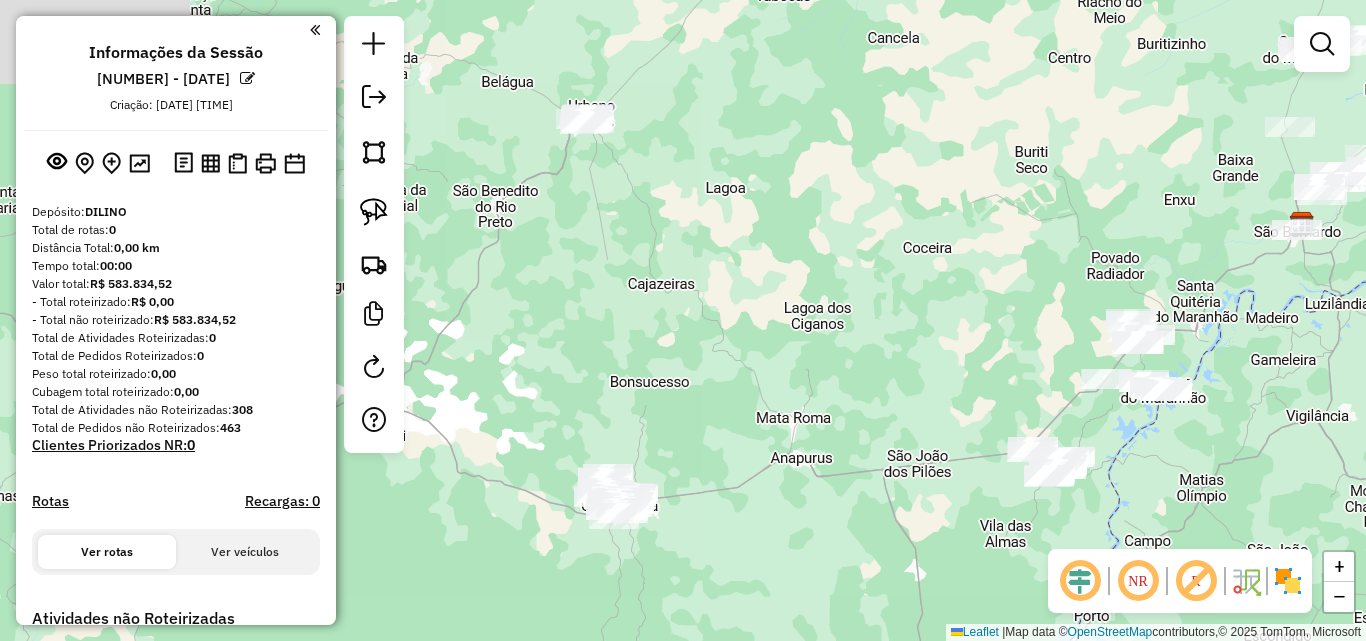 drag, startPoint x: 764, startPoint y: 184, endPoint x: 758, endPoint y: 255, distance: 71.25307 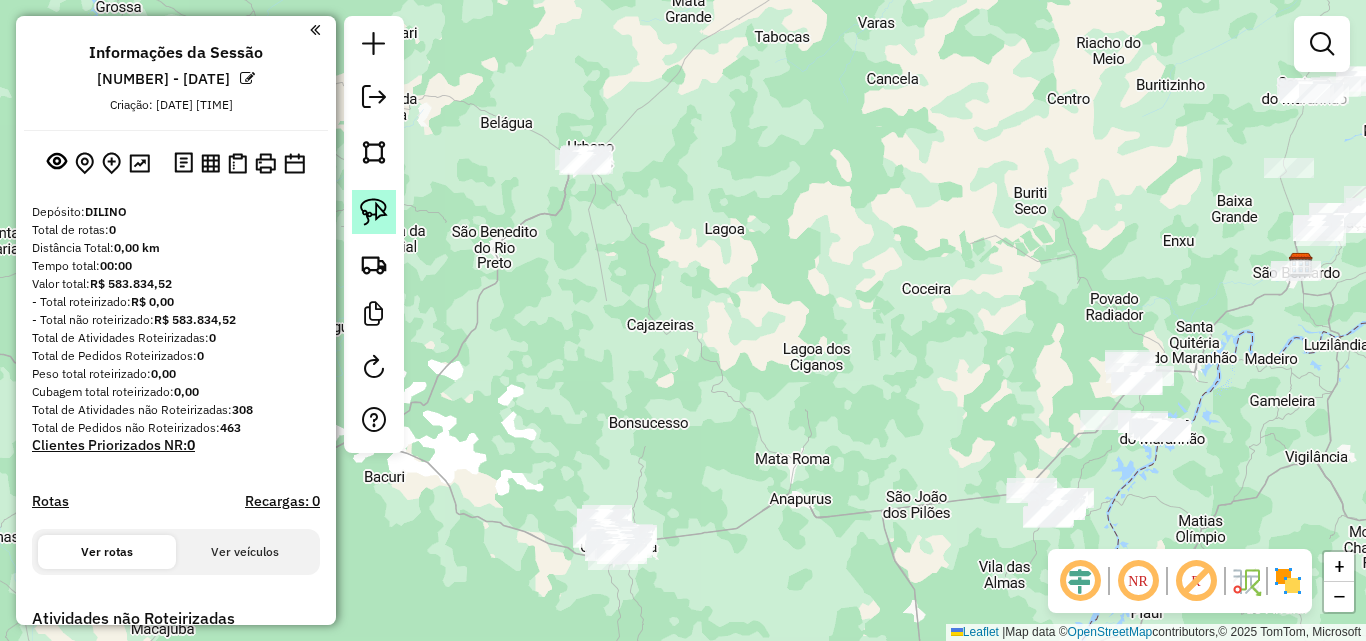 click 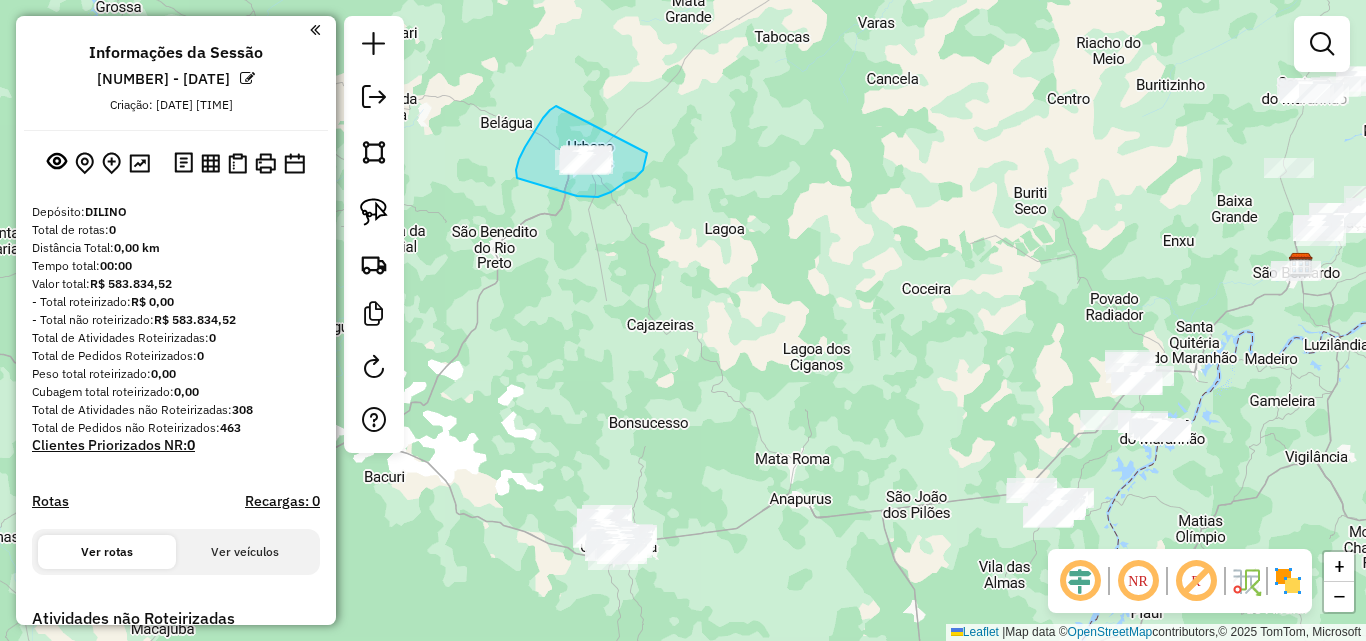 drag, startPoint x: 556, startPoint y: 106, endPoint x: 647, endPoint y: 137, distance: 96.13532 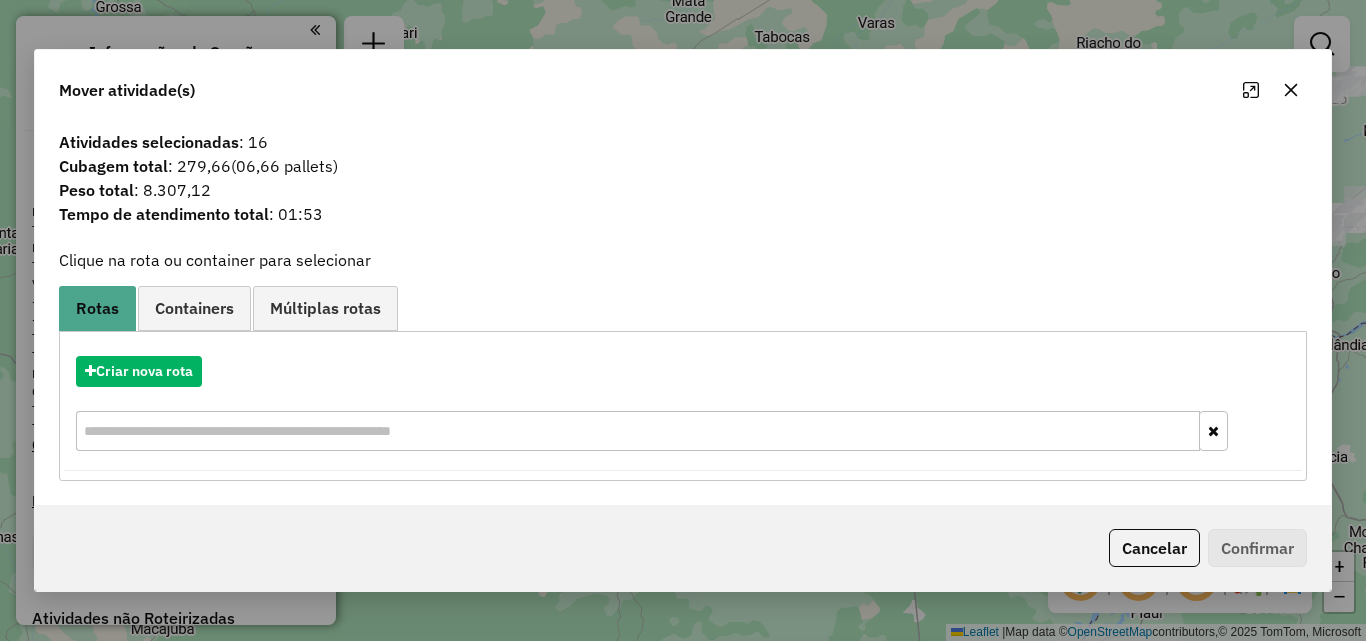 click on "Criar nova rota" at bounding box center (683, 406) 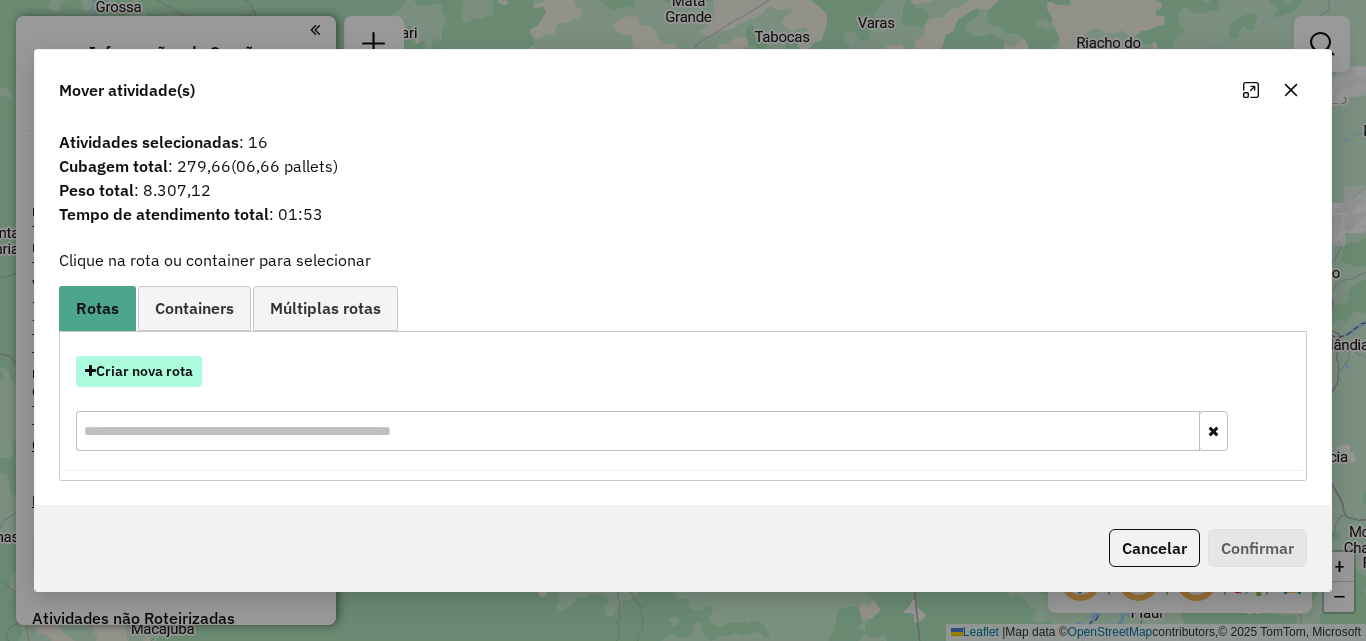 click on "Criar nova rota" at bounding box center (139, 371) 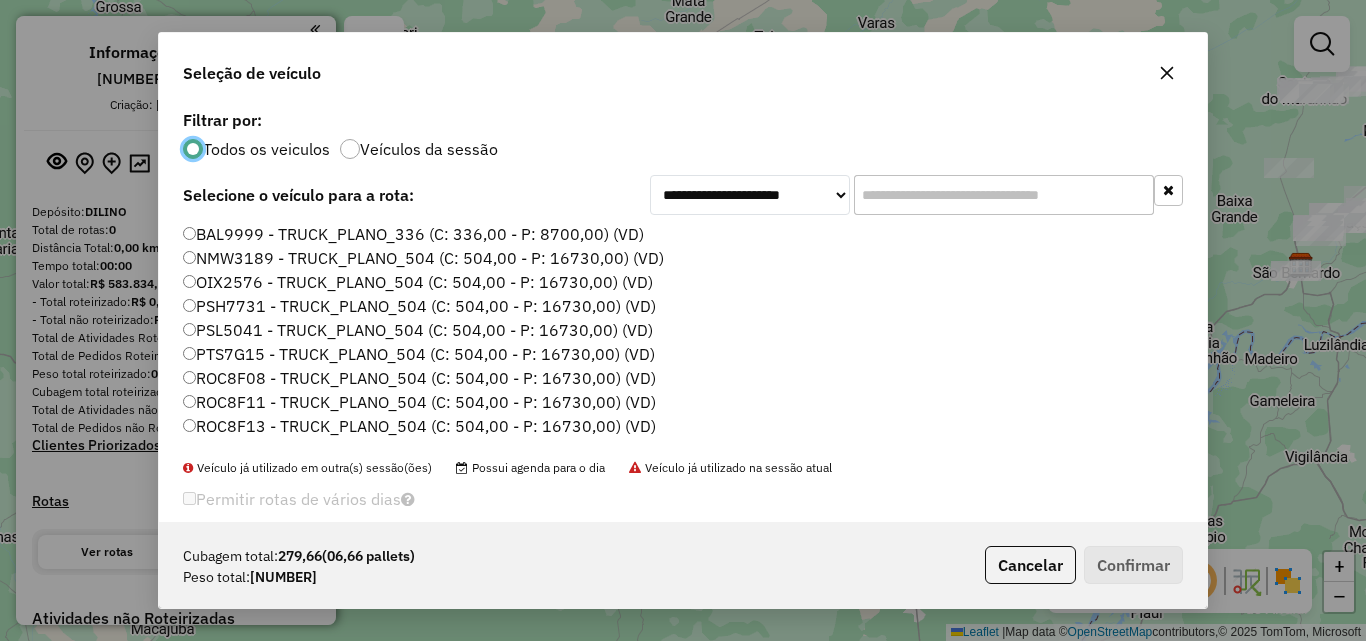 scroll, scrollTop: 11, scrollLeft: 6, axis: both 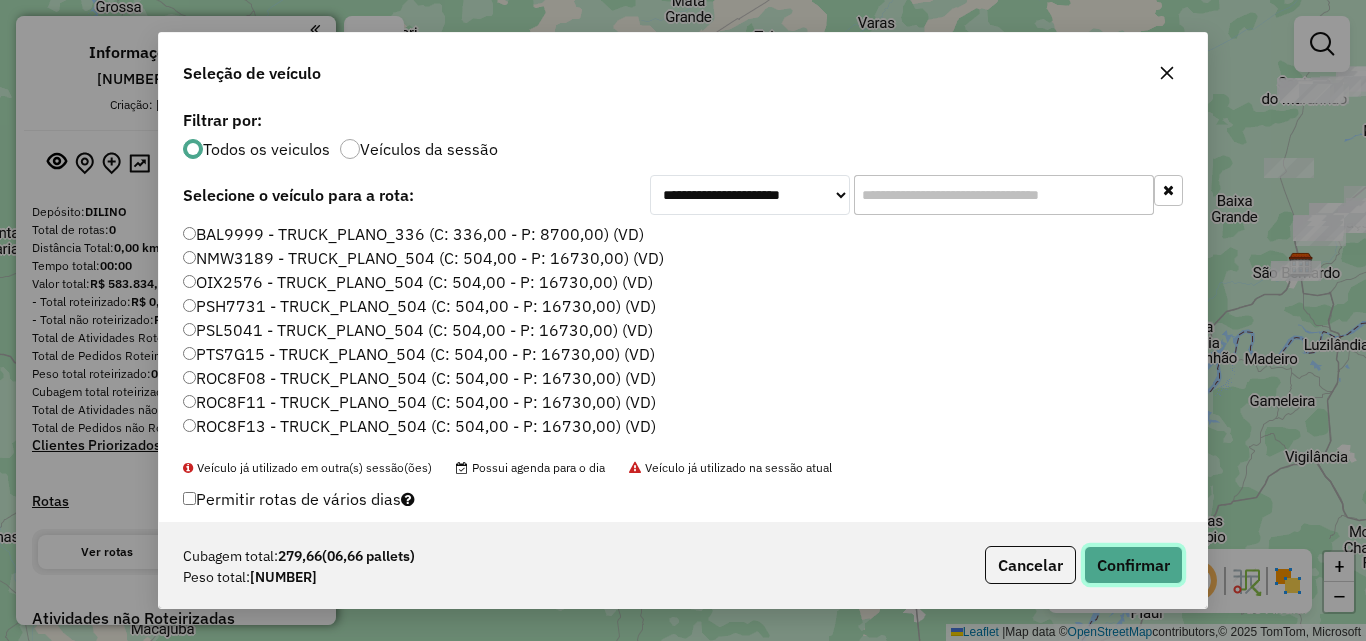 click on "Confirmar" 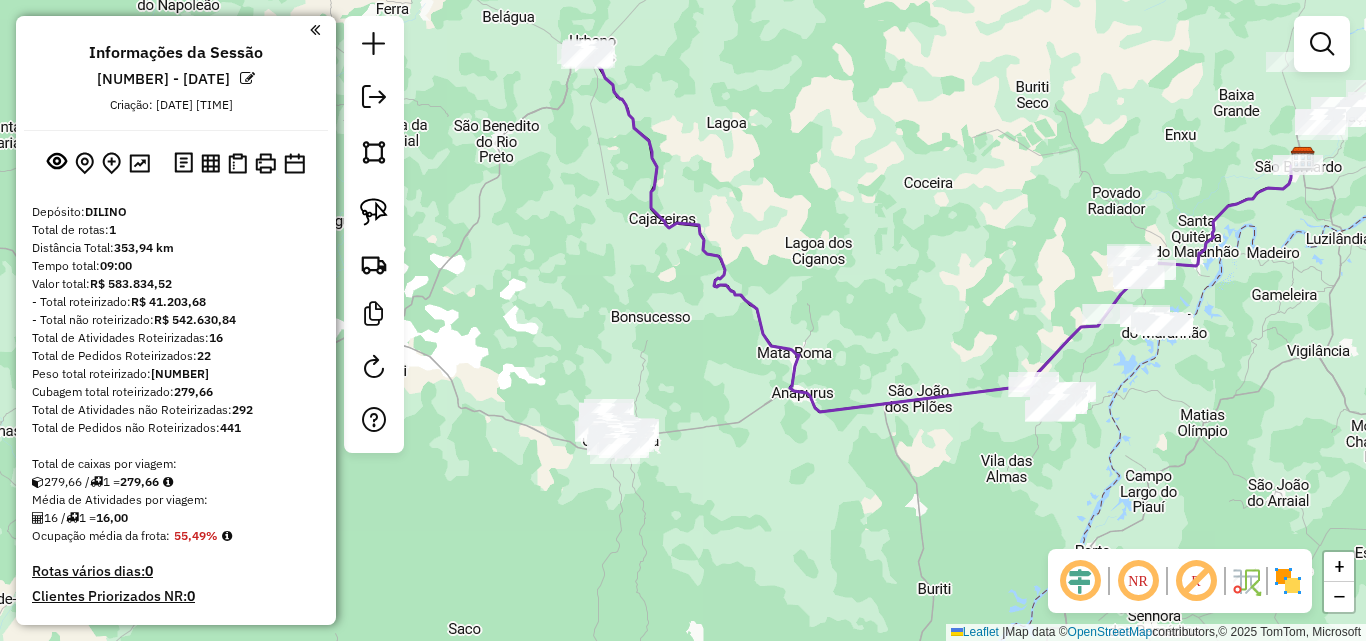 drag, startPoint x: 743, startPoint y: 422, endPoint x: 740, endPoint y: 245, distance: 177.02542 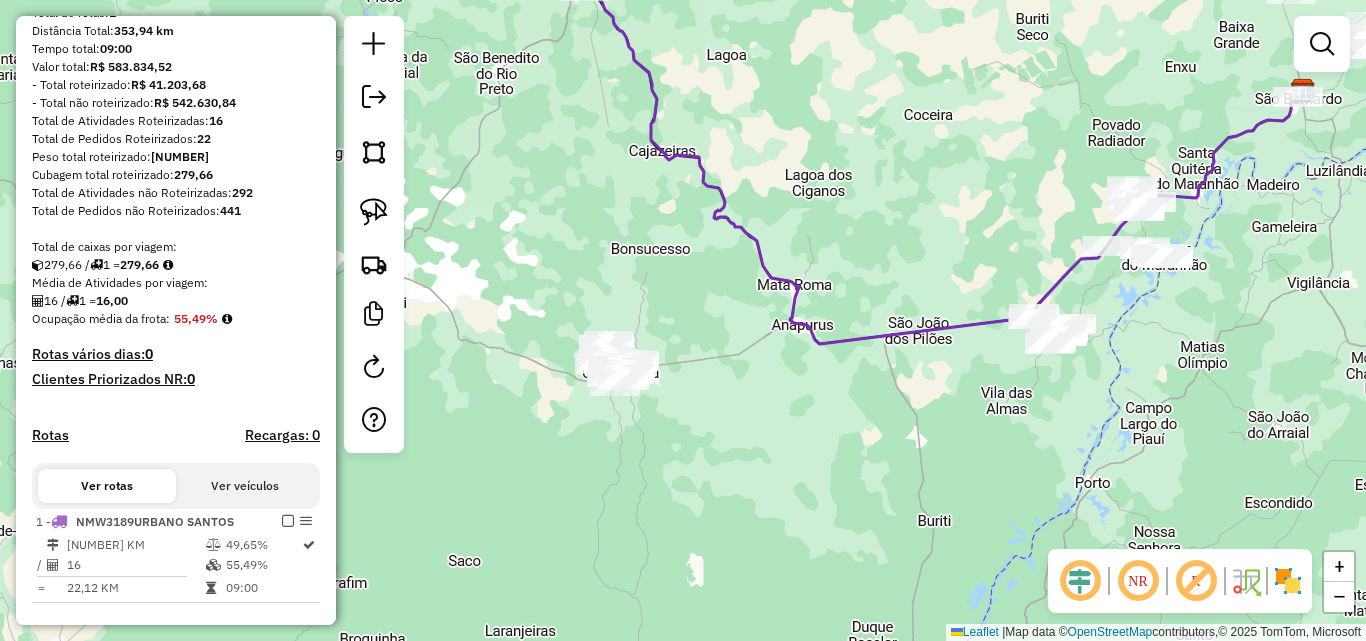 scroll, scrollTop: 400, scrollLeft: 0, axis: vertical 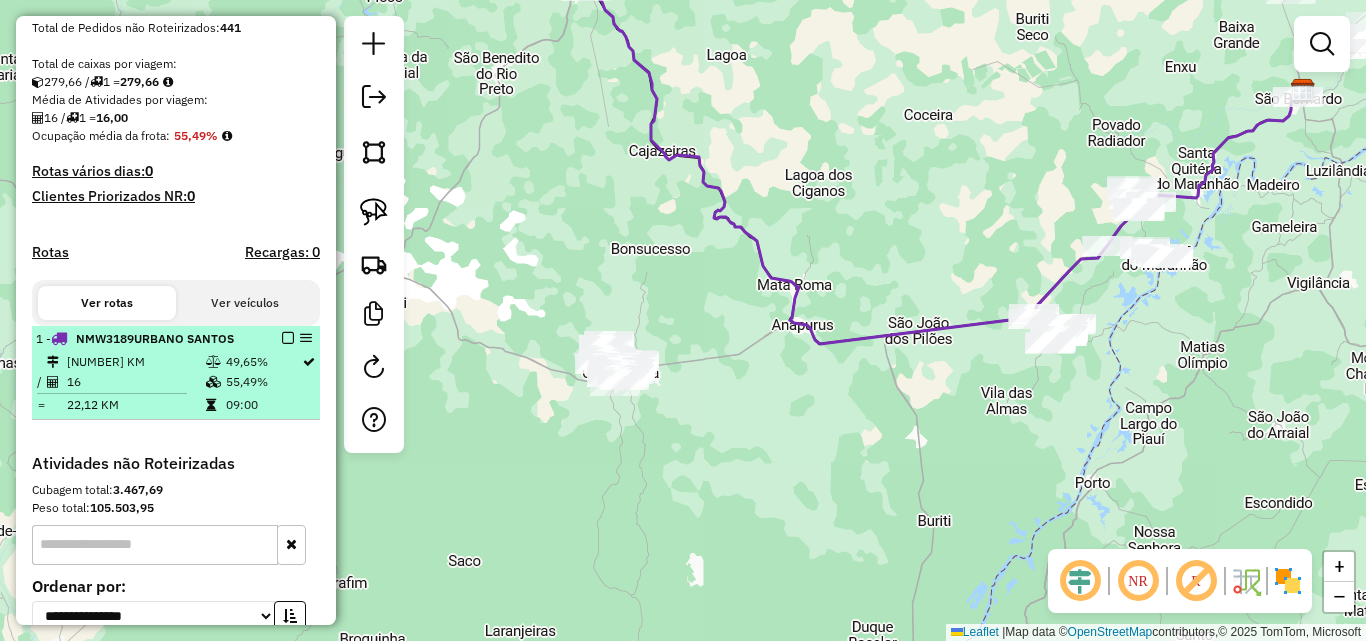 click at bounding box center (288, 338) 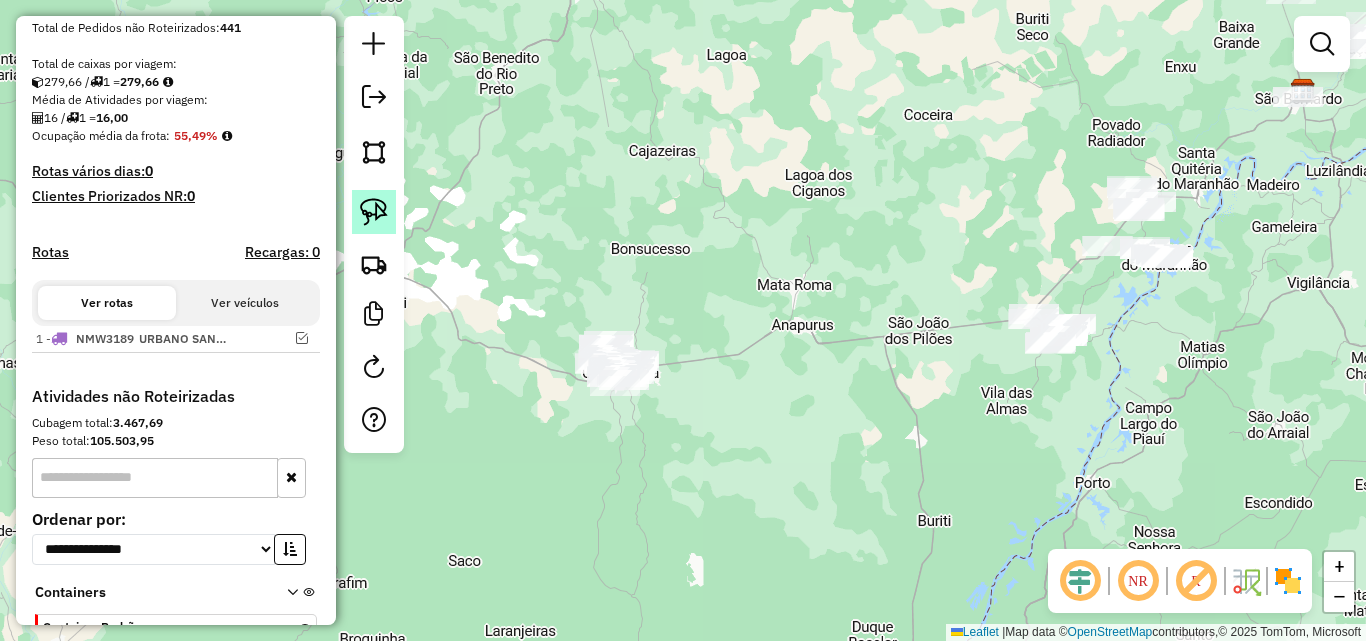 click 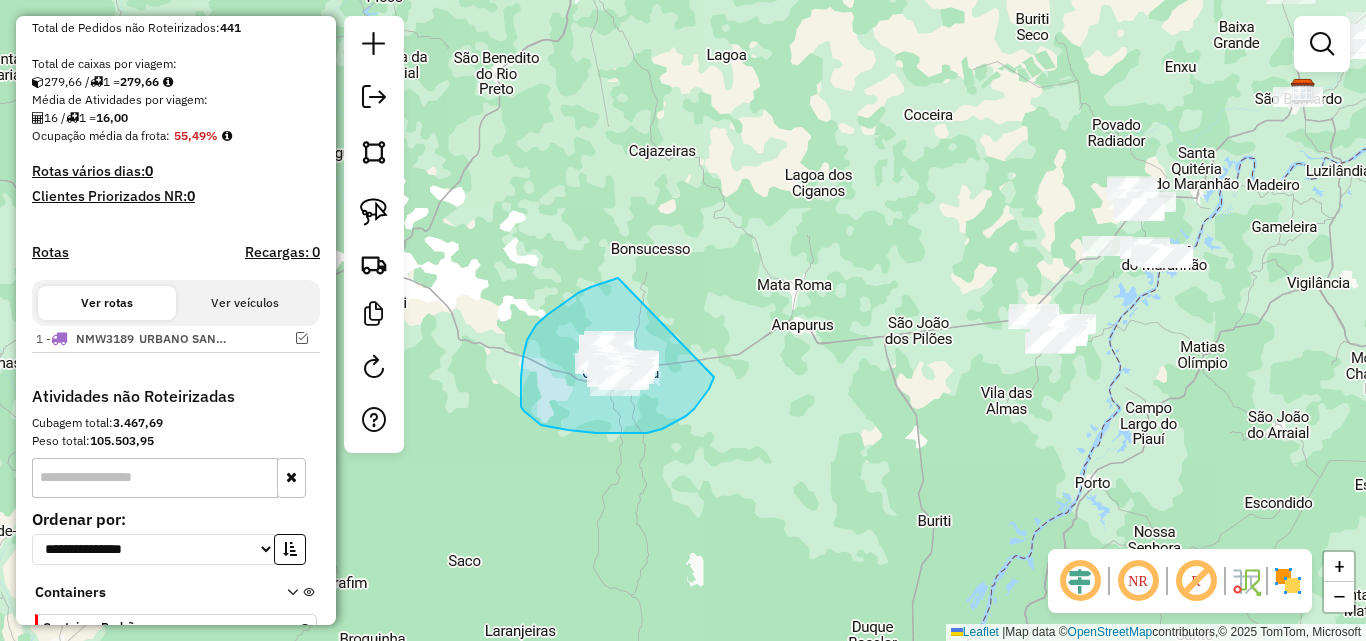 drag, startPoint x: 618, startPoint y: 278, endPoint x: 714, endPoint y: 377, distance: 137.90215 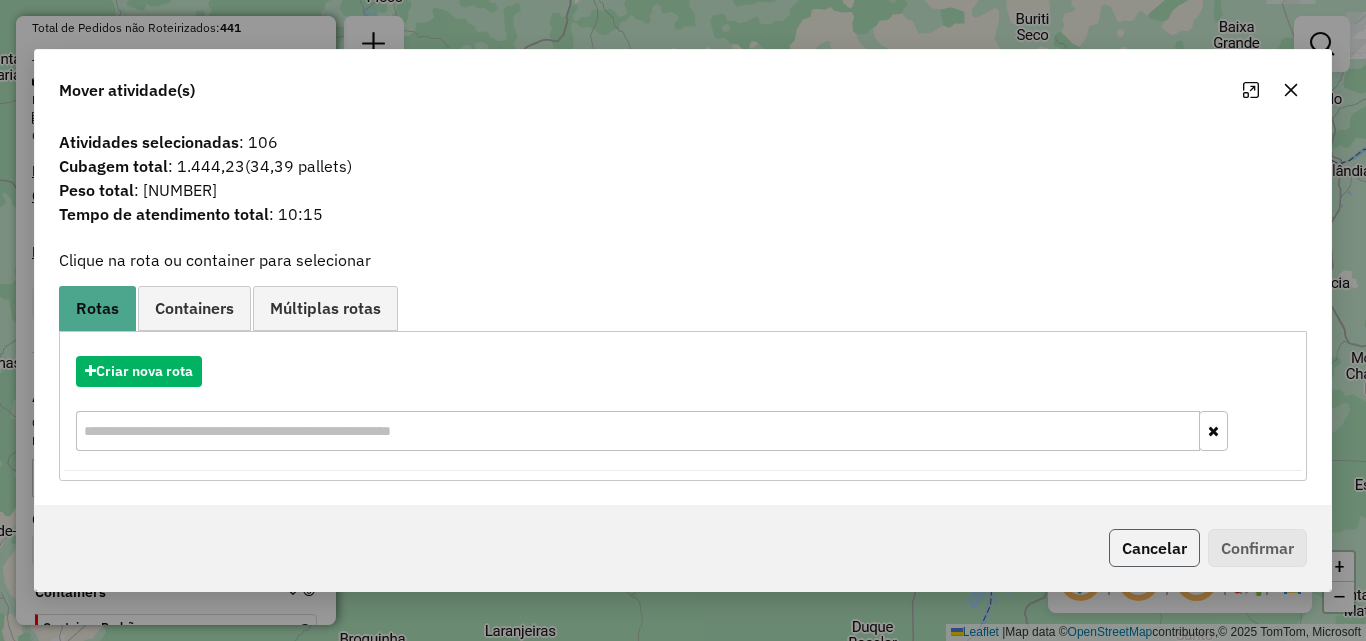 click on "Cancelar" 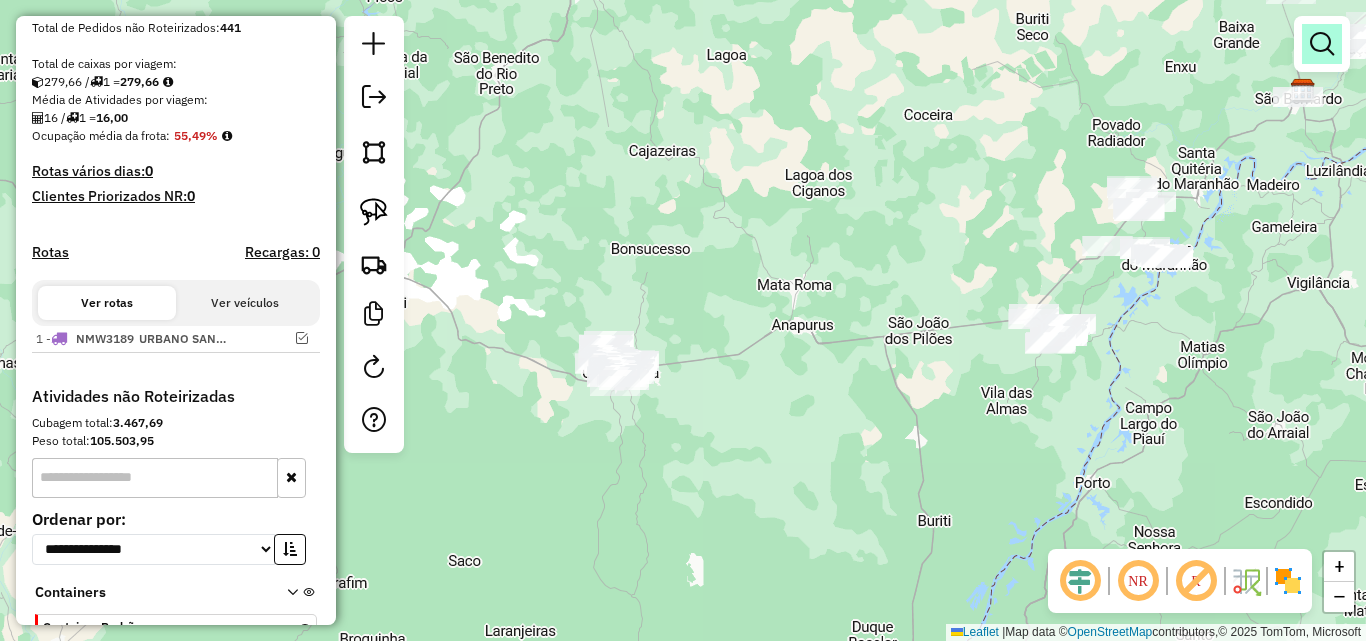 click at bounding box center [1322, 44] 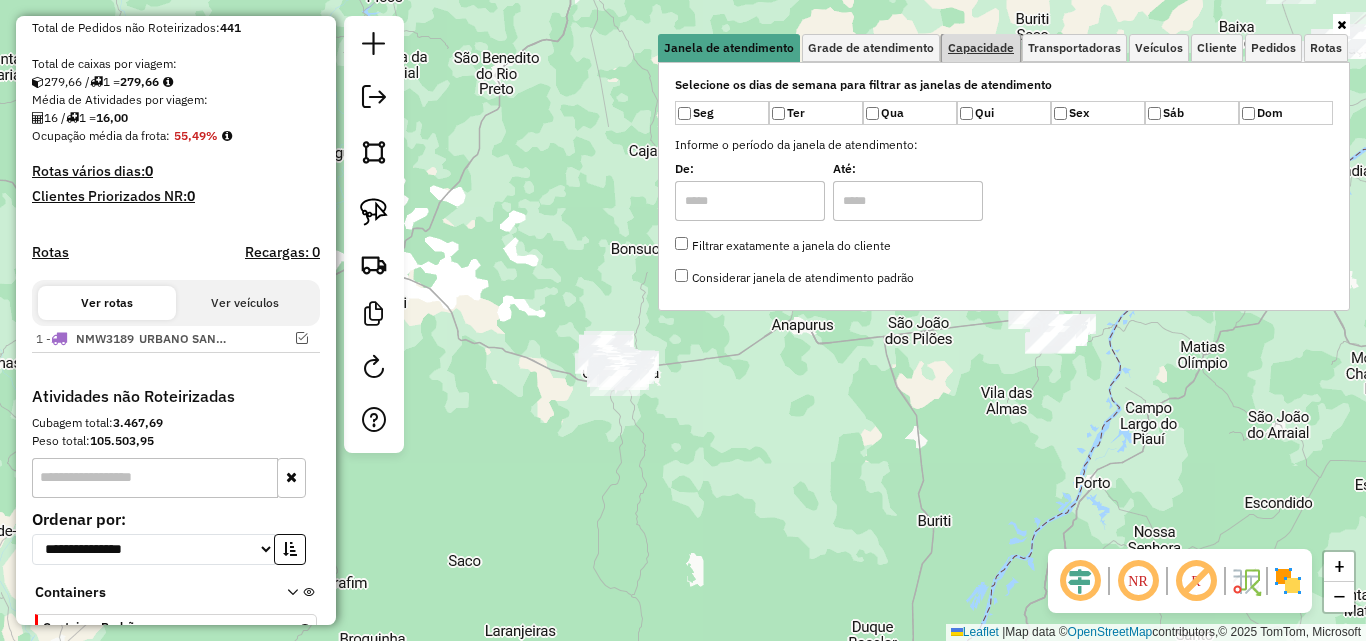 click on "Capacidade" at bounding box center [981, 48] 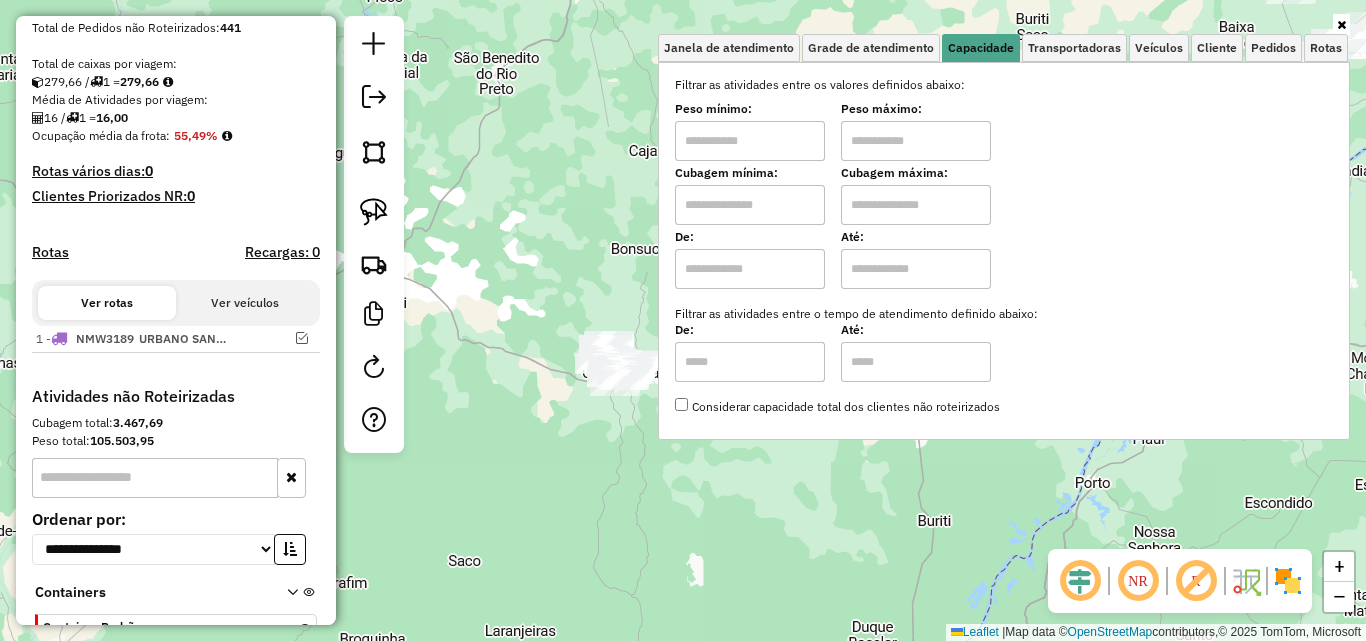 click at bounding box center [750, 205] 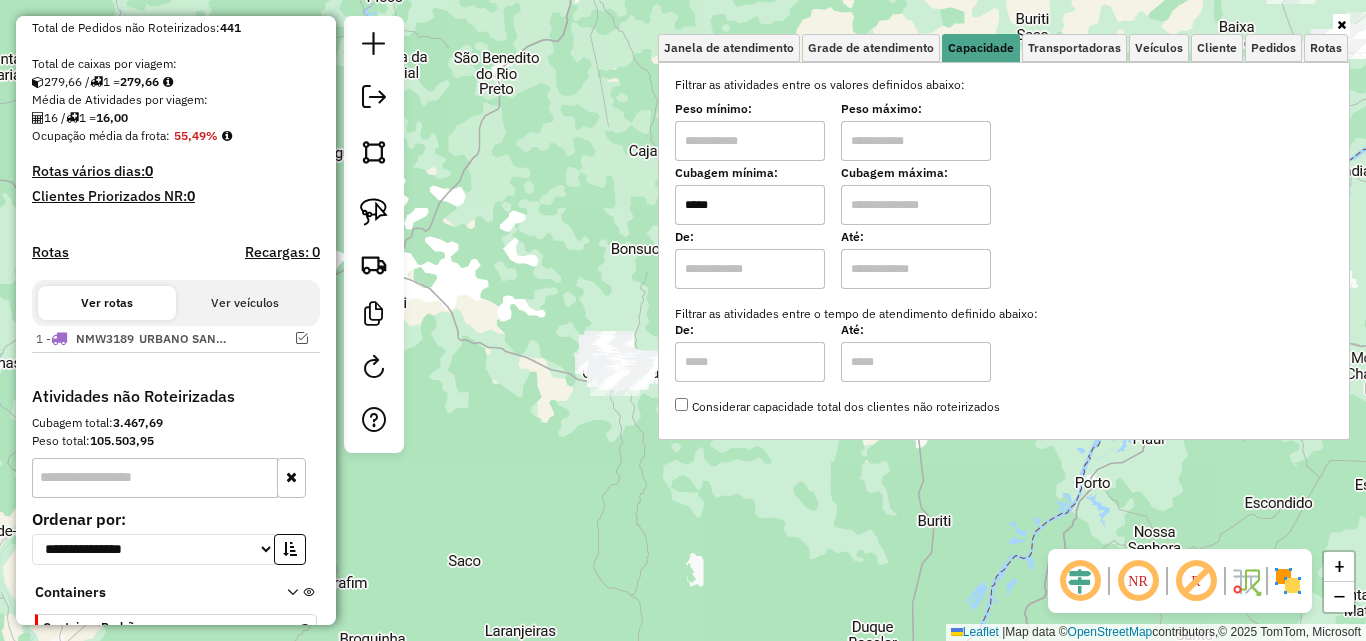type on "*****" 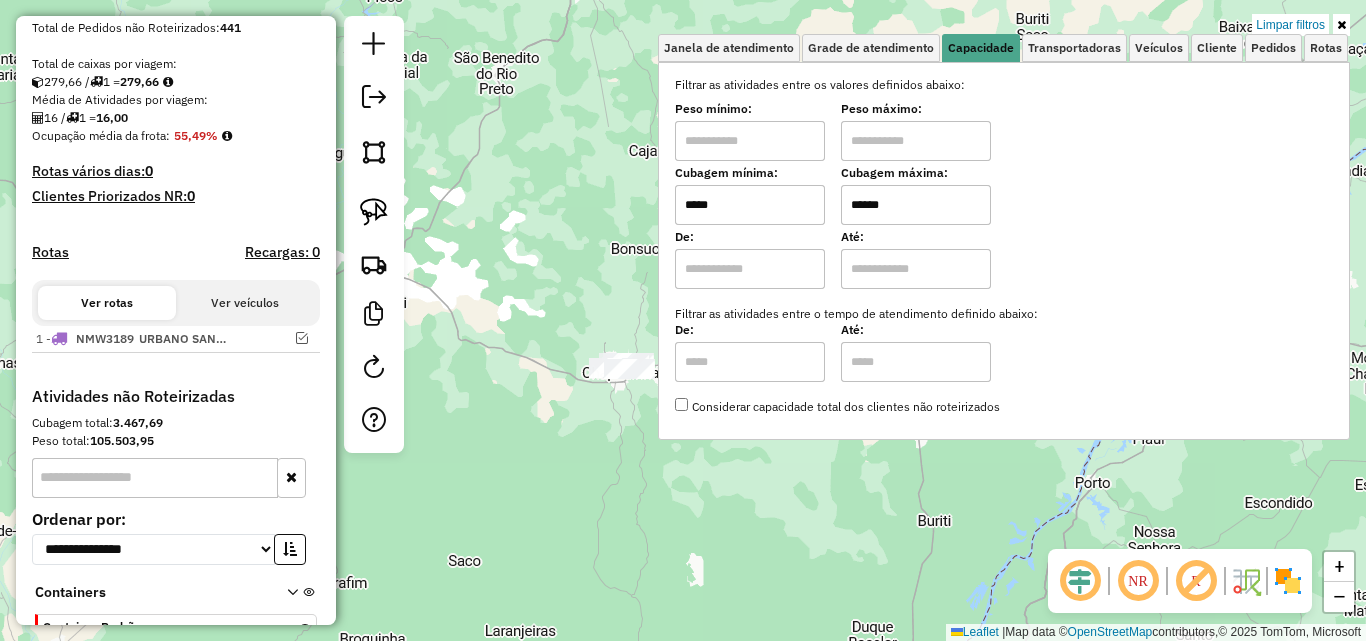 type on "******" 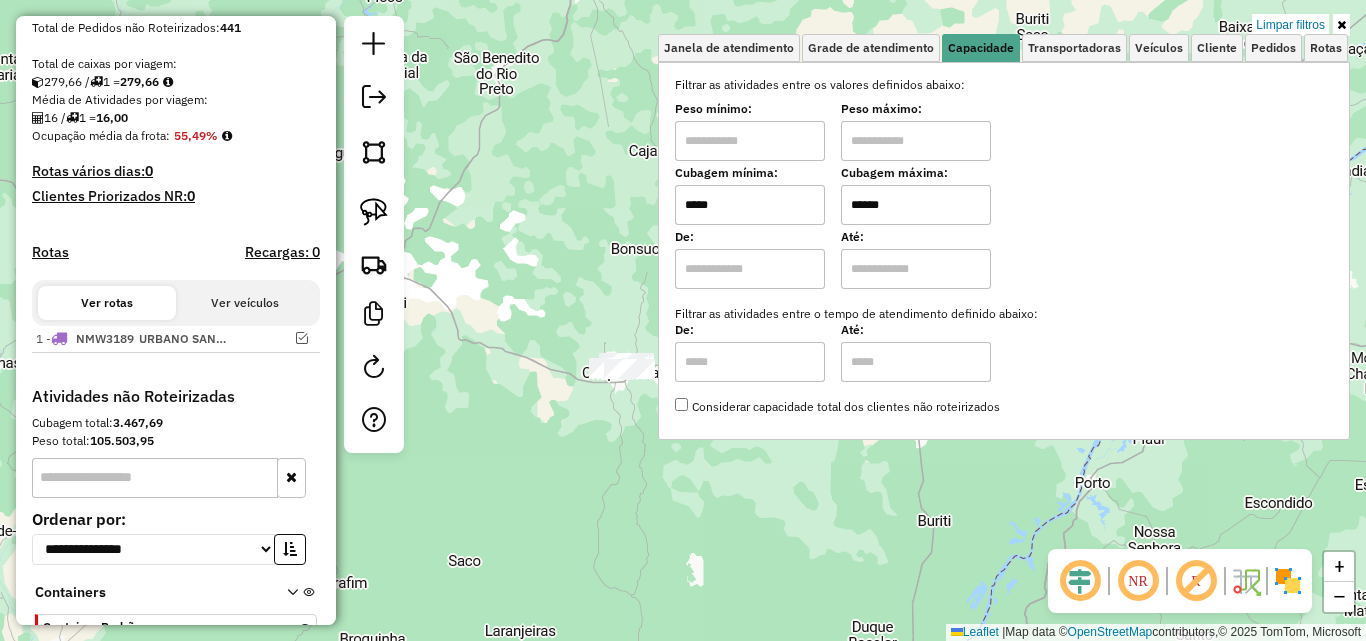 click on "Limpar filtros Janela de atendimento Grade de atendimento Capacidade Transportadoras Veículos Cliente Pedidos  Rotas Selecione os dias de semana para filtrar as janelas de atendimento  Seg   Ter   Qua   Qui   Sex   Sáb   Dom  Informe o período da janela de atendimento: De: Até:  Filtrar exatamente a janela do cliente  Considerar janela de atendimento padrão  Selecione os dias de semana para filtrar as grades de atendimento  Seg   Ter   Qua   Qui   Sex   Sáb   Dom   Considerar clientes sem dia de atendimento cadastrado  Clientes fora do dia de atendimento selecionado Filtrar as atividades entre os valores definidos abaixo:  Peso mínimo:   Peso máximo:   Cubagem mínima:  *****  Cubagem máxima:  ******  De:   Até:  Filtrar as atividades entre o tempo de atendimento definido abaixo:  De:   Até:   Considerar capacidade total dos clientes não roteirizados Transportadora: Selecione um ou mais itens Tipo de veículo: Selecione um ou mais itens Veículo: Selecione um ou mais itens Motorista: Nome: Setor:" 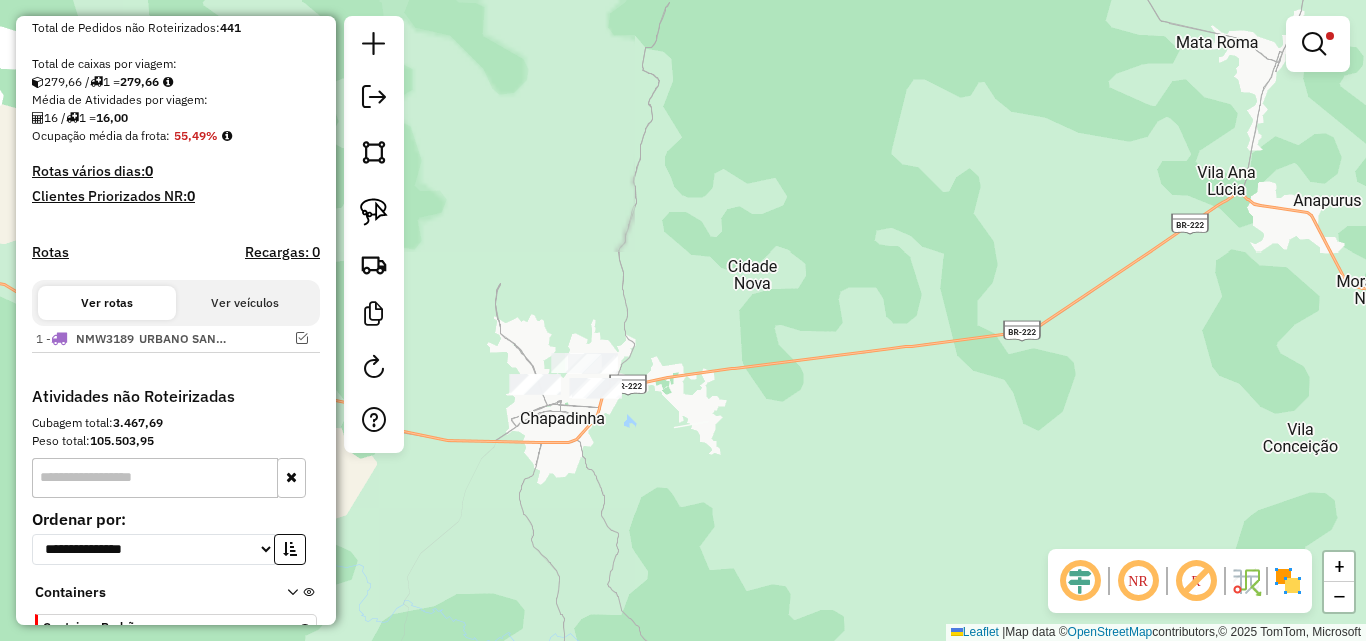 drag, startPoint x: 644, startPoint y: 314, endPoint x: 709, endPoint y: 245, distance: 94.79452 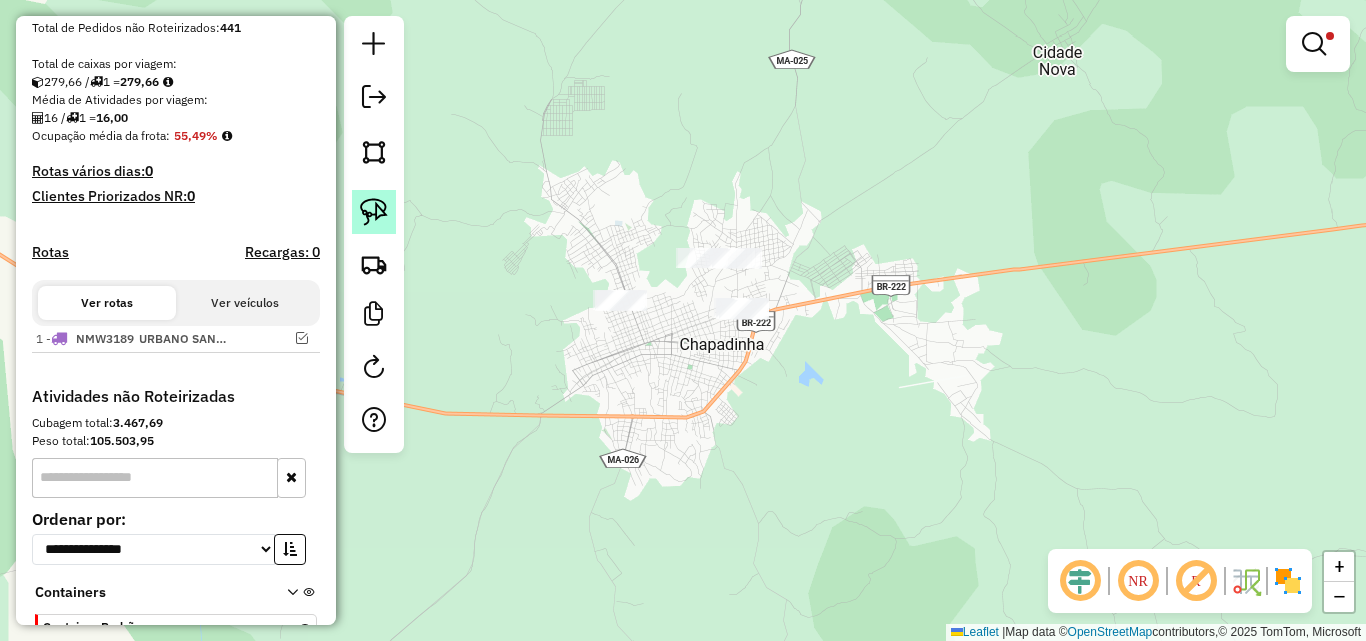 click 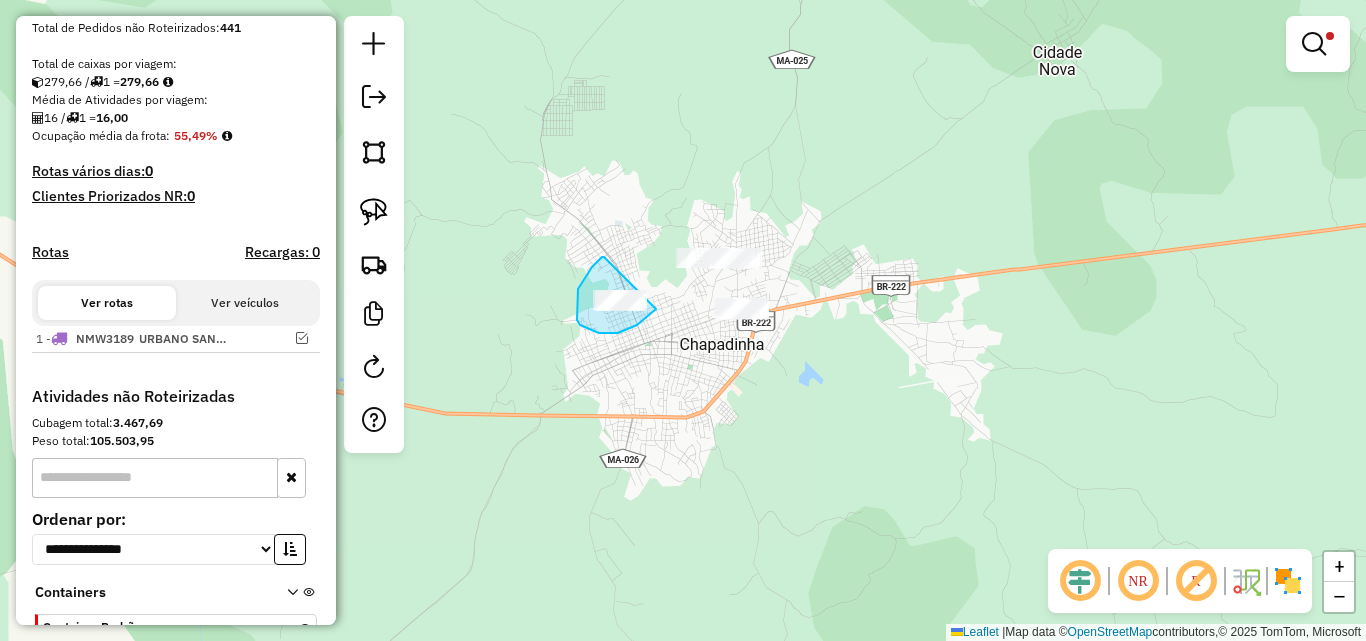 drag, startPoint x: 604, startPoint y: 257, endPoint x: 656, endPoint y: 308, distance: 72.835434 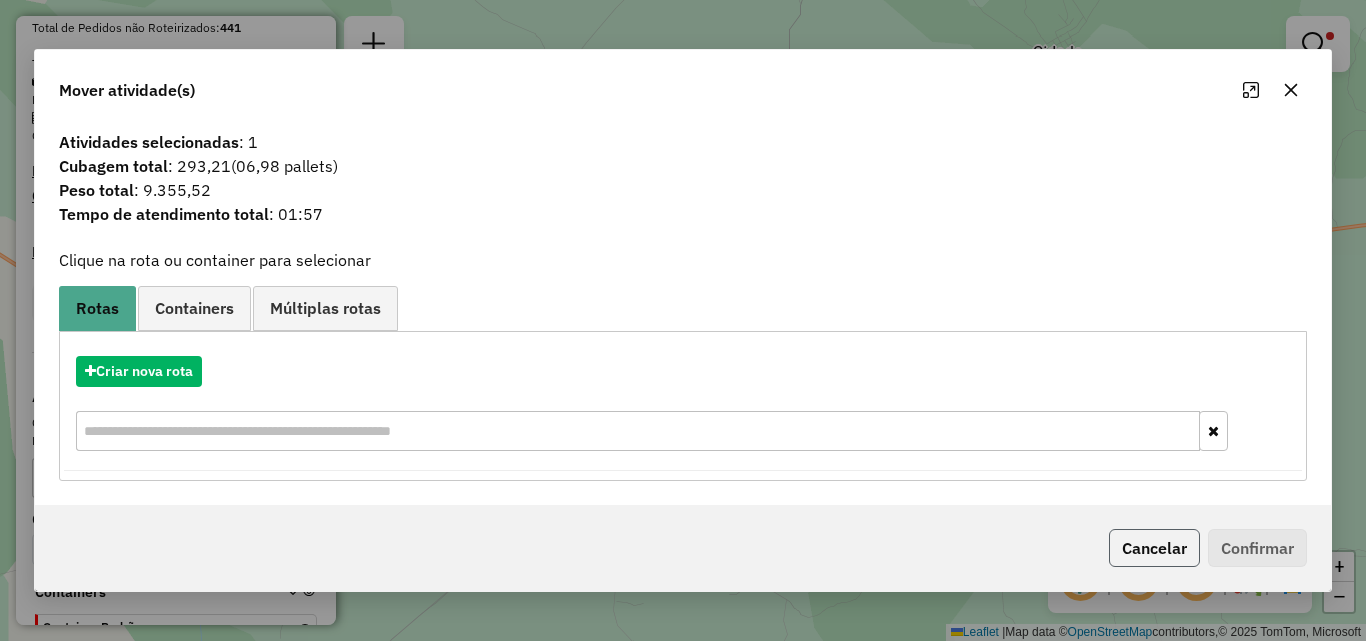click on "Cancelar" 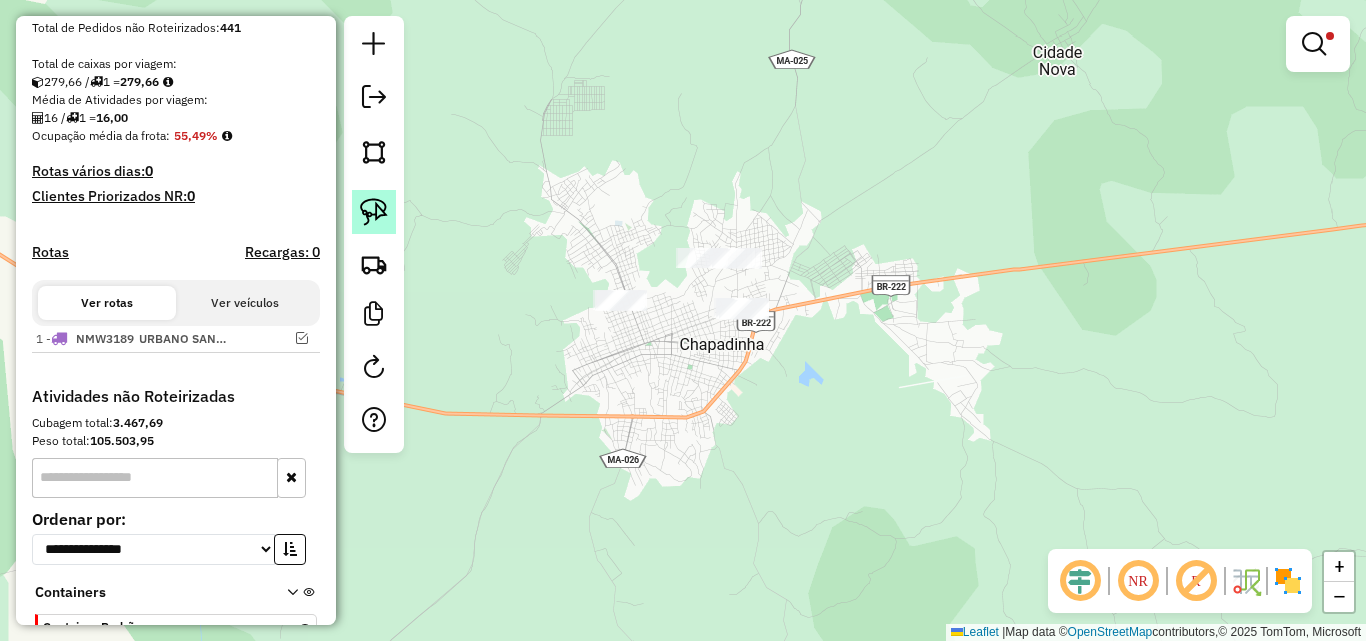 click 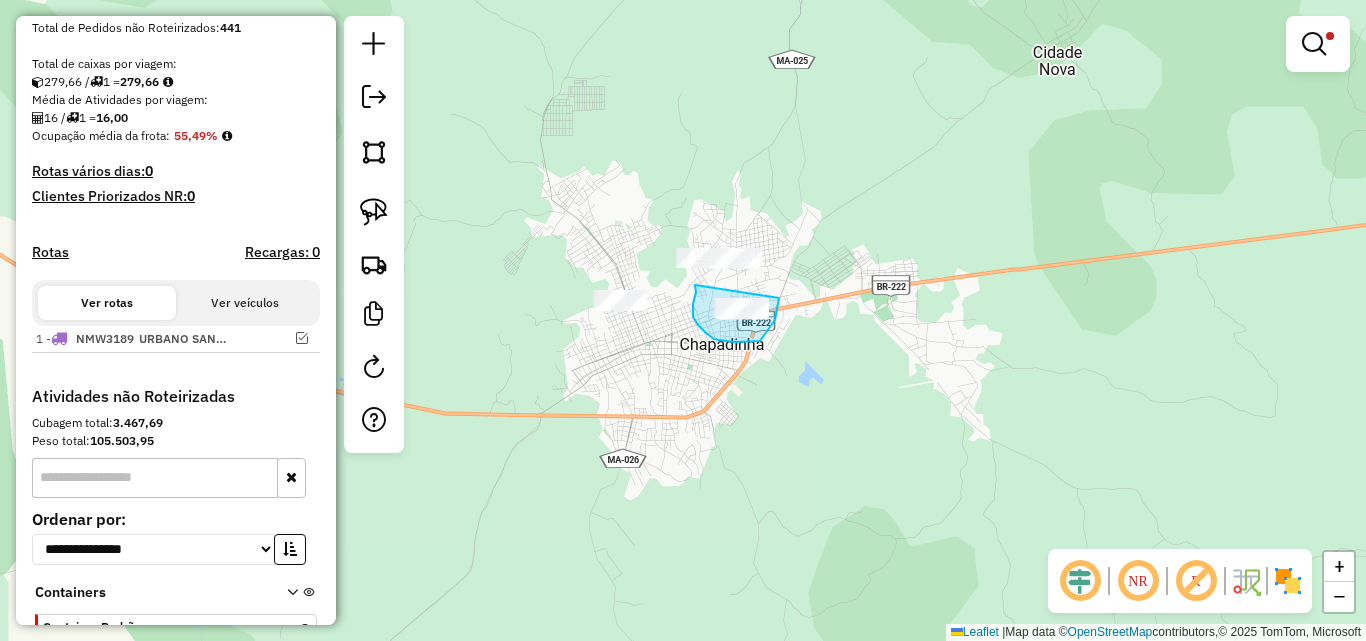drag, startPoint x: 695, startPoint y: 285, endPoint x: 779, endPoint y: 298, distance: 85 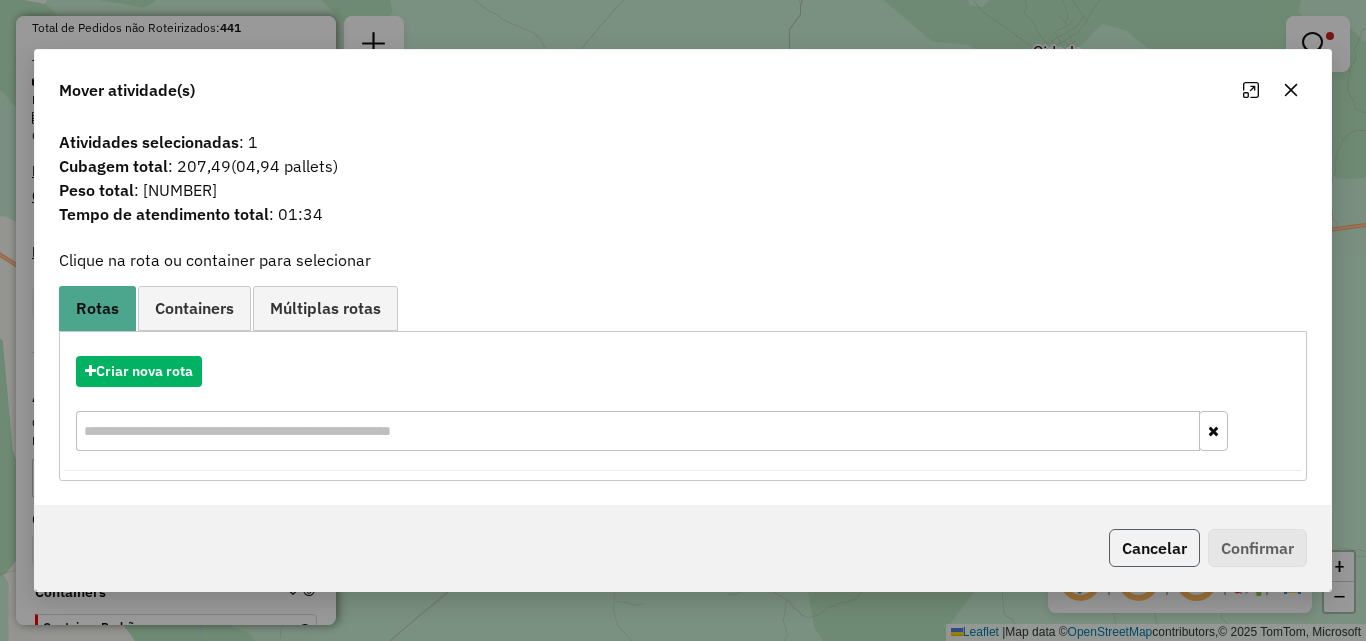 click on "Cancelar" 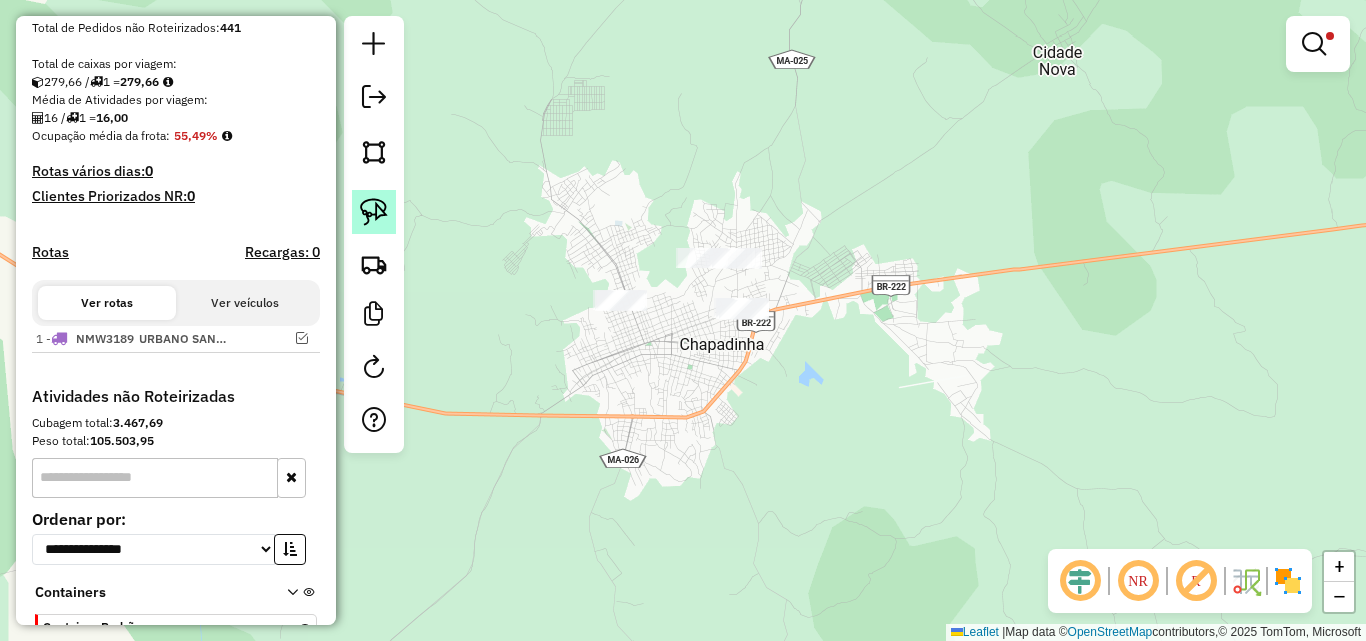 click 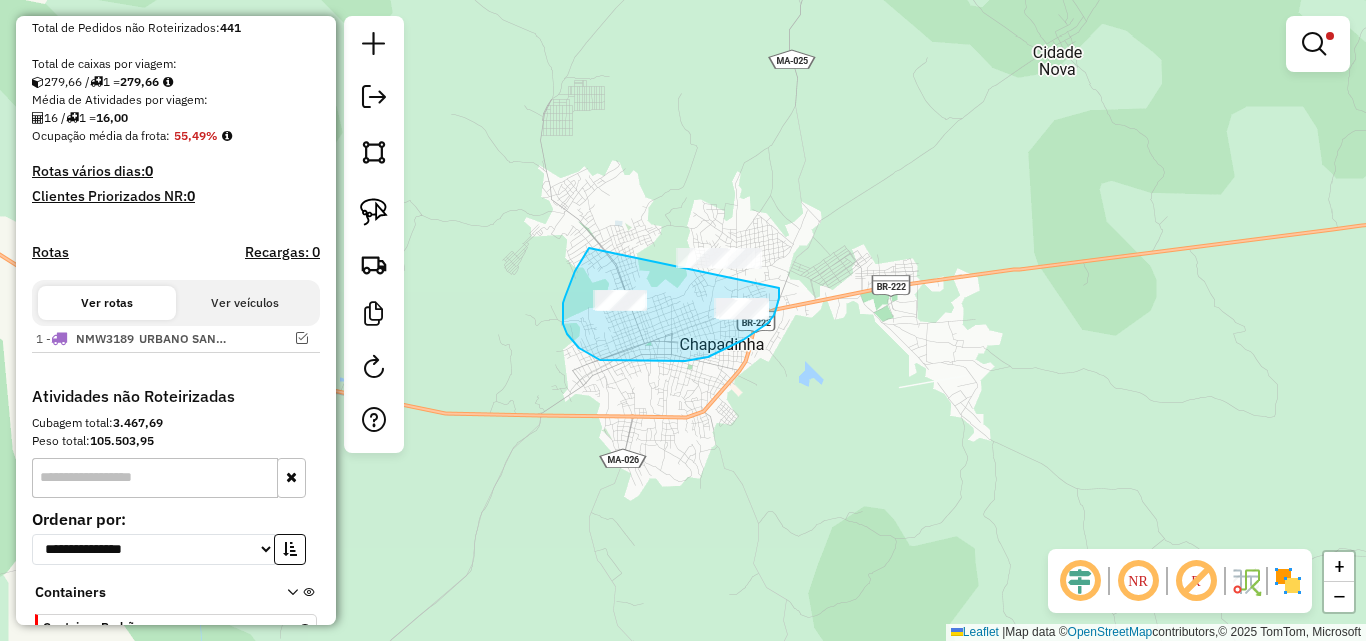 drag, startPoint x: 565, startPoint y: 297, endPoint x: 779, endPoint y: 288, distance: 214.18916 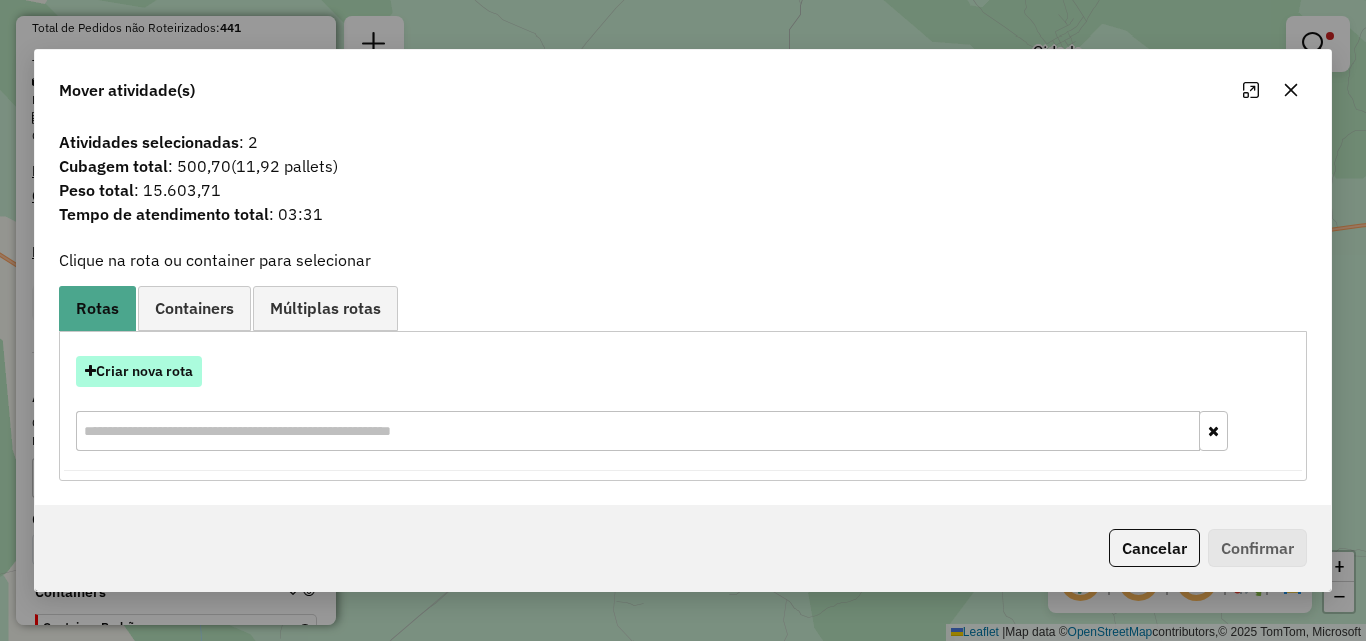 click on "Criar nova rota" at bounding box center (139, 371) 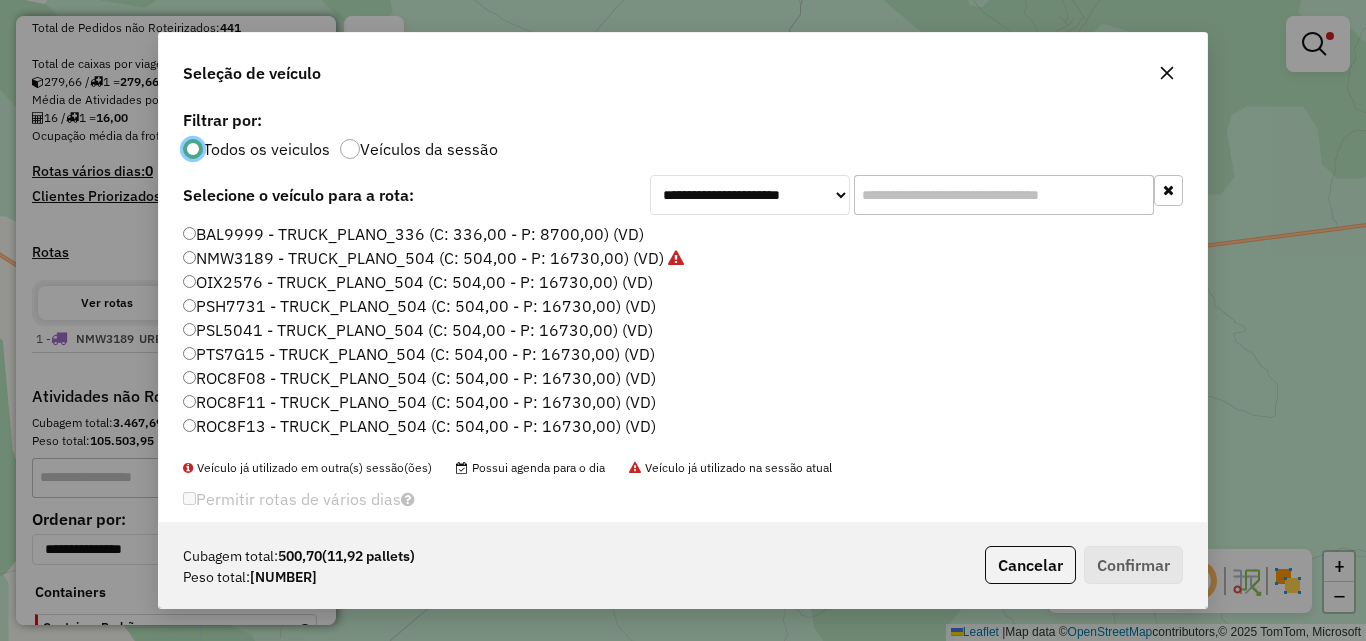 scroll, scrollTop: 11, scrollLeft: 6, axis: both 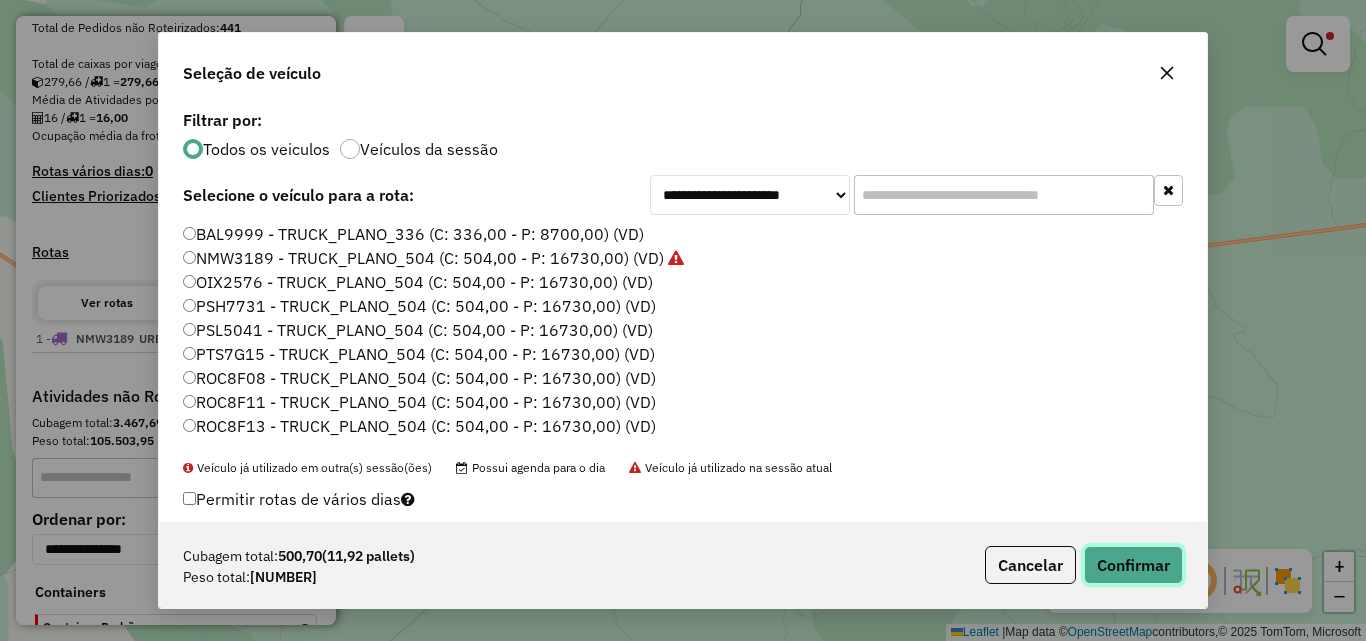 click on "Confirmar" 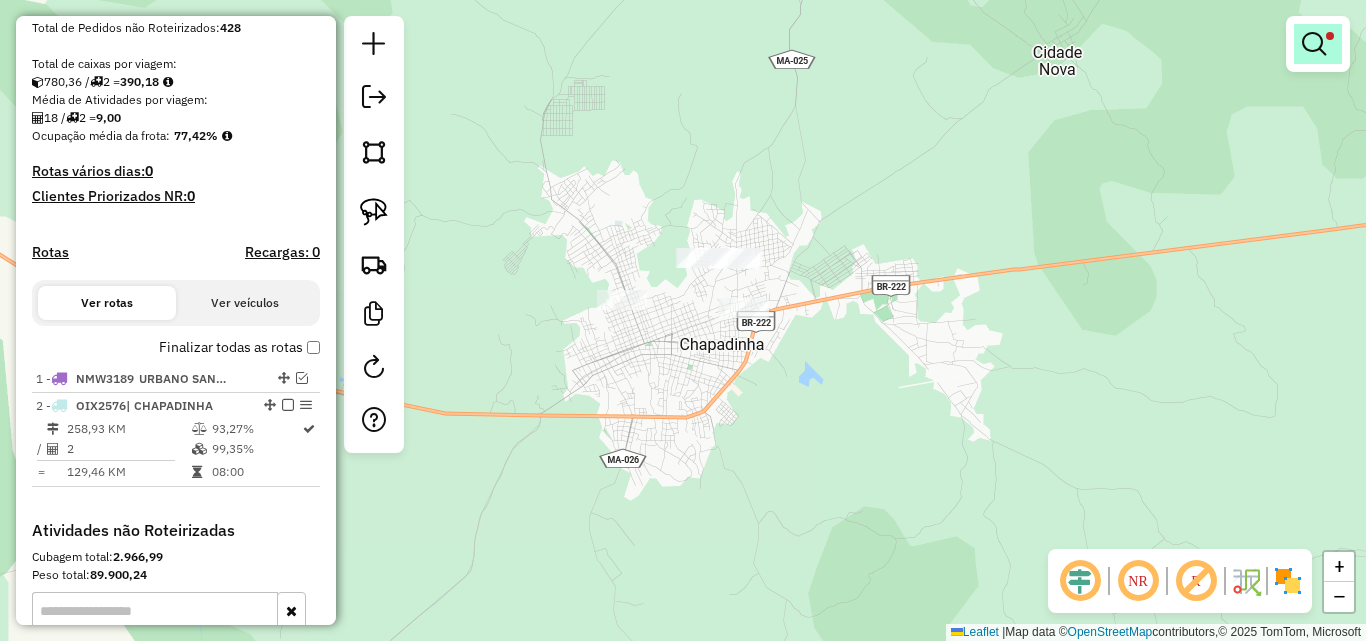 click at bounding box center [1318, 44] 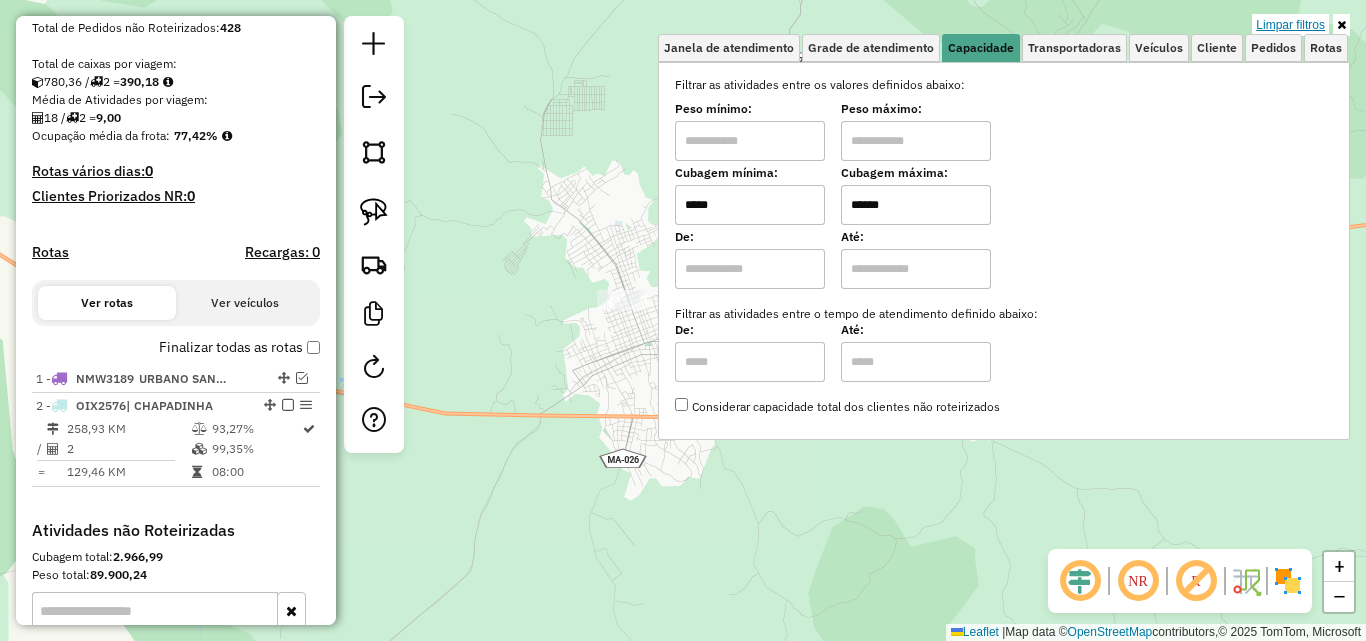click on "Limpar filtros" at bounding box center [1290, 25] 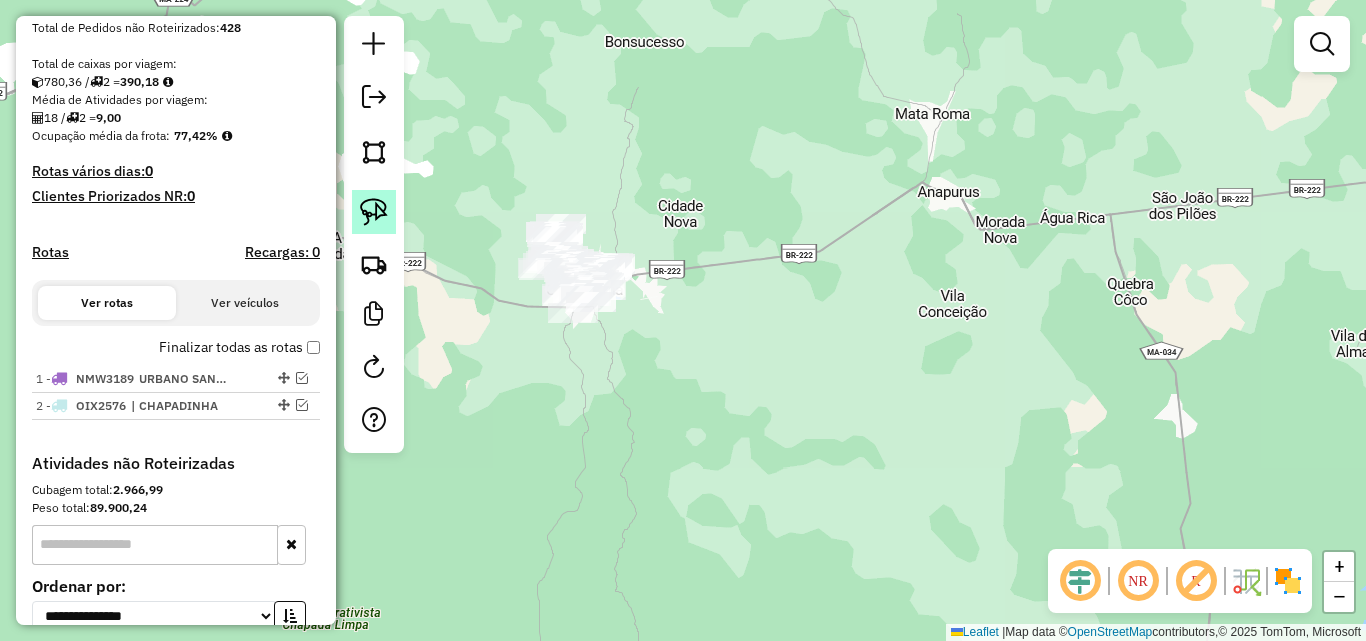 click 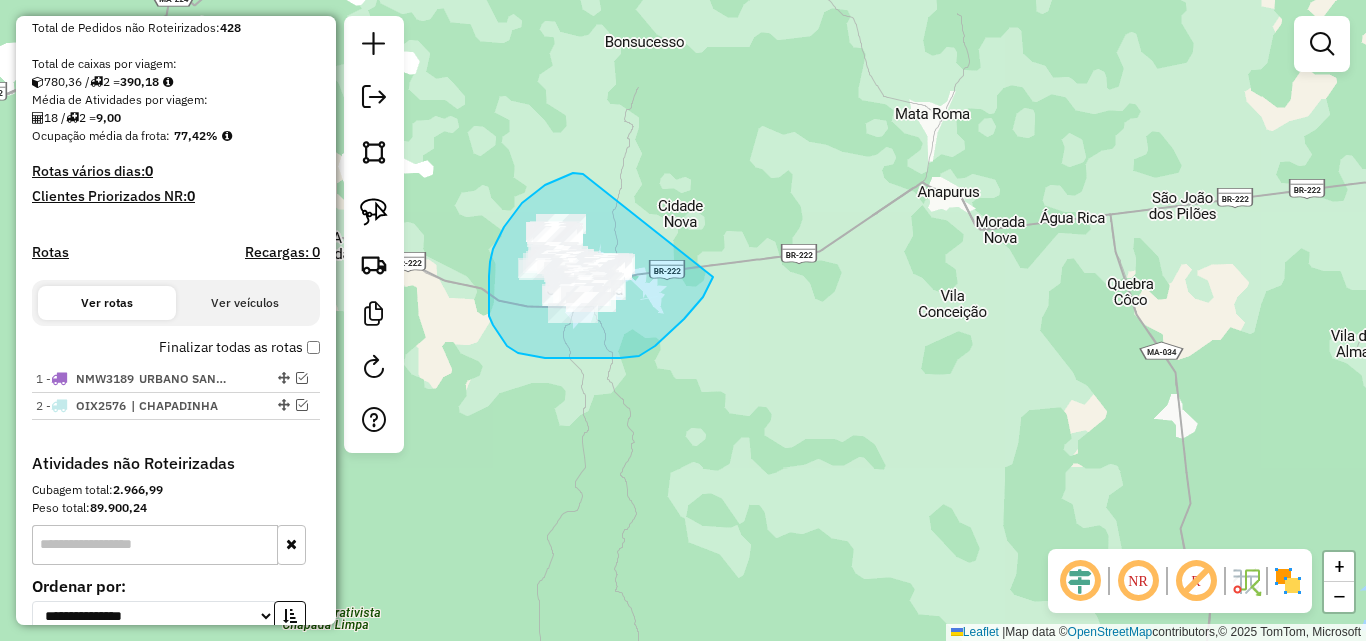 drag, startPoint x: 583, startPoint y: 174, endPoint x: 713, endPoint y: 277, distance: 165.85837 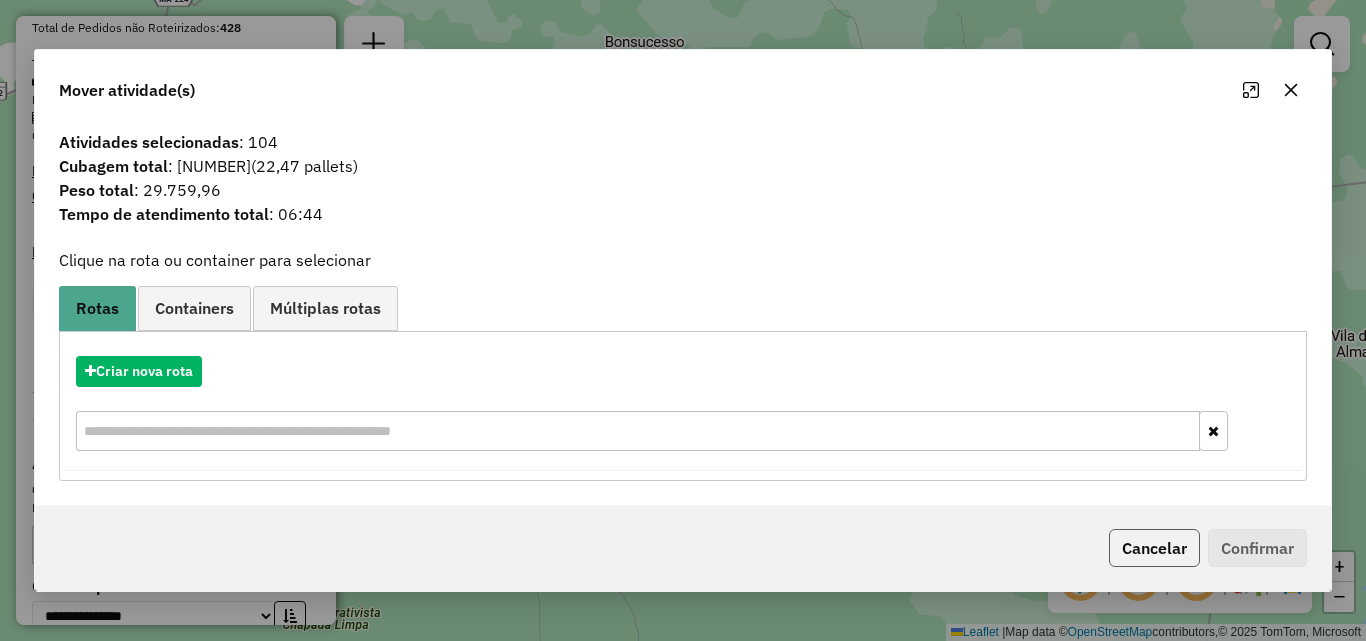 click on "Cancelar" 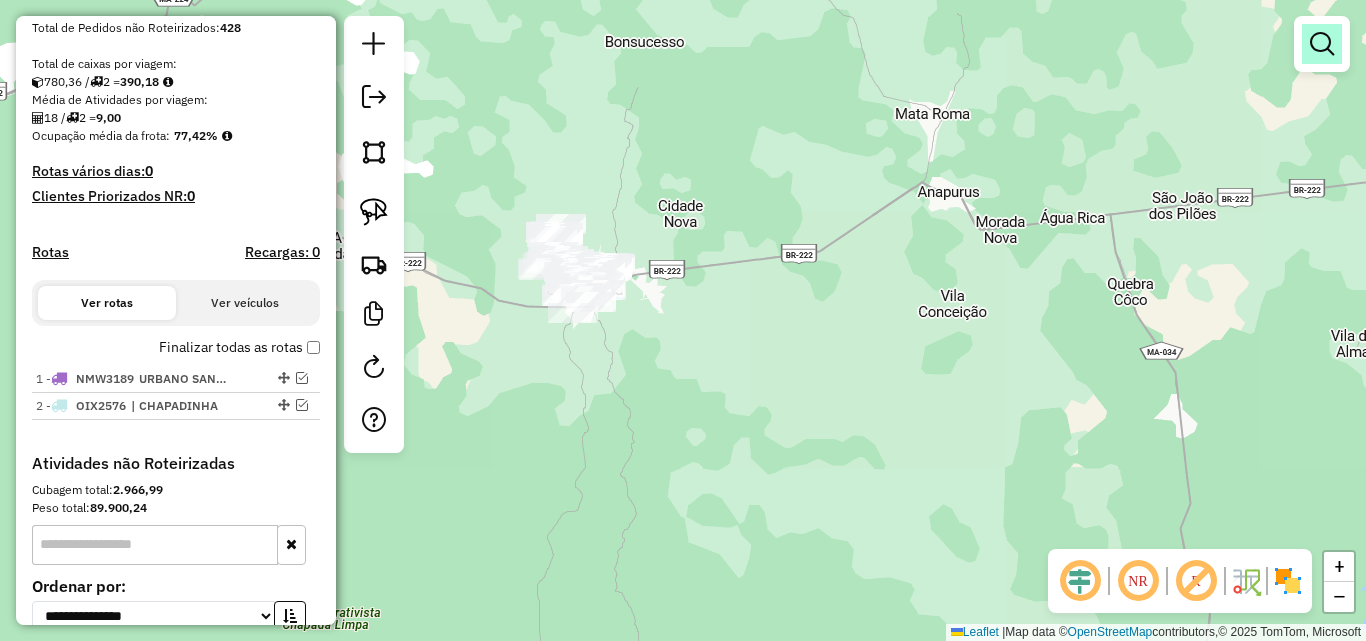 click at bounding box center [1322, 44] 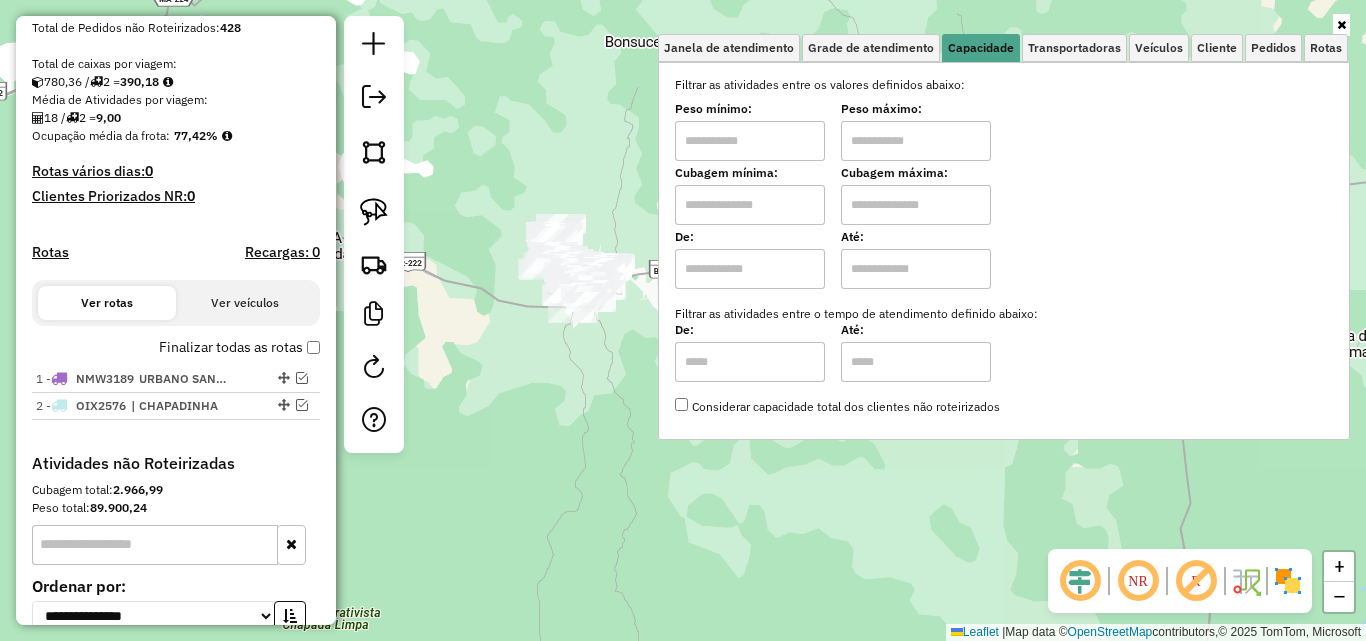 click at bounding box center [750, 205] 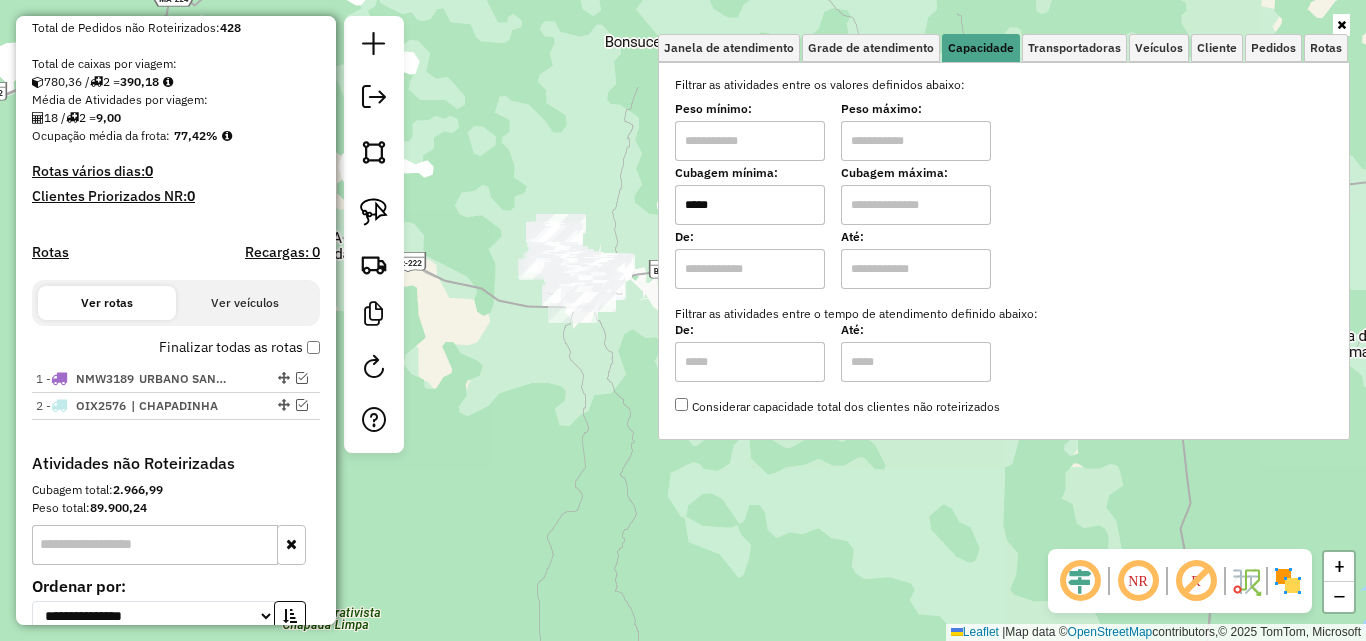 type on "*****" 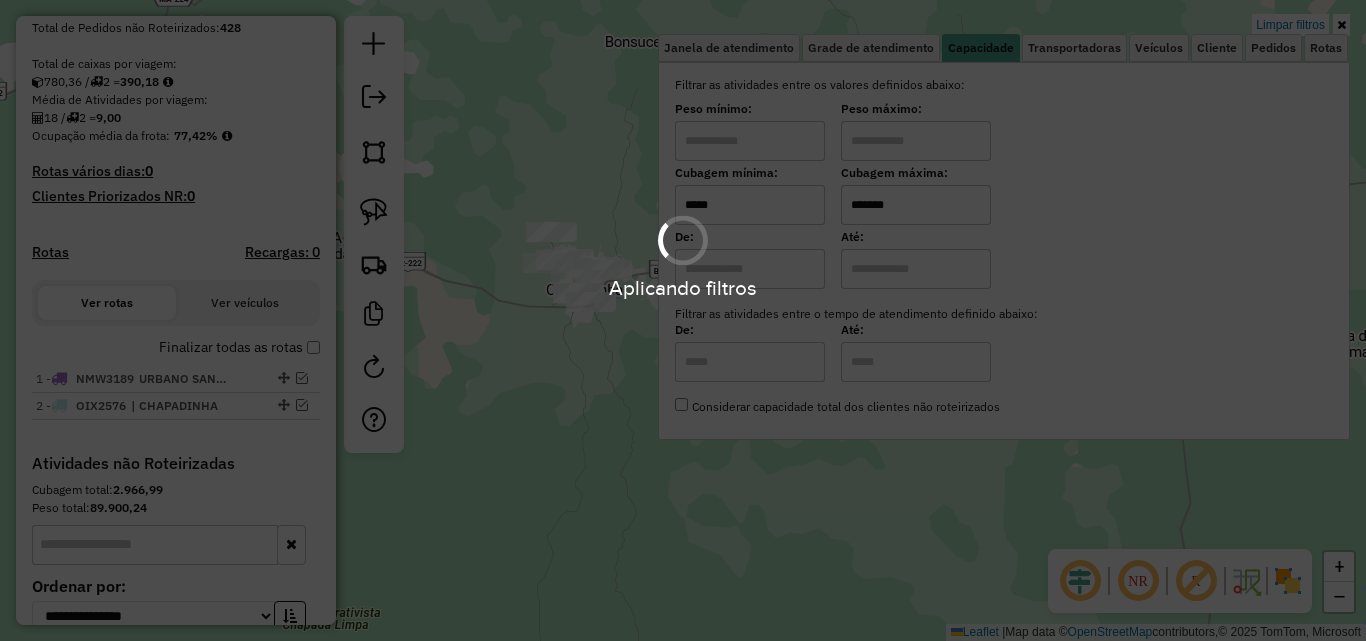 type on "*******" 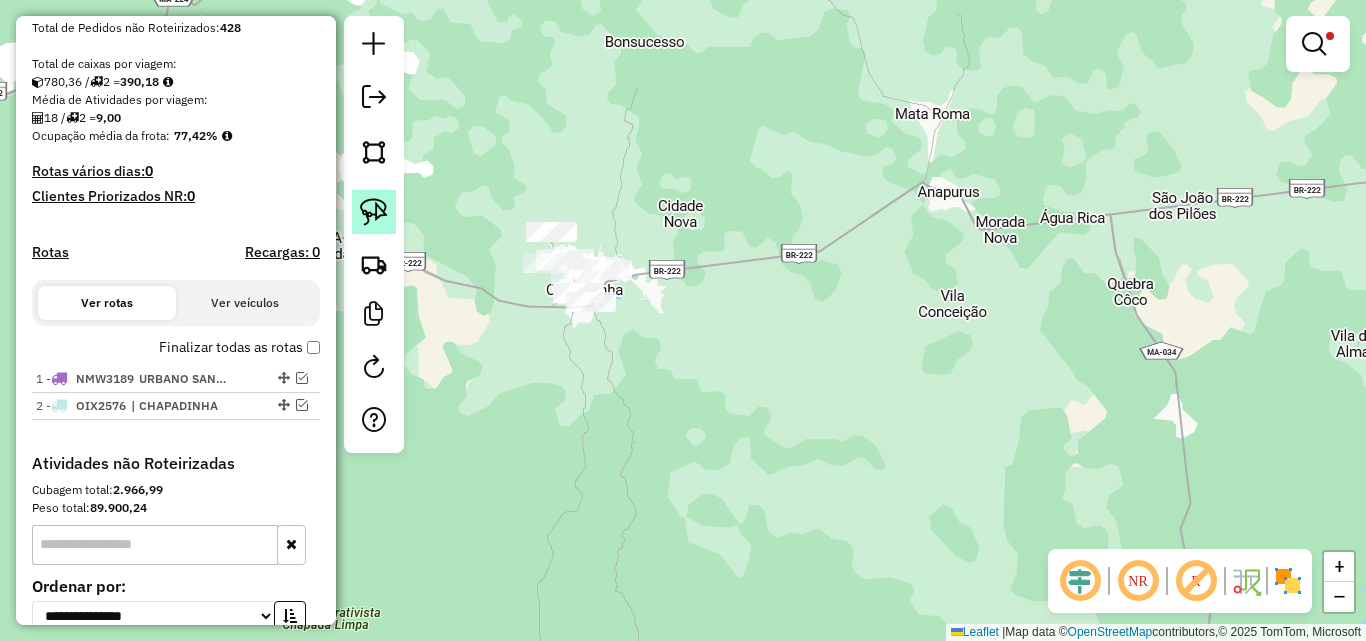 click 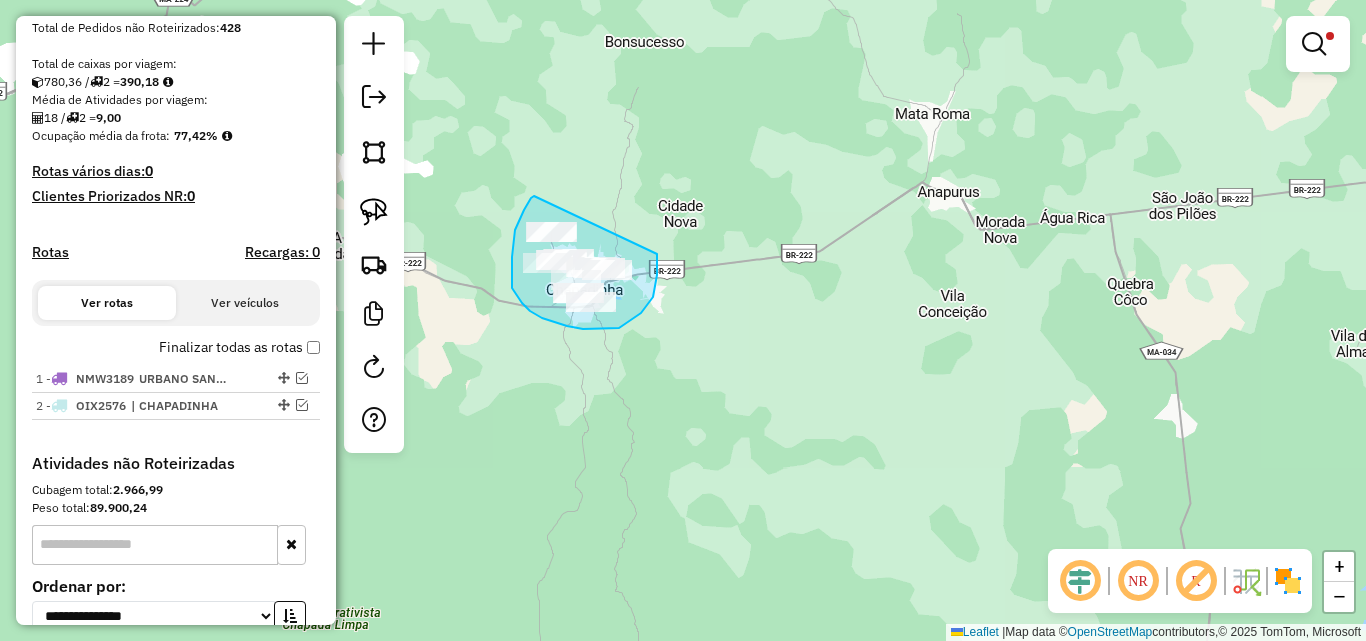 drag, startPoint x: 534, startPoint y: 196, endPoint x: 657, endPoint y: 254, distance: 135.98897 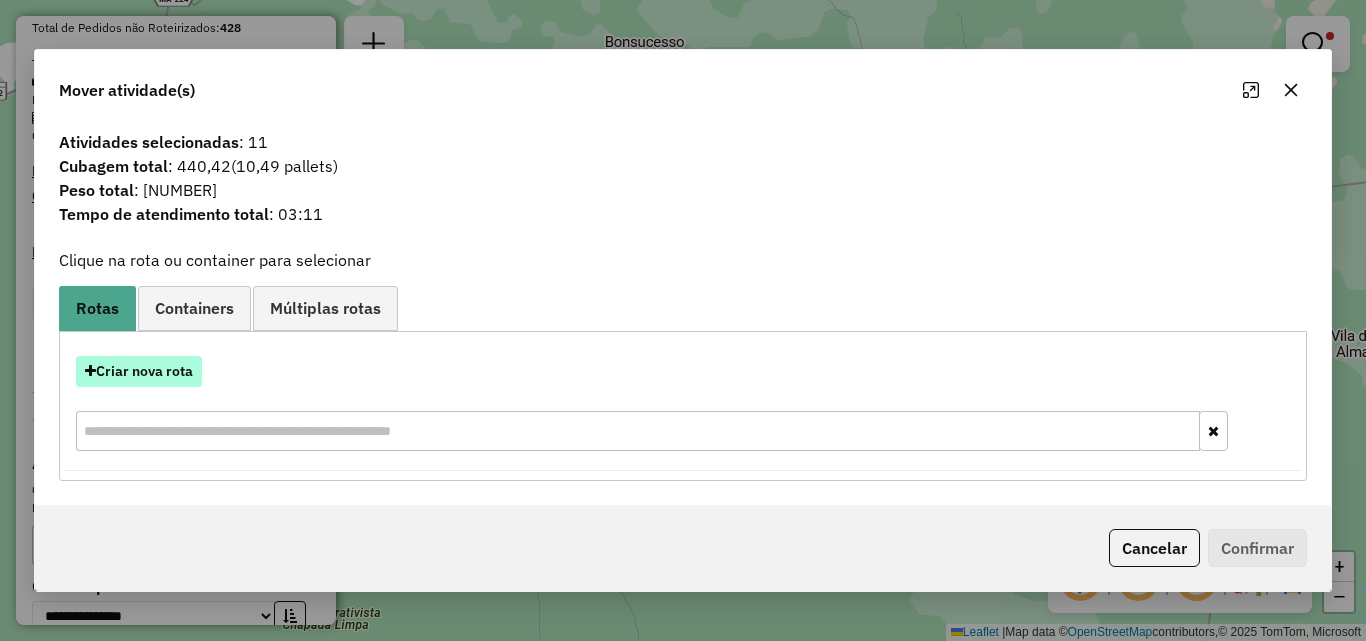 click on "Criar nova rota" at bounding box center [139, 371] 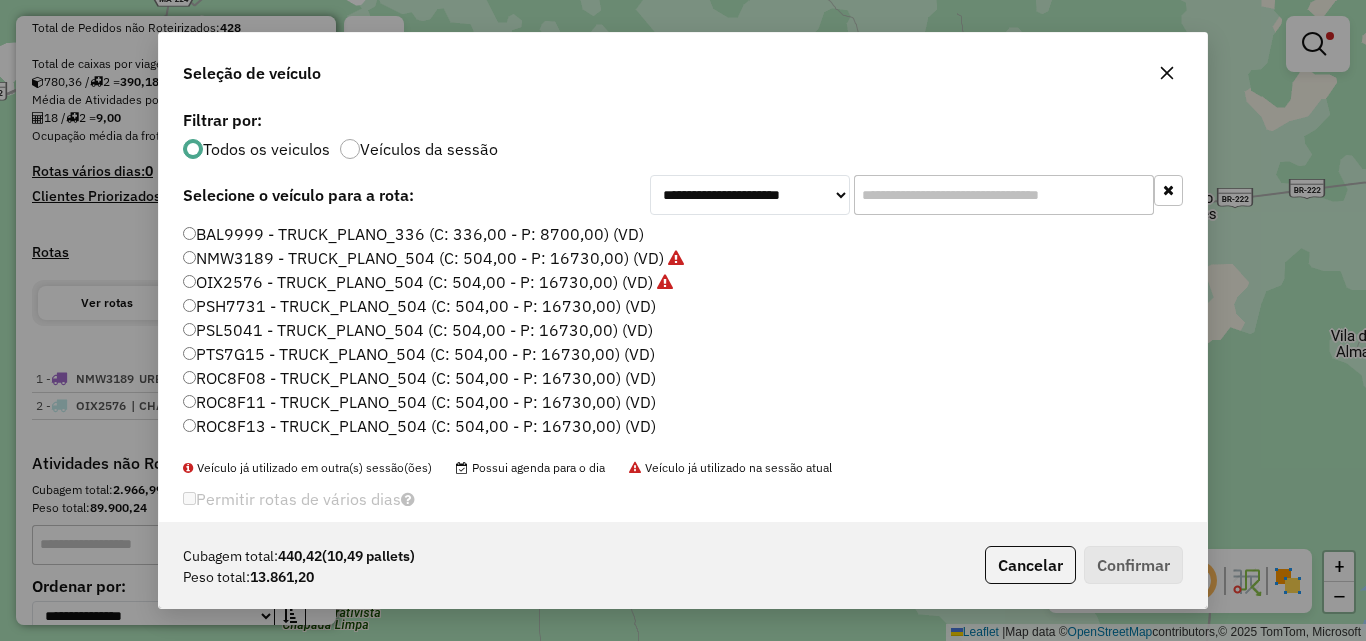scroll, scrollTop: 11, scrollLeft: 6, axis: both 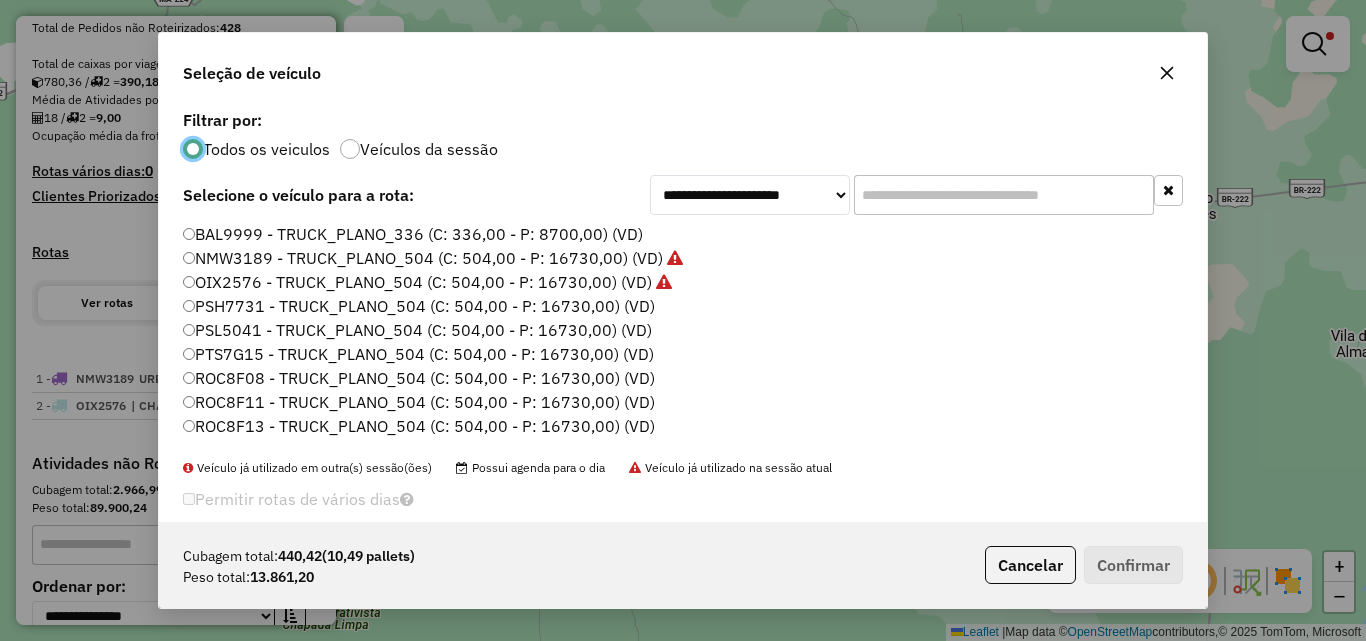 click on "PSH7731 - TRUCK_PLANO_504 (C: 504,00 - P: 16730,00) (VD)" 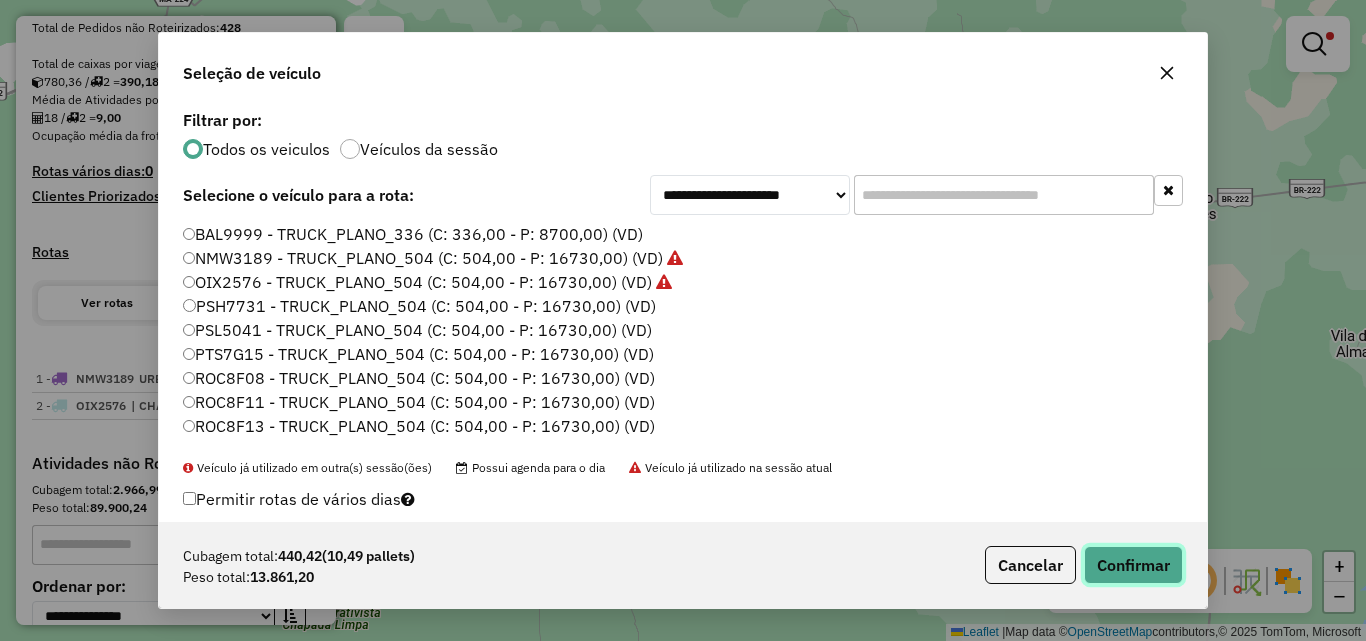 click on "Confirmar" 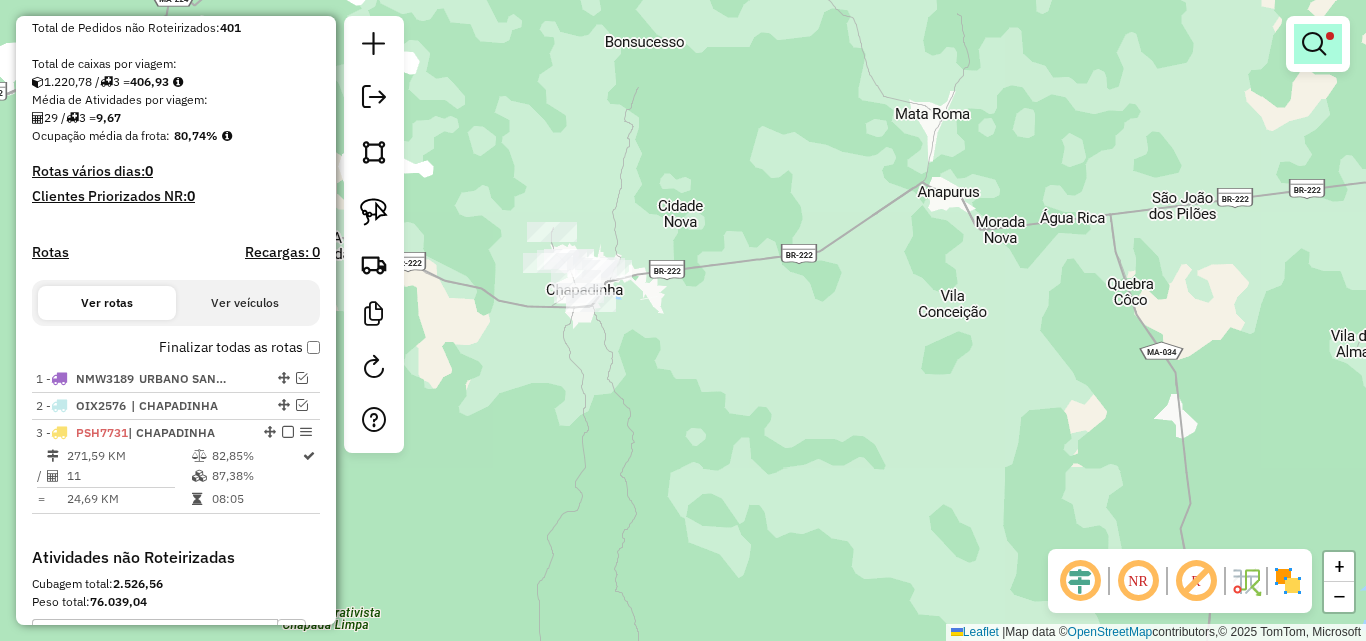 click at bounding box center [1318, 44] 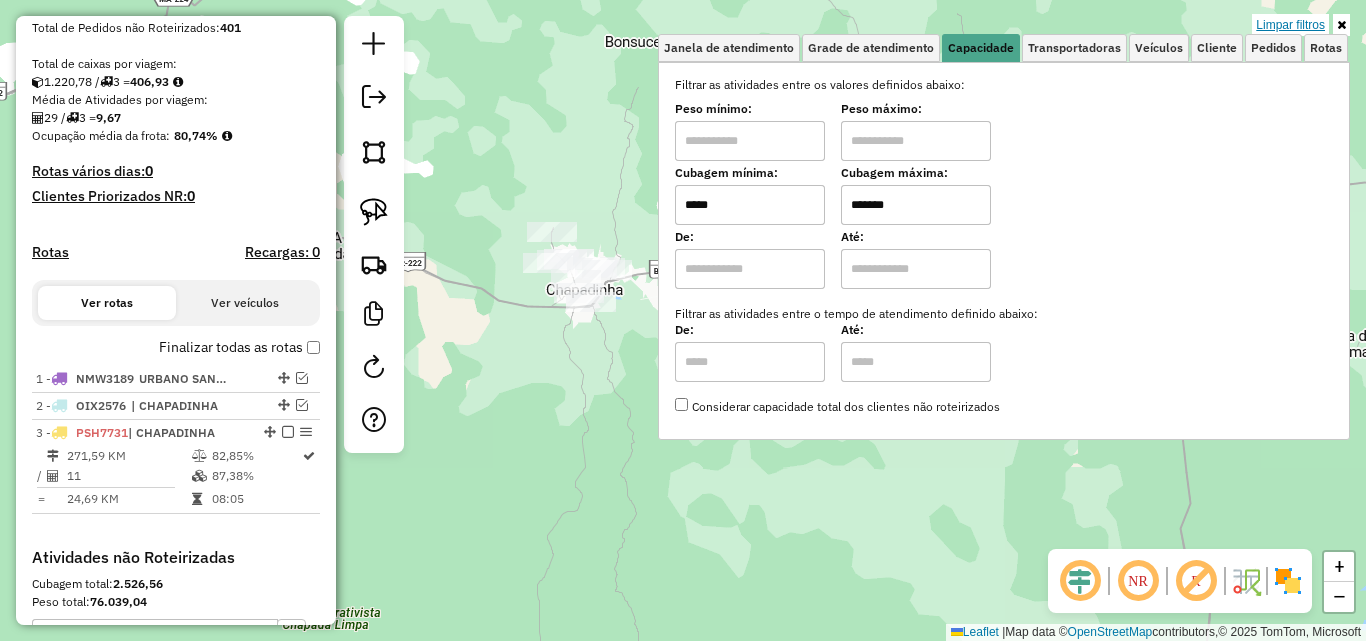click on "Limpar filtros" at bounding box center [1290, 25] 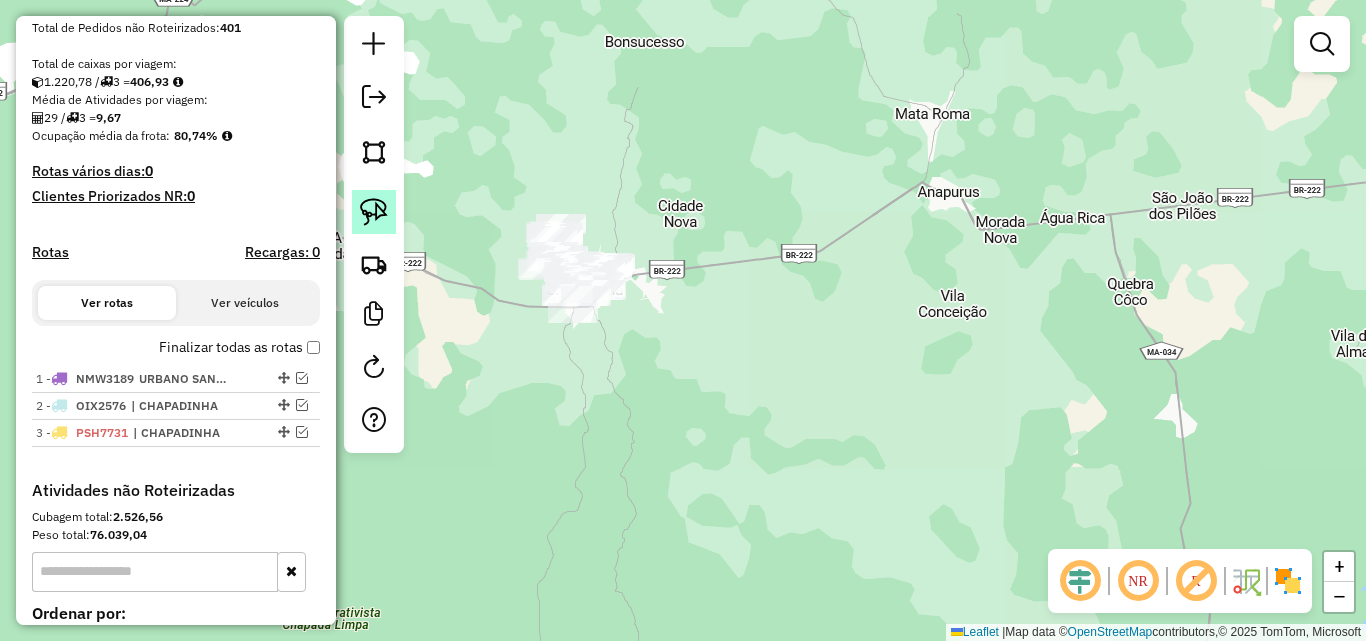 click 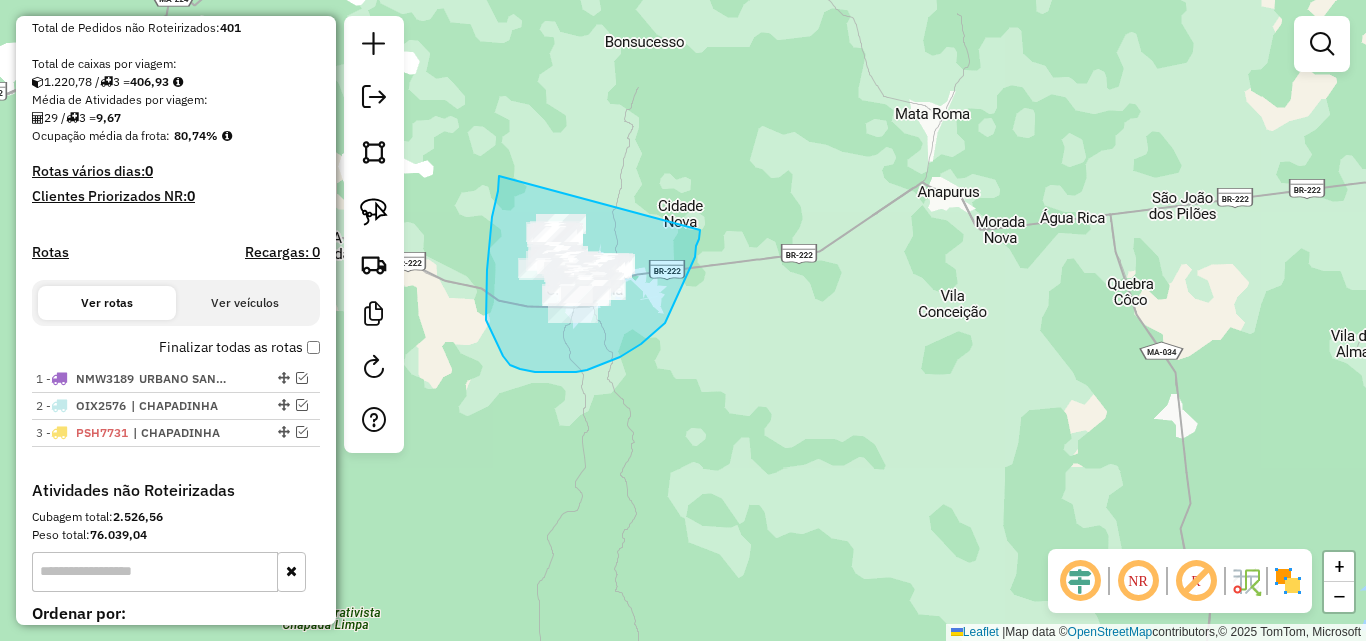drag, startPoint x: 499, startPoint y: 176, endPoint x: 700, endPoint y: 228, distance: 207.61743 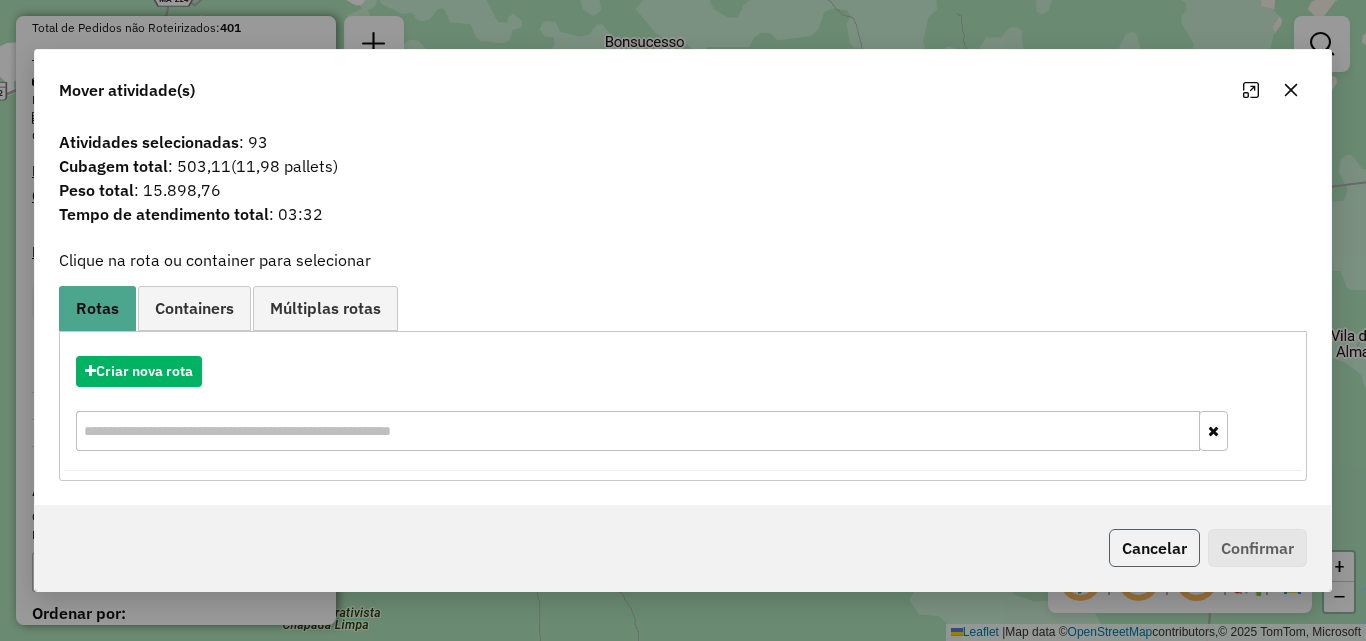 click on "Cancelar" 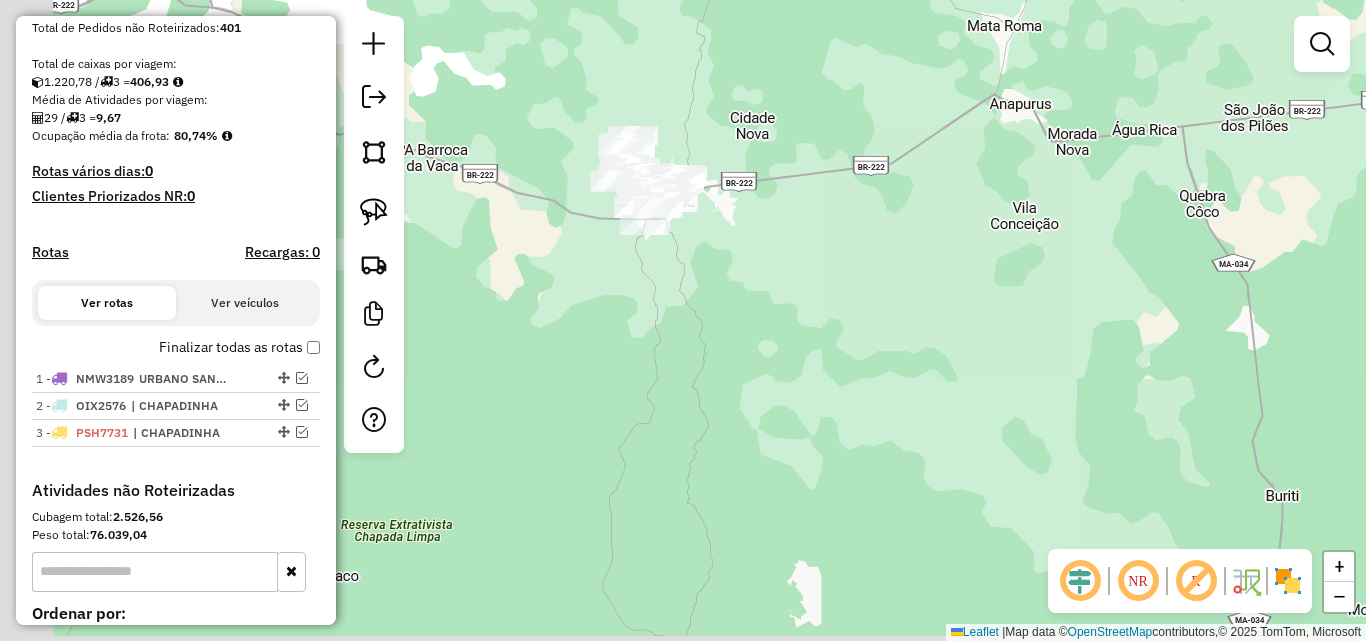 drag, startPoint x: 731, startPoint y: 331, endPoint x: 872, endPoint y: 185, distance: 202.97044 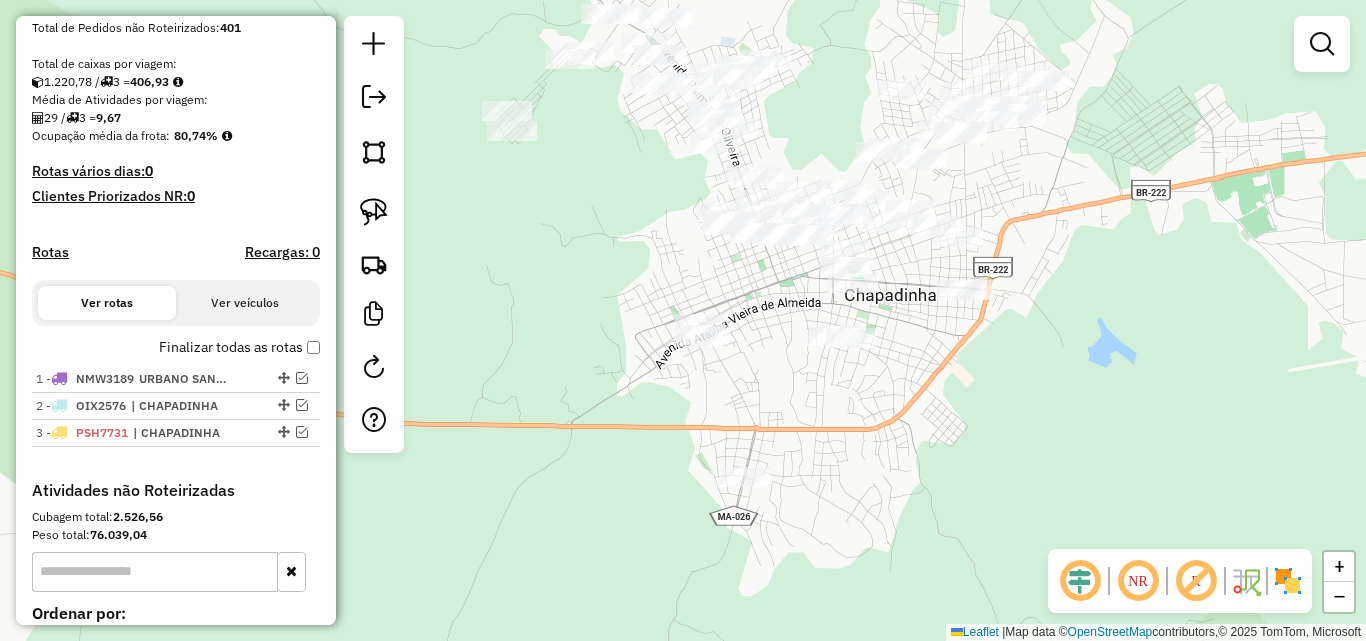 drag, startPoint x: 1067, startPoint y: 300, endPoint x: 1059, endPoint y: 255, distance: 45.705578 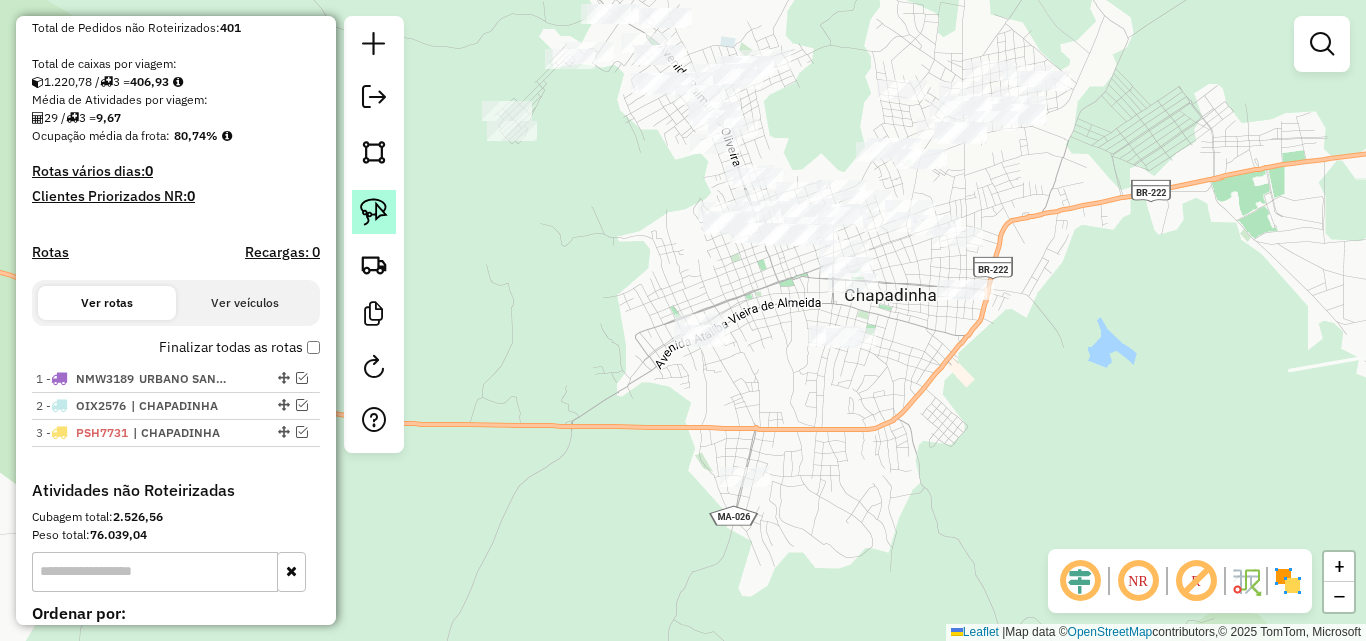 click 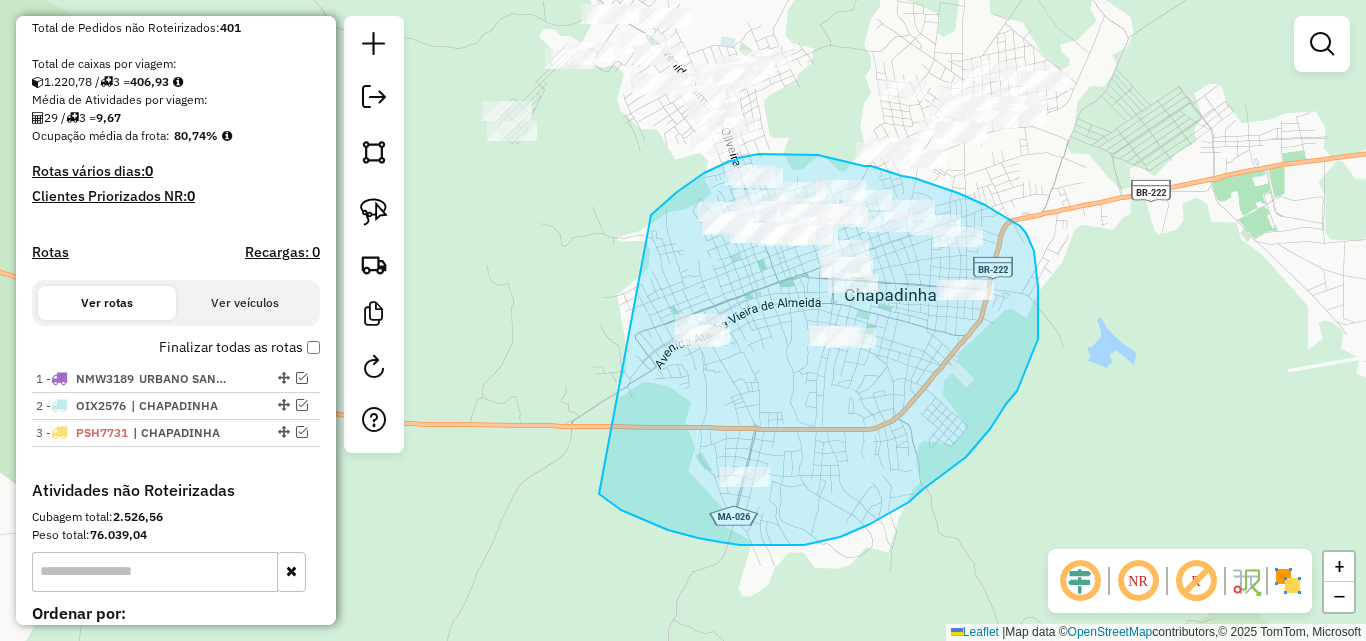 drag, startPoint x: 651, startPoint y: 215, endPoint x: 599, endPoint y: 494, distance: 283.8045 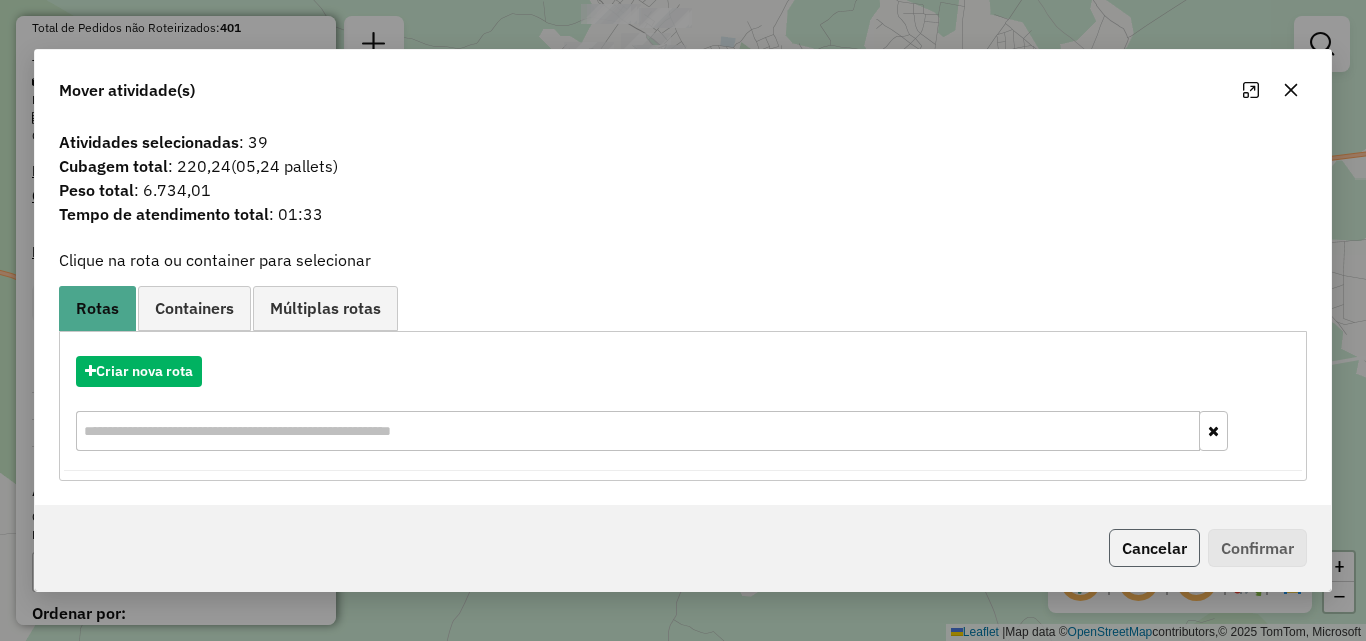 click on "Cancelar" 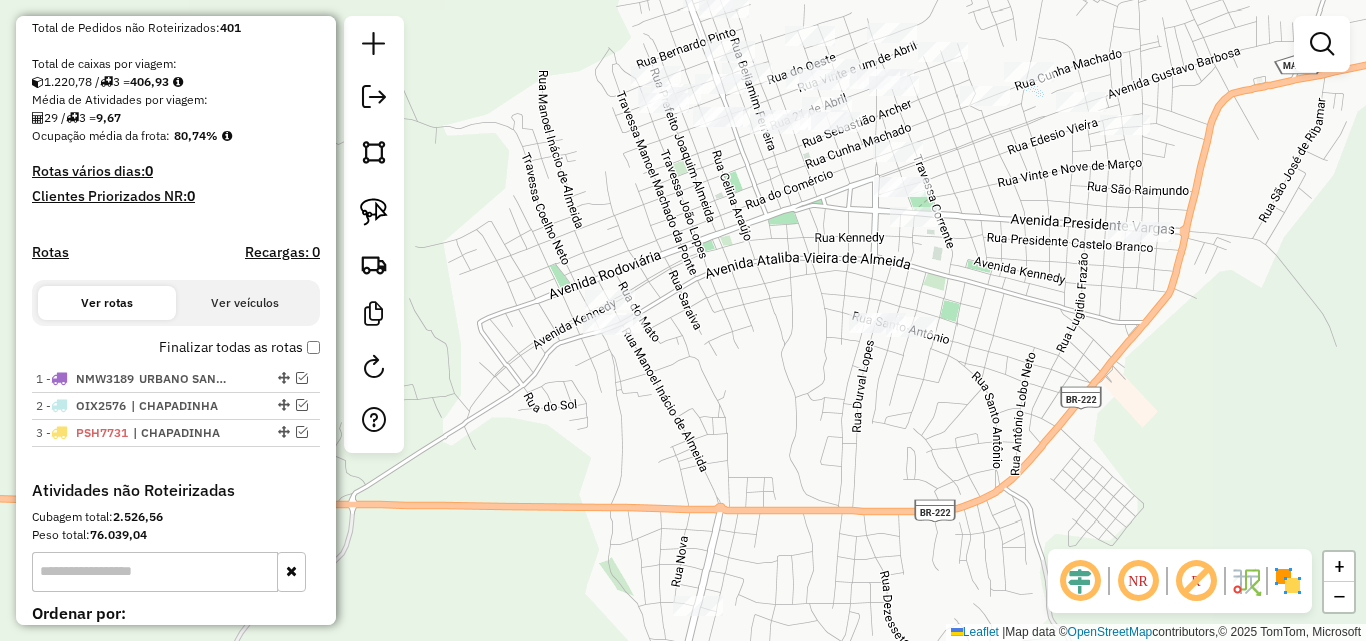drag, startPoint x: 777, startPoint y: 439, endPoint x: 801, endPoint y: 391, distance: 53.66563 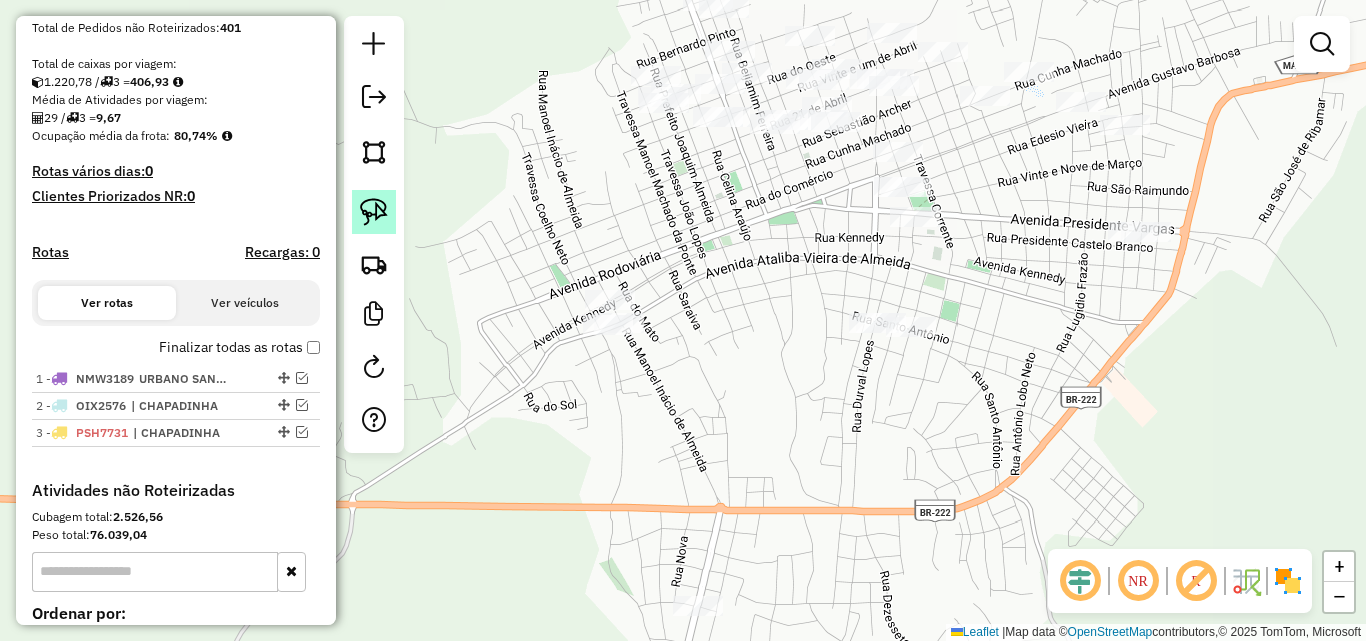 click 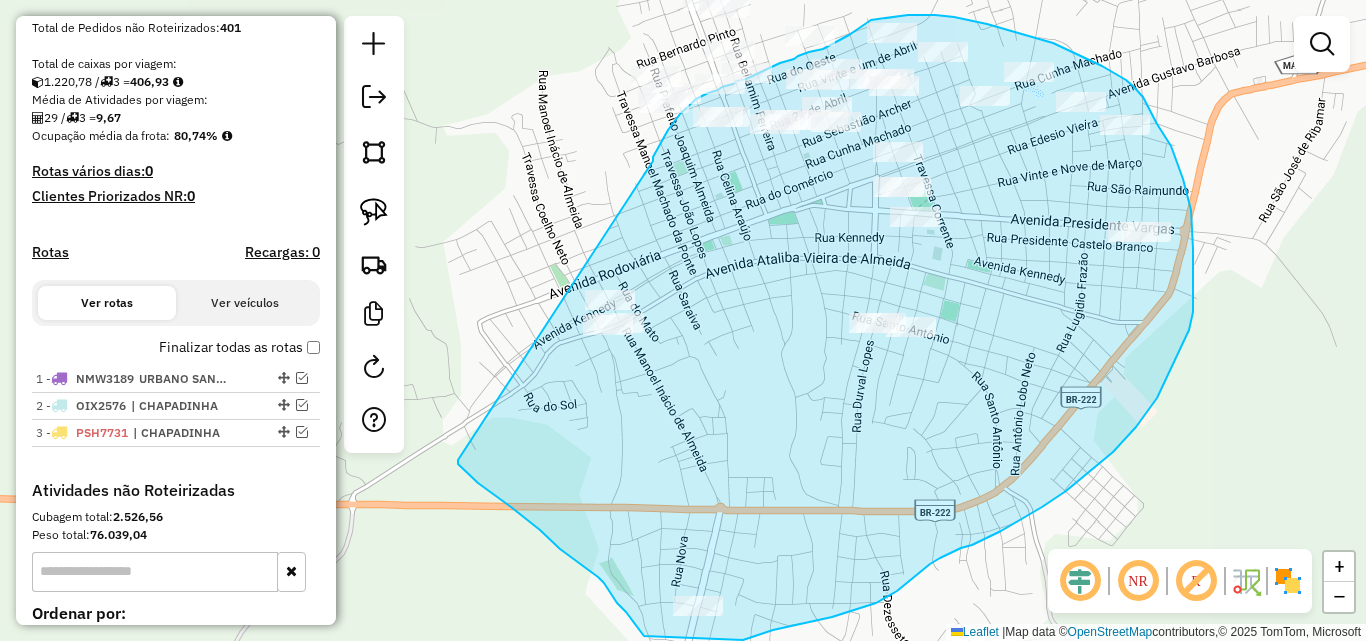 drag, startPoint x: 653, startPoint y: 161, endPoint x: 458, endPoint y: 460, distance: 356.96777 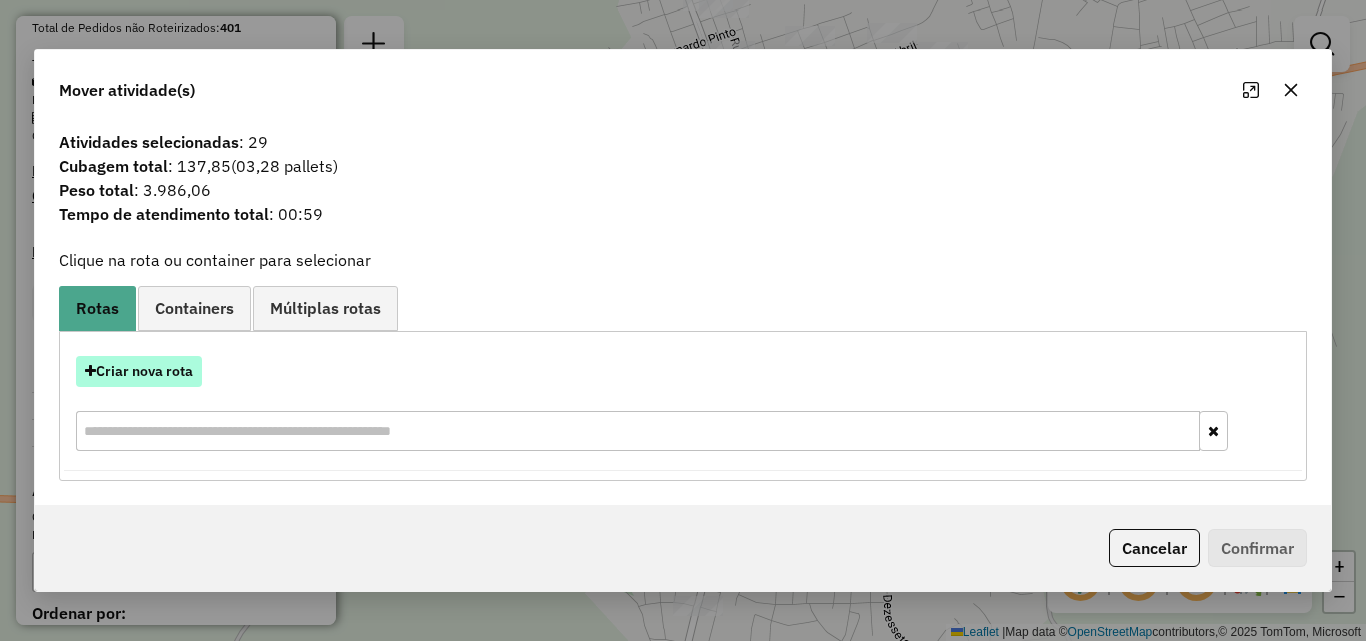 click on "Criar nova rota" at bounding box center [139, 371] 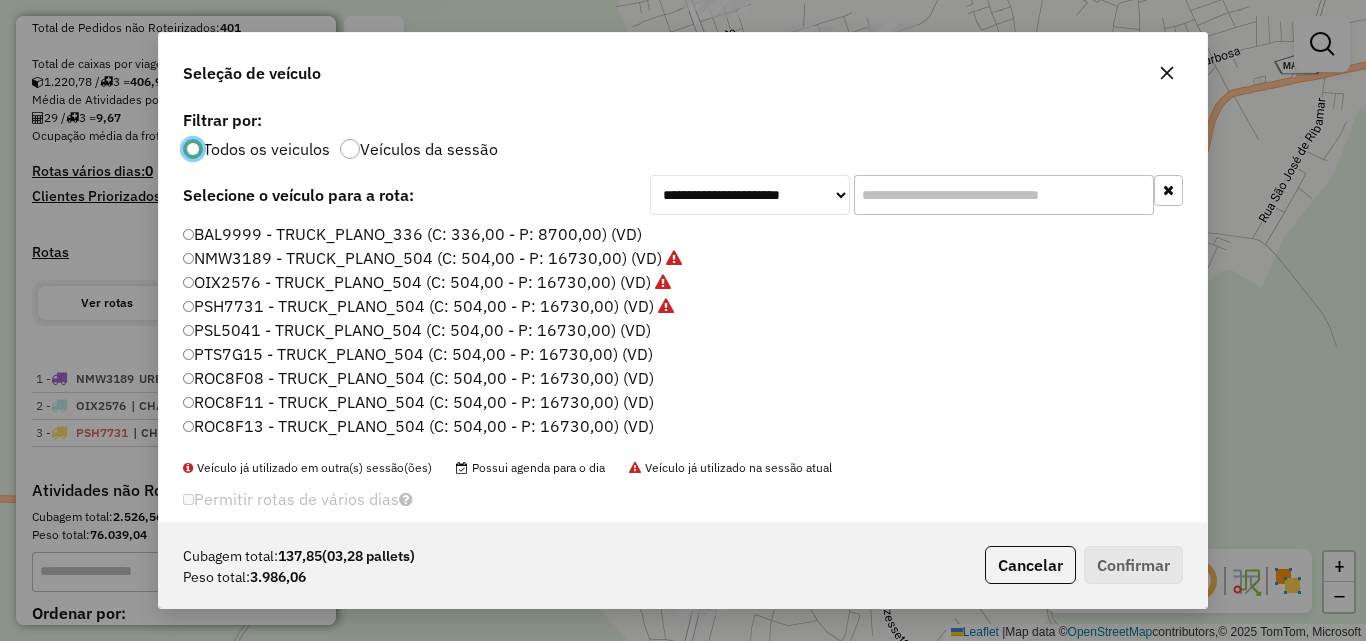 scroll, scrollTop: 11, scrollLeft: 6, axis: both 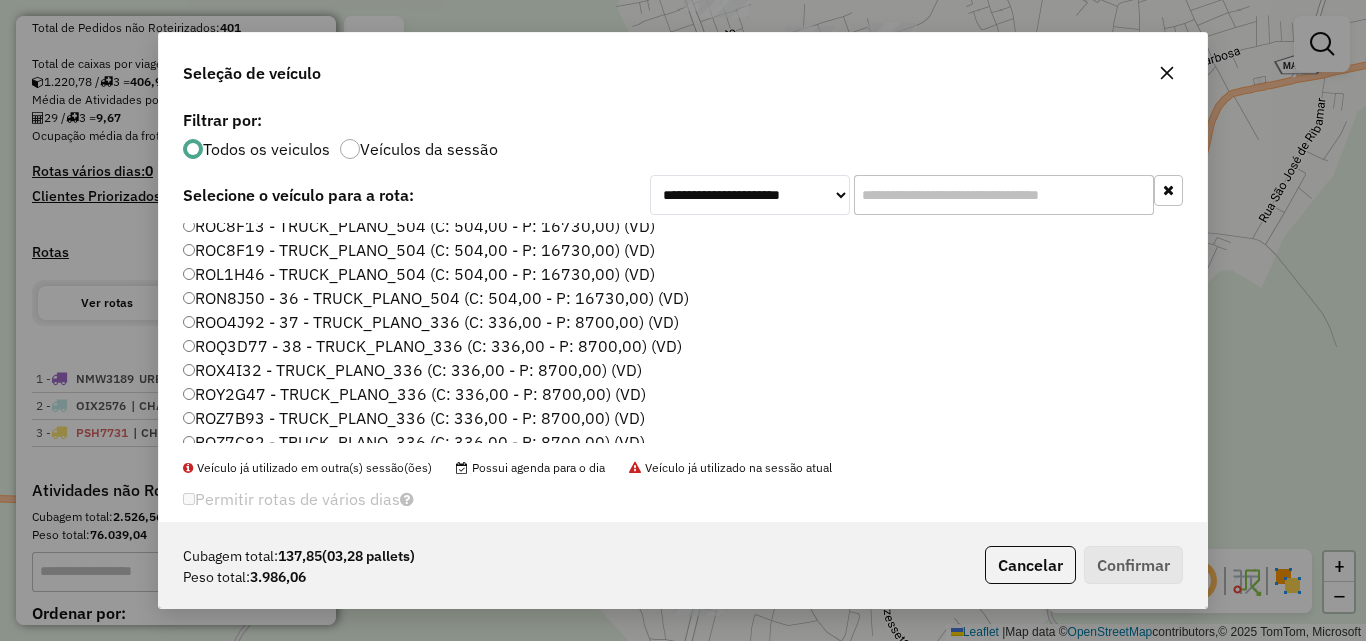 click on "ROO4J92 - 37 - TRUCK_PLANO_336 (C: 336,00 - P: 8700,00) (VD)" 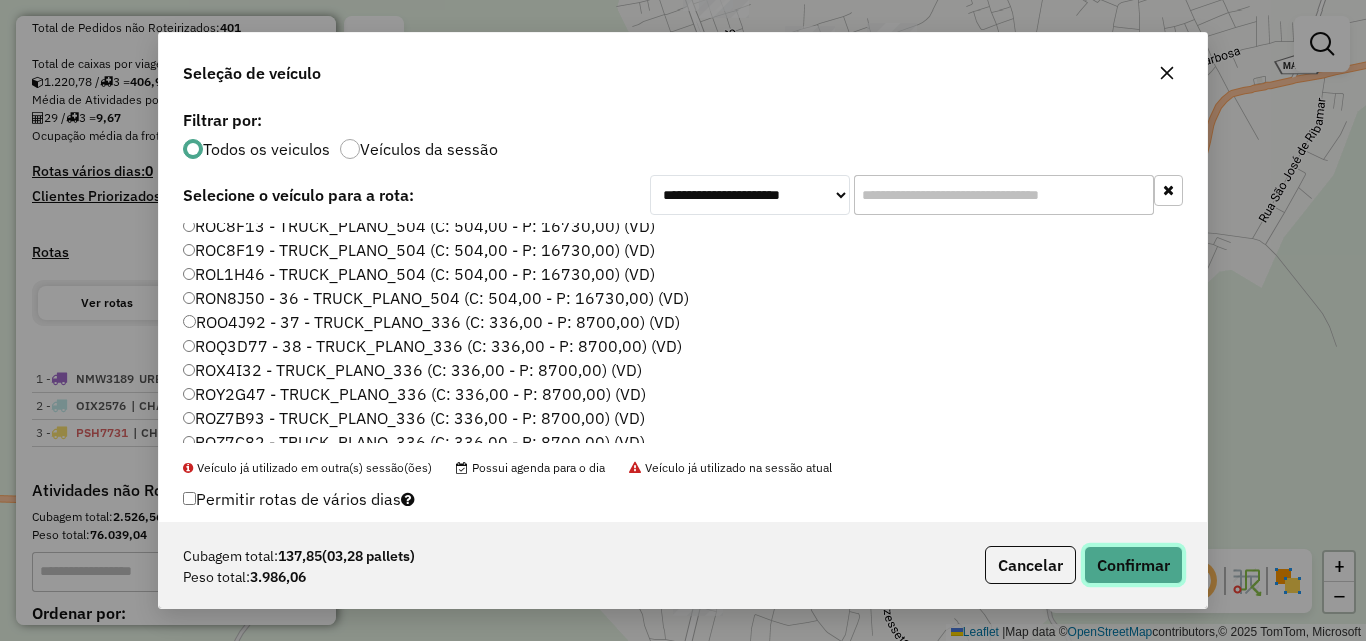 click on "Confirmar" 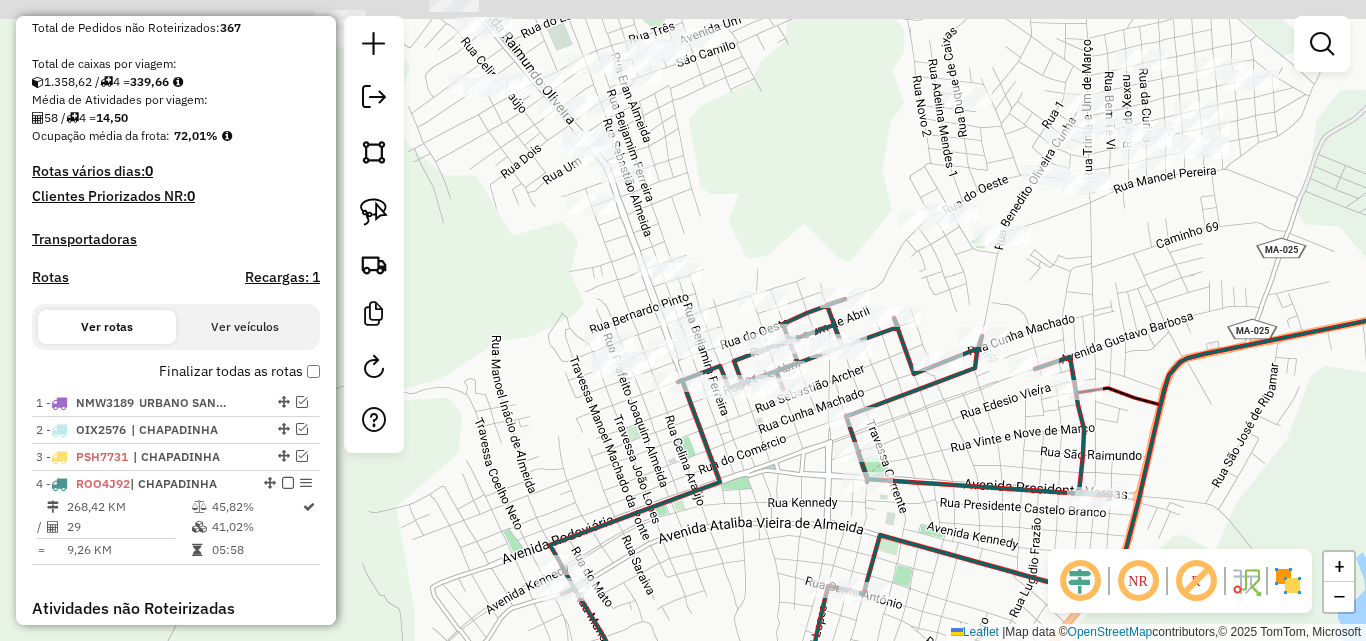 drag, startPoint x: 713, startPoint y: 198, endPoint x: 629, endPoint y: 414, distance: 231.7585 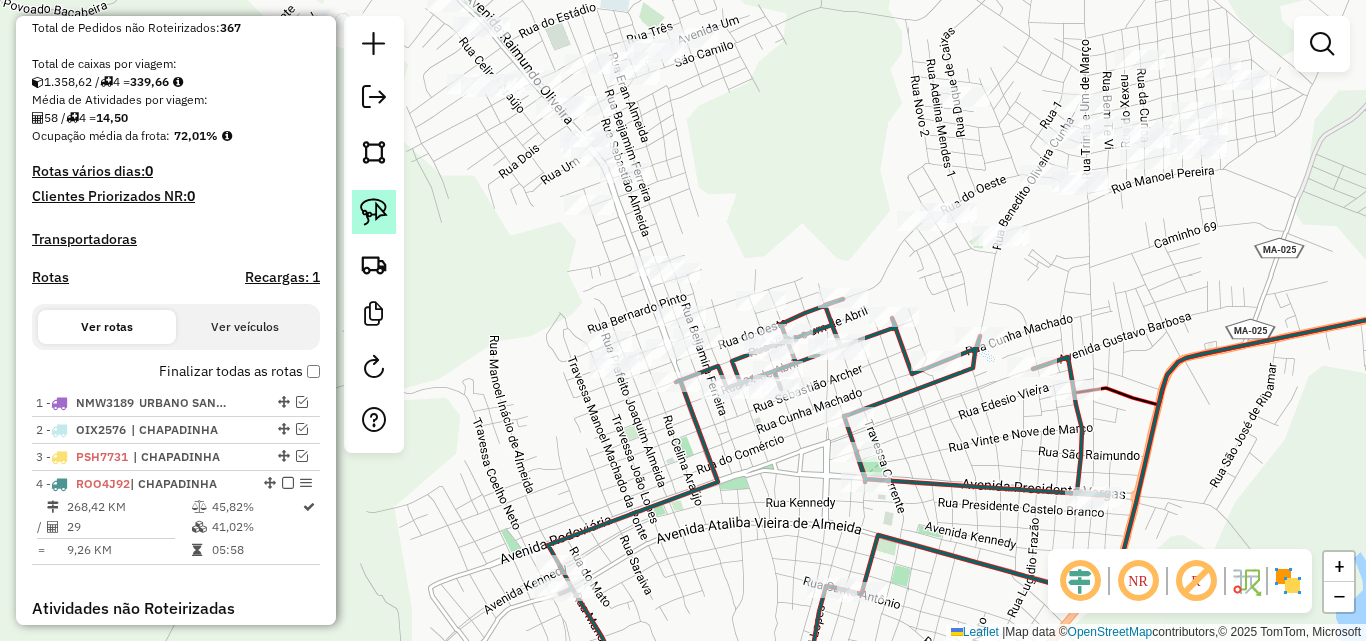 click 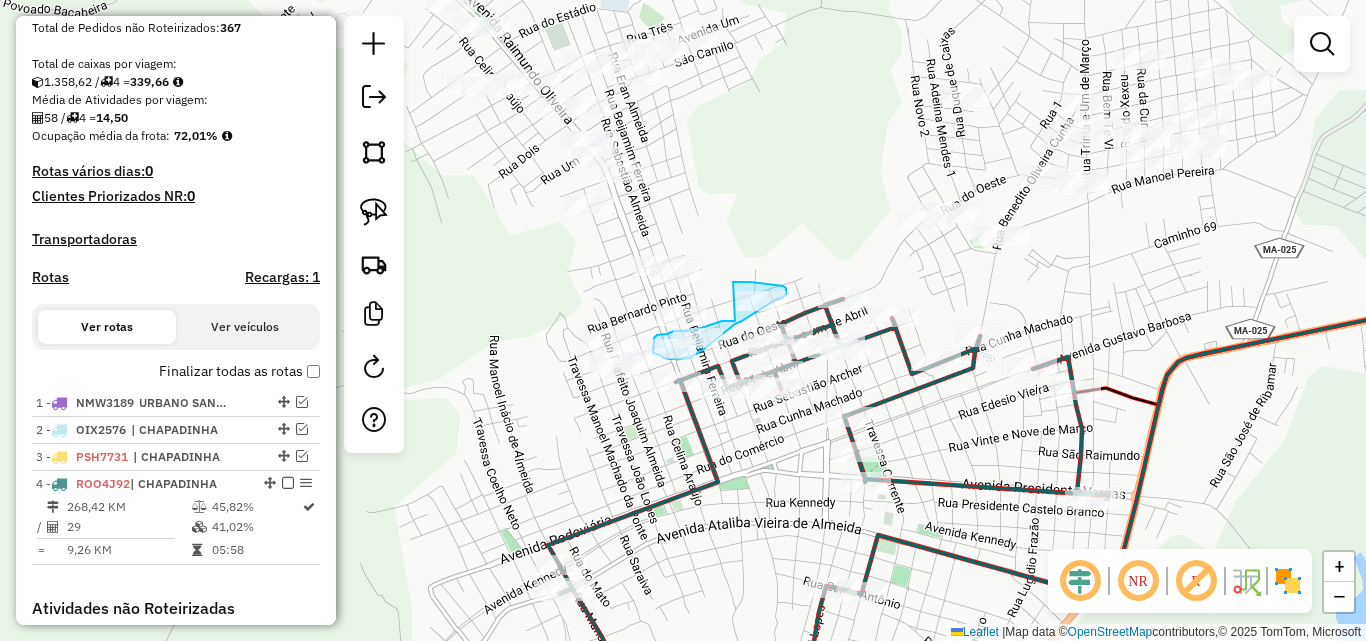 drag, startPoint x: 735, startPoint y: 321, endPoint x: 733, endPoint y: 282, distance: 39.051247 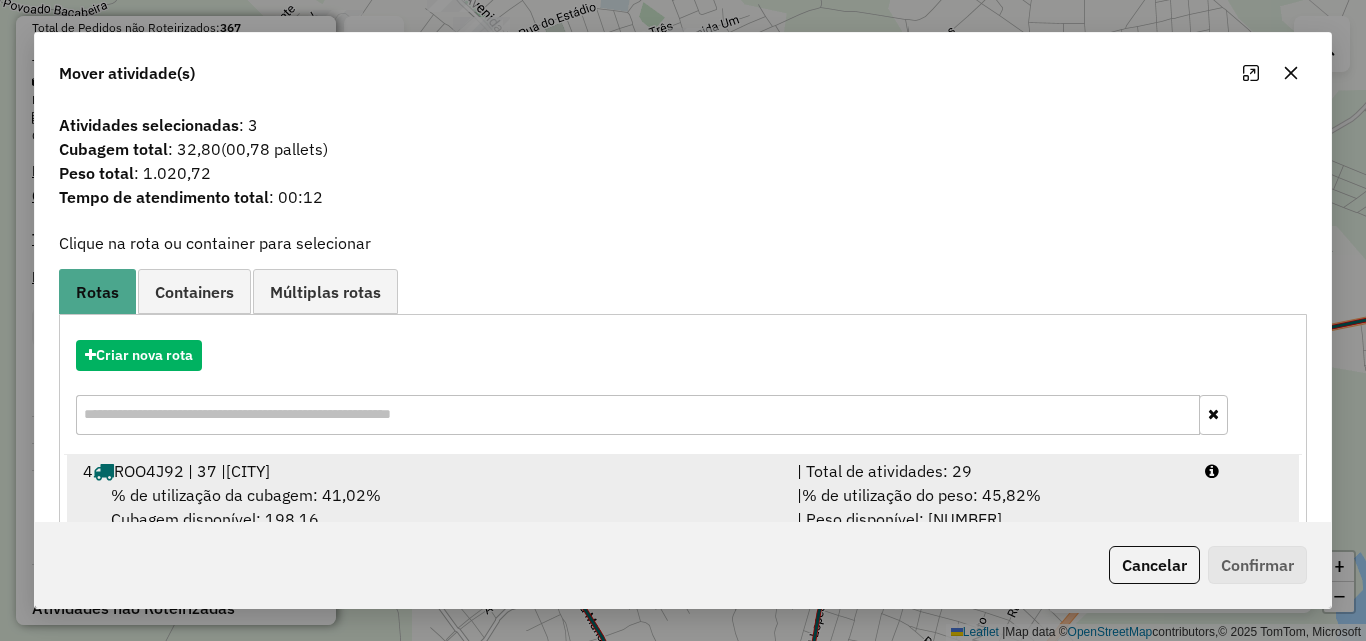 click on "ROO4J92 | 37 |[CITY]" at bounding box center [428, 471] 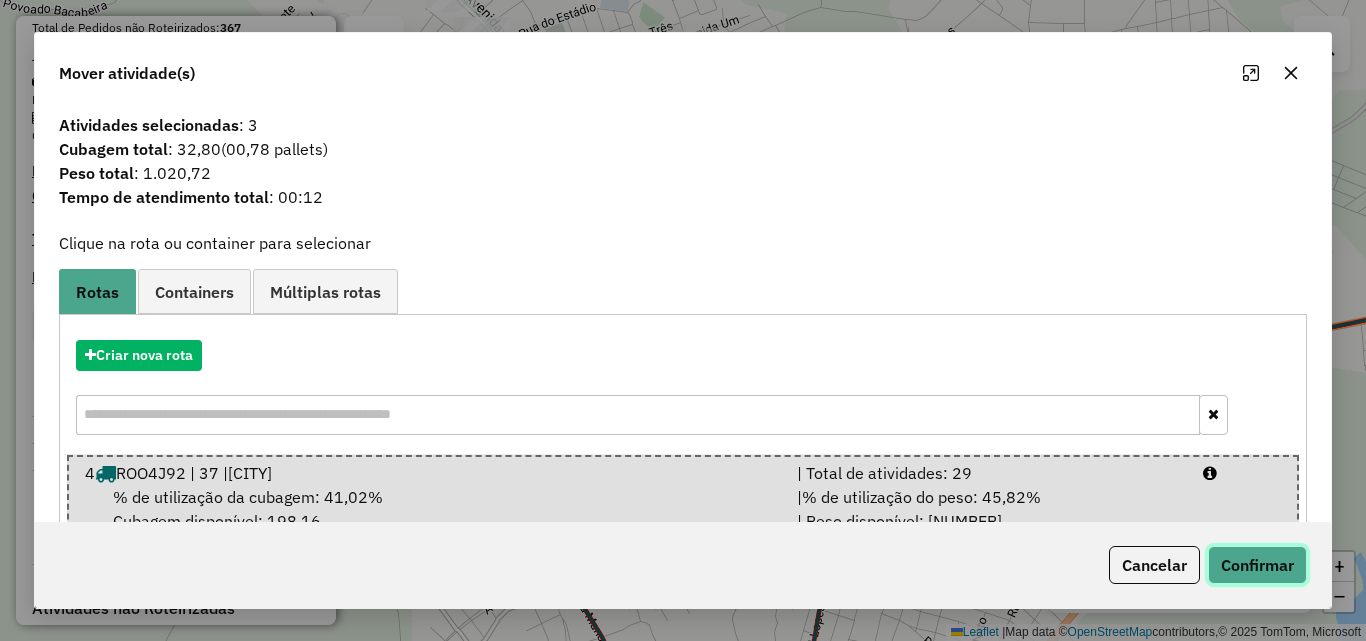 click on "Confirmar" 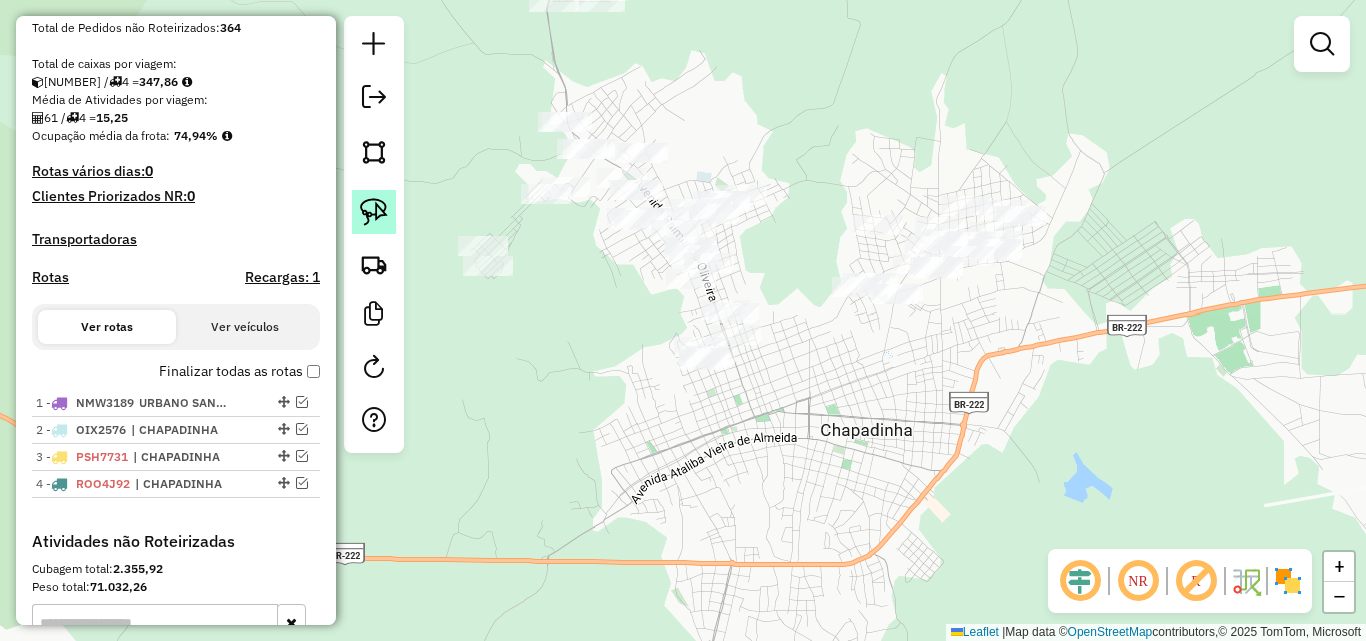 click 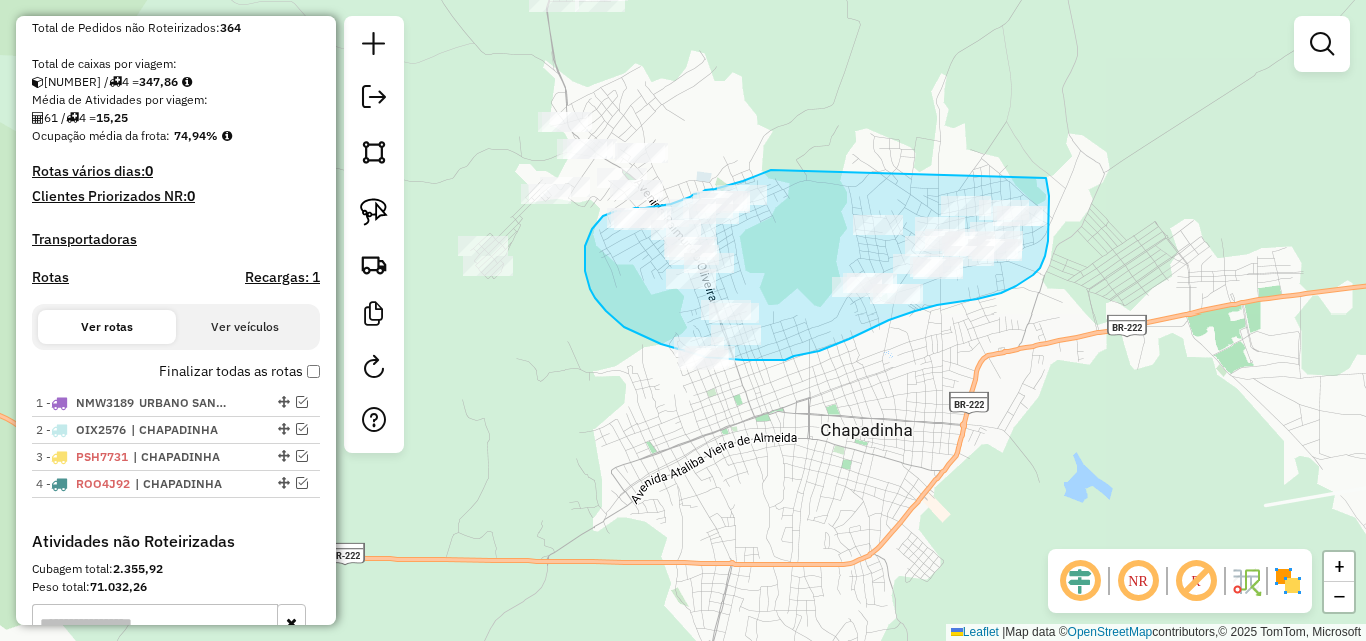 drag, startPoint x: 771, startPoint y: 170, endPoint x: 1046, endPoint y: 178, distance: 275.11633 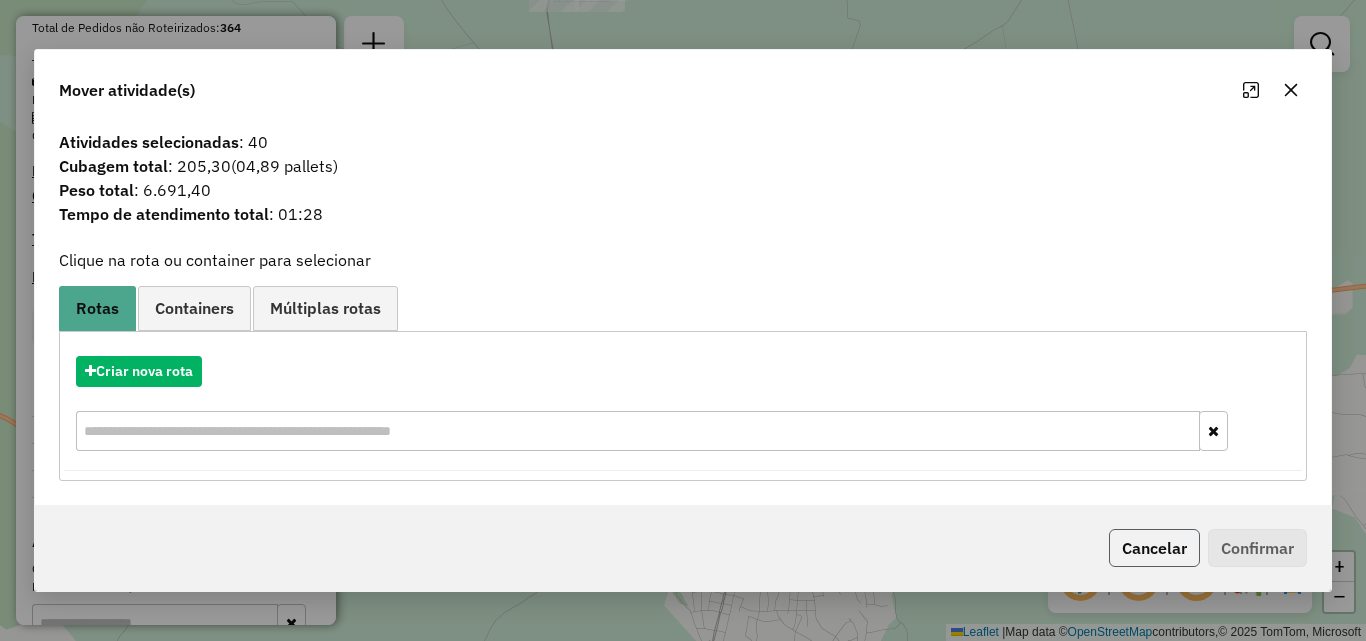click on "Cancelar" 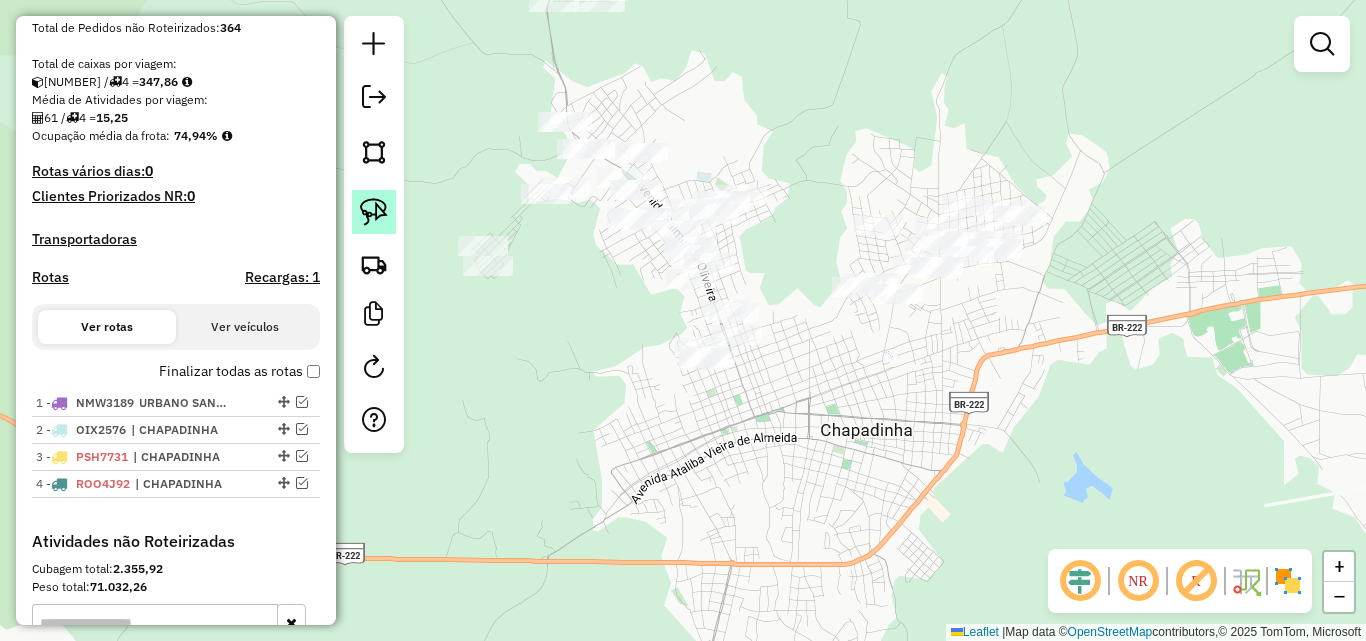 click 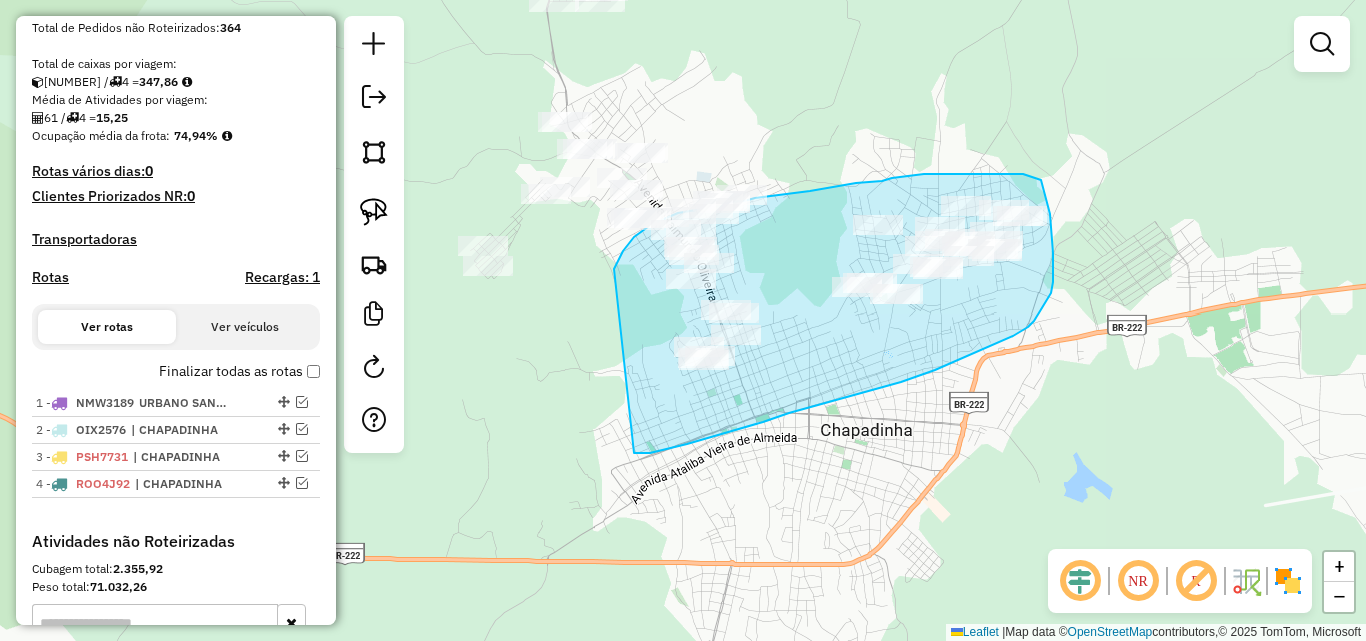 drag, startPoint x: 614, startPoint y: 269, endPoint x: 634, endPoint y: 453, distance: 185.08377 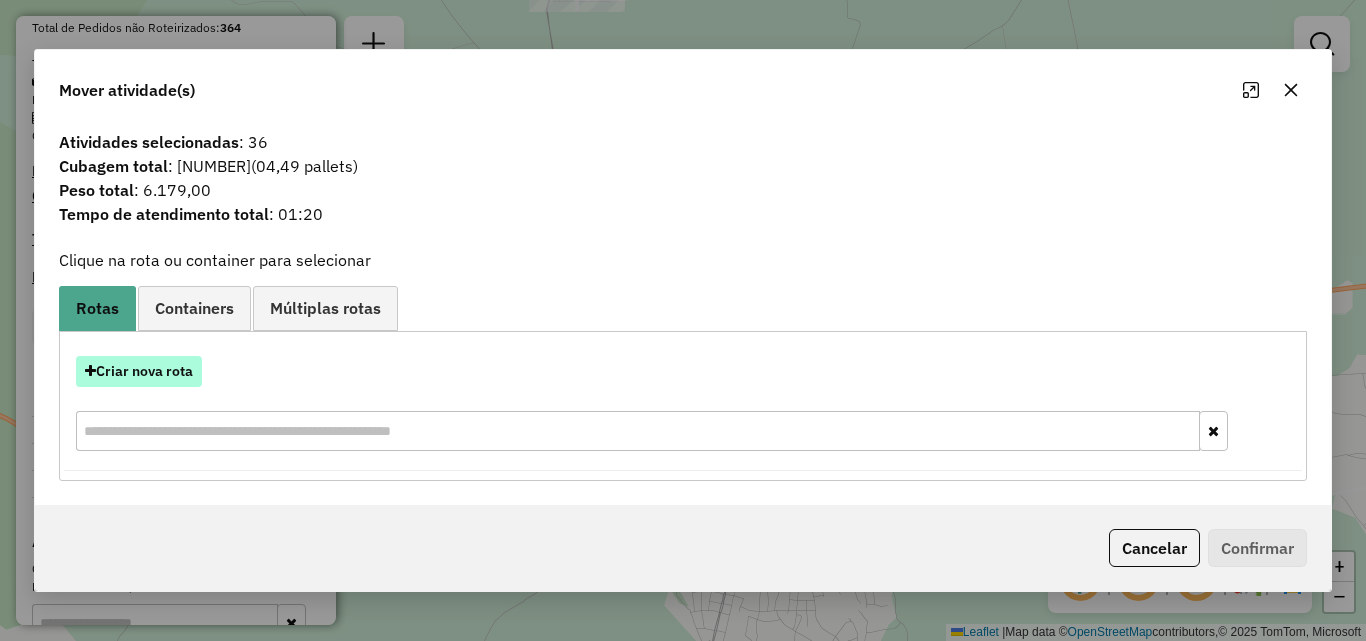 click on "Criar nova rota" at bounding box center (139, 371) 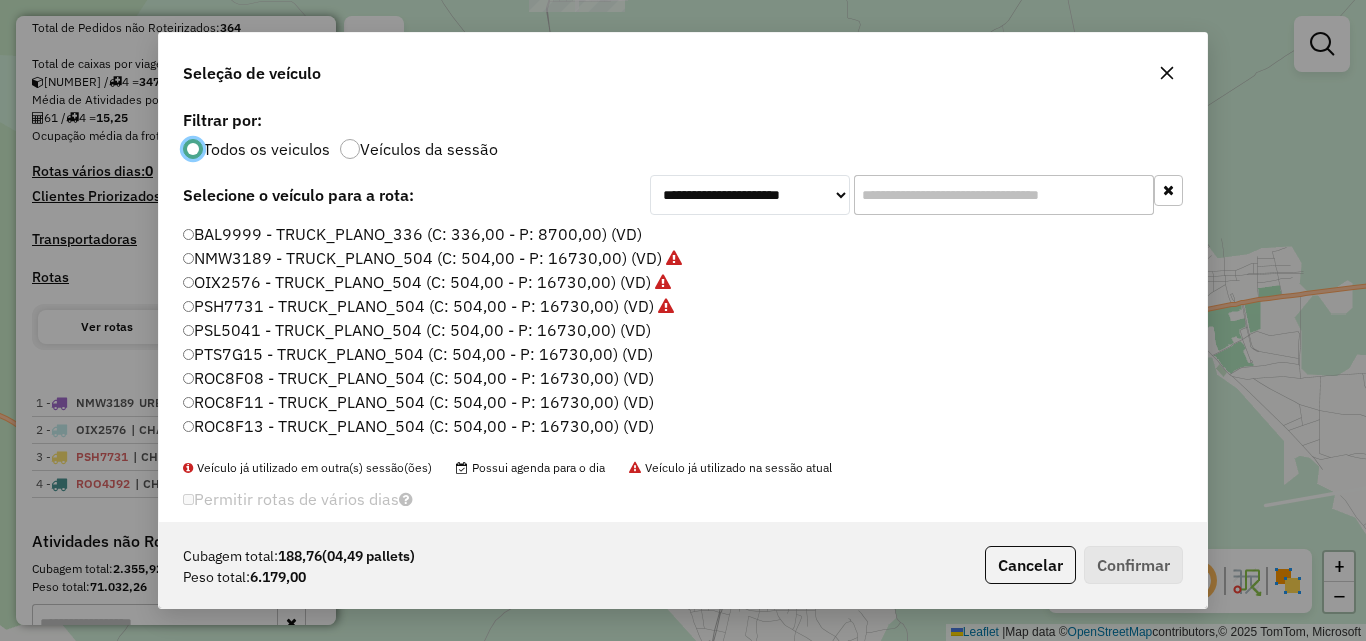 scroll, scrollTop: 11, scrollLeft: 6, axis: both 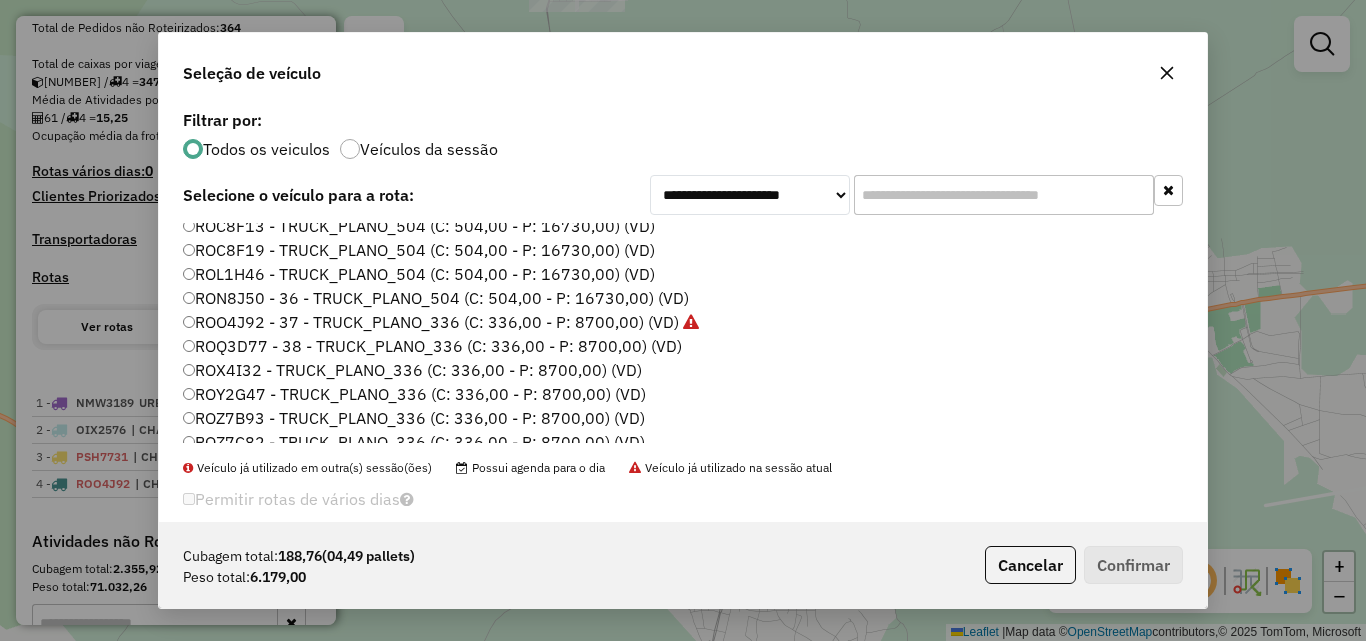 click on "ROQ3D77 - 38 - TRUCK_PLANO_336 (C: 336,00 - P: 8700,00) (VD)" 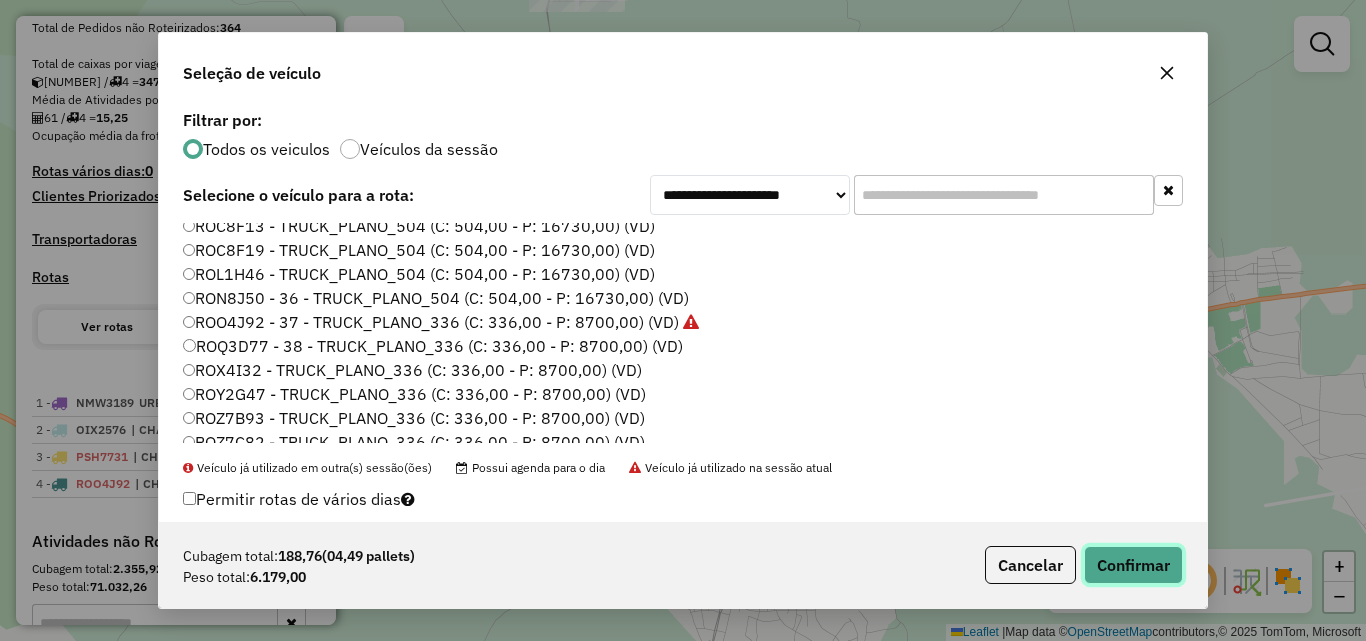 click on "Confirmar" 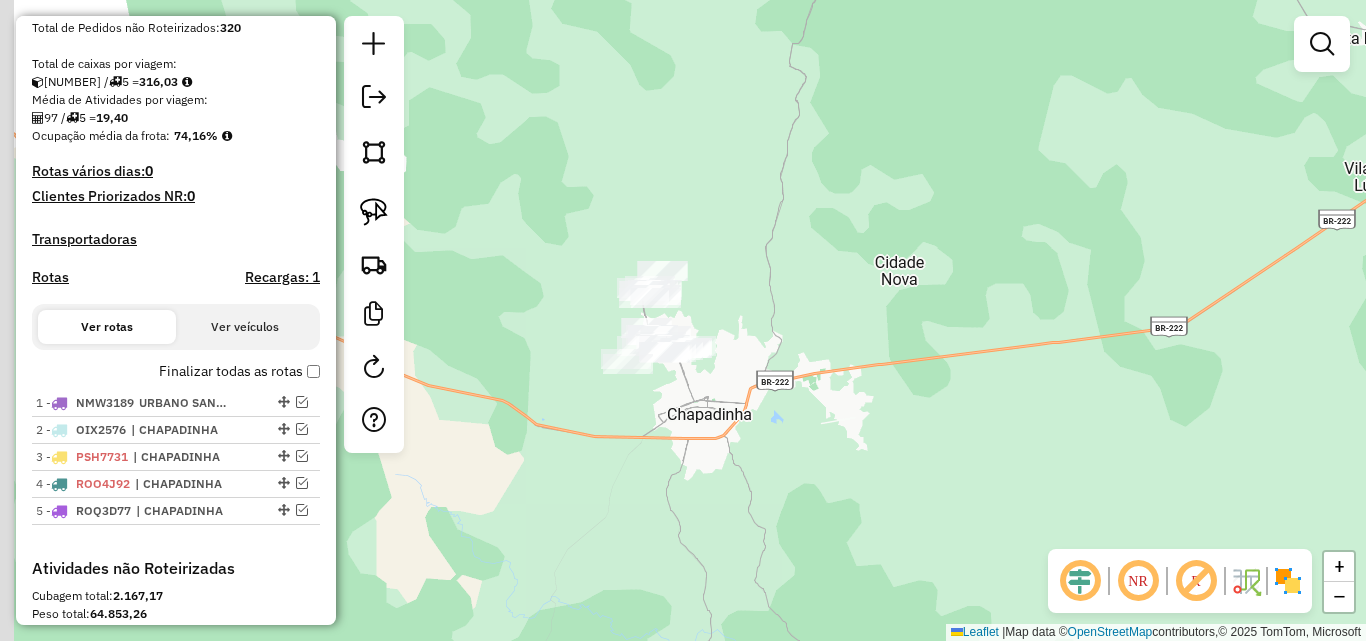 drag, startPoint x: 657, startPoint y: 247, endPoint x: 776, endPoint y: 320, distance: 139.60658 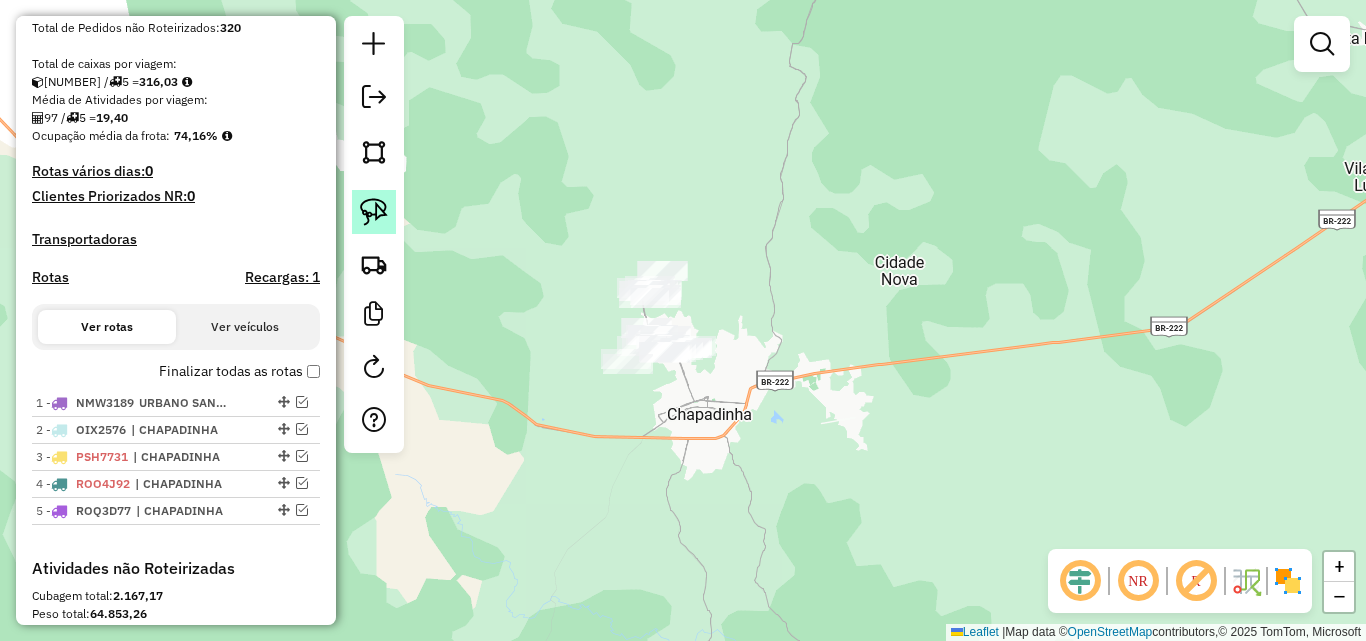 click 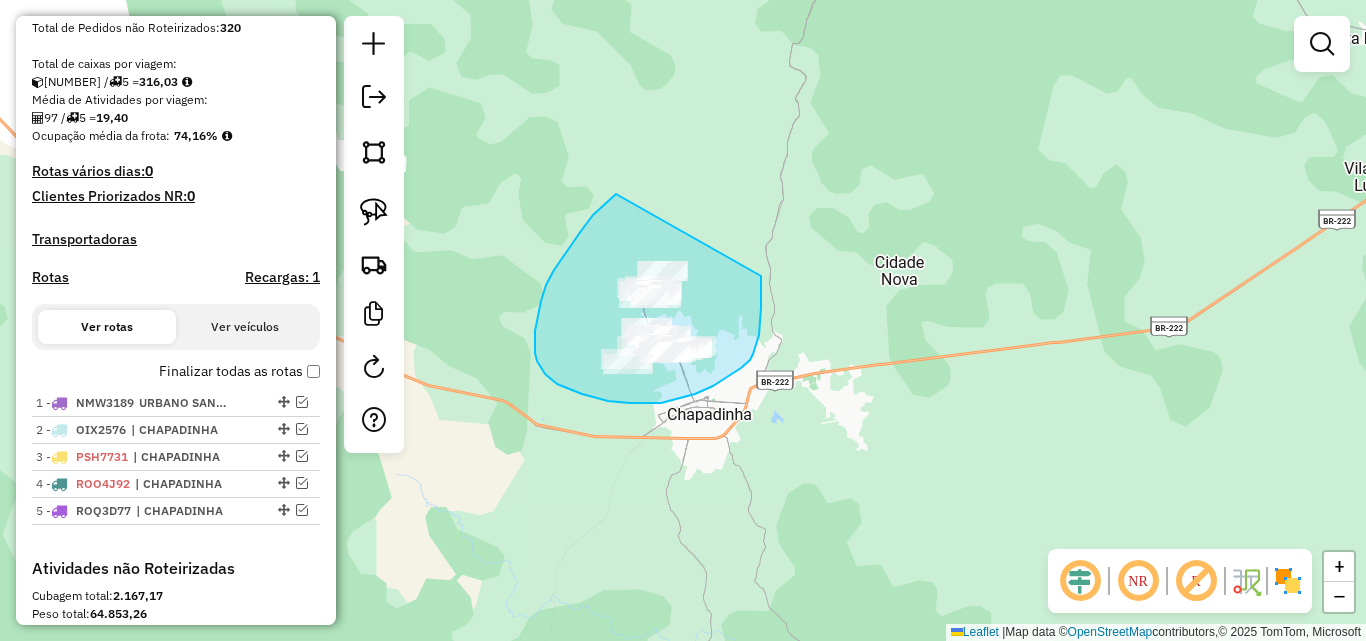 drag, startPoint x: 616, startPoint y: 194, endPoint x: 761, endPoint y: 276, distance: 166.5803 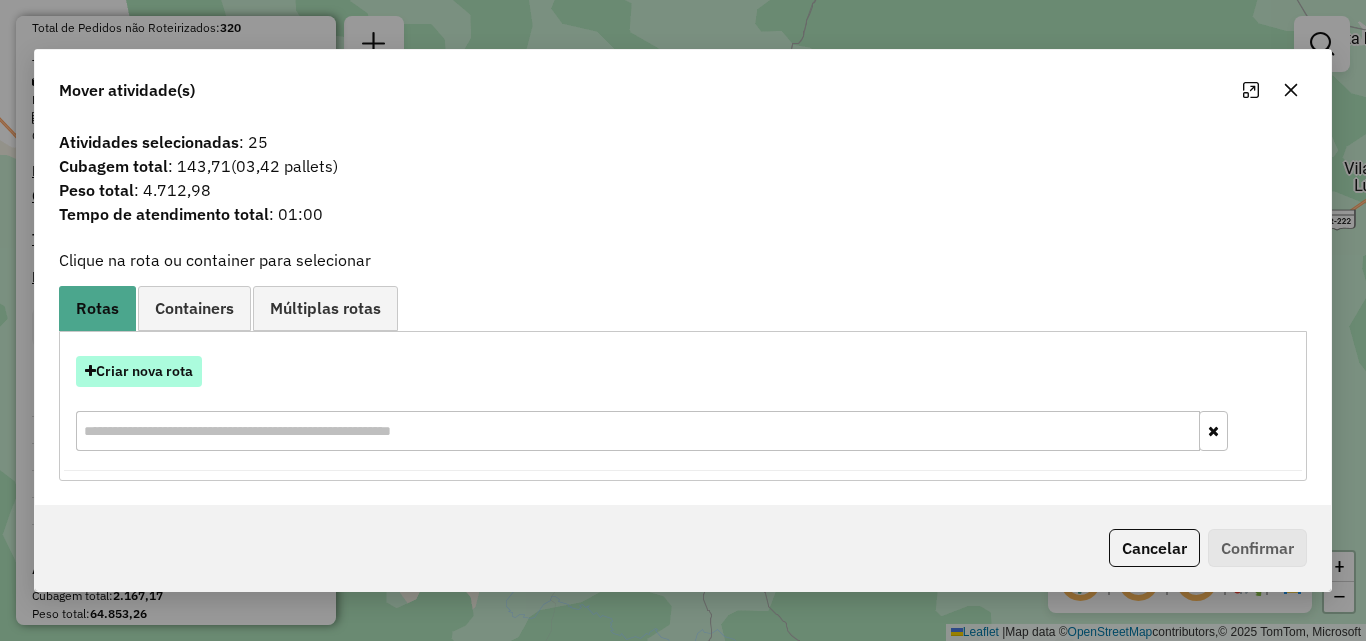 click on "Criar nova rota" at bounding box center [139, 371] 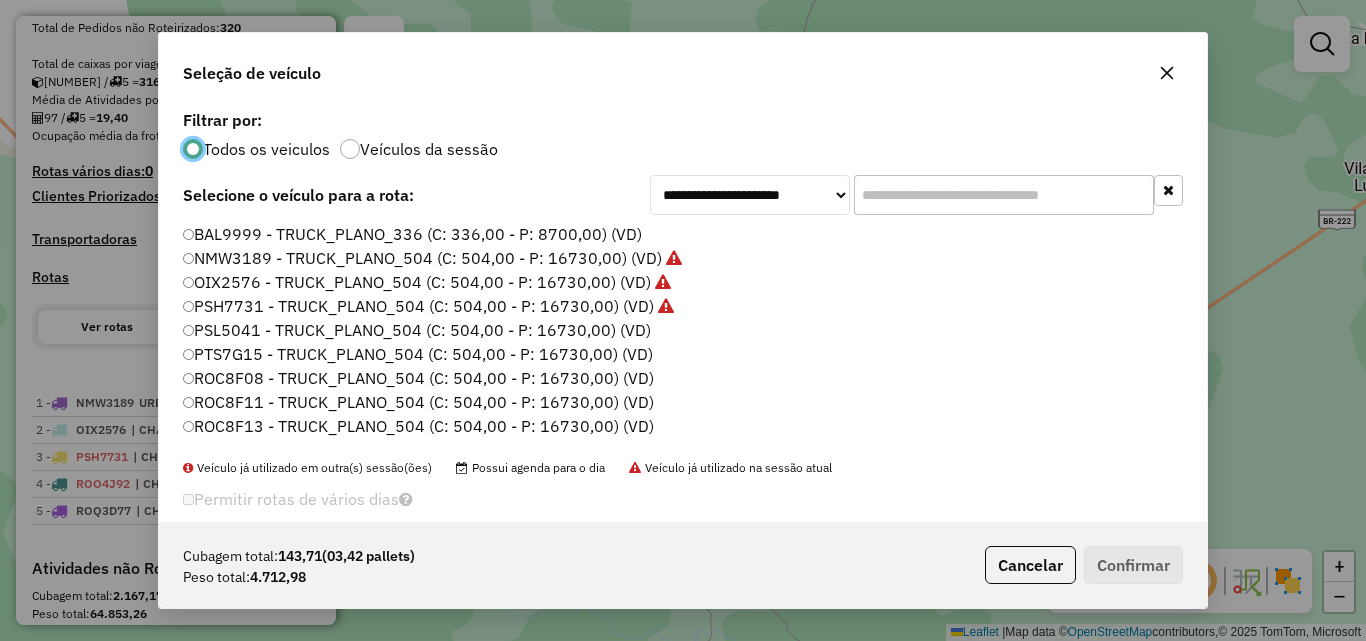 scroll, scrollTop: 11, scrollLeft: 6, axis: both 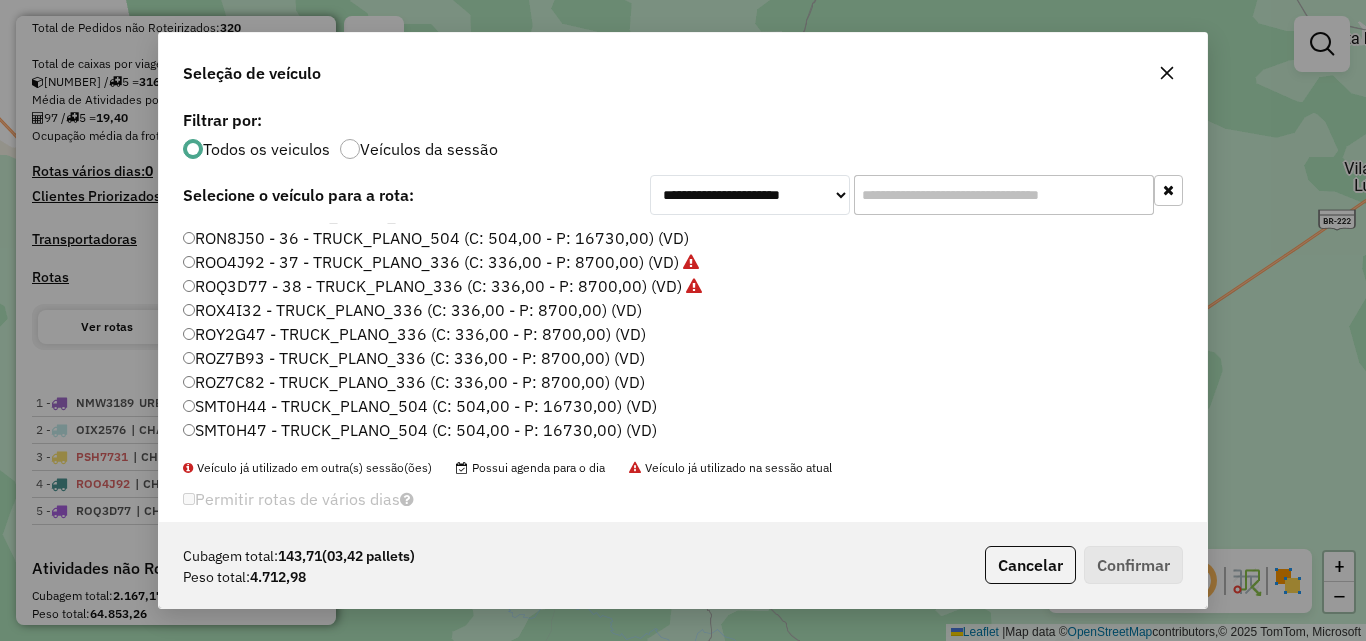 click on "ROX4I32 - TRUCK_PLANO_336 (C: 336,00 - P: 8700,00) (VD)" 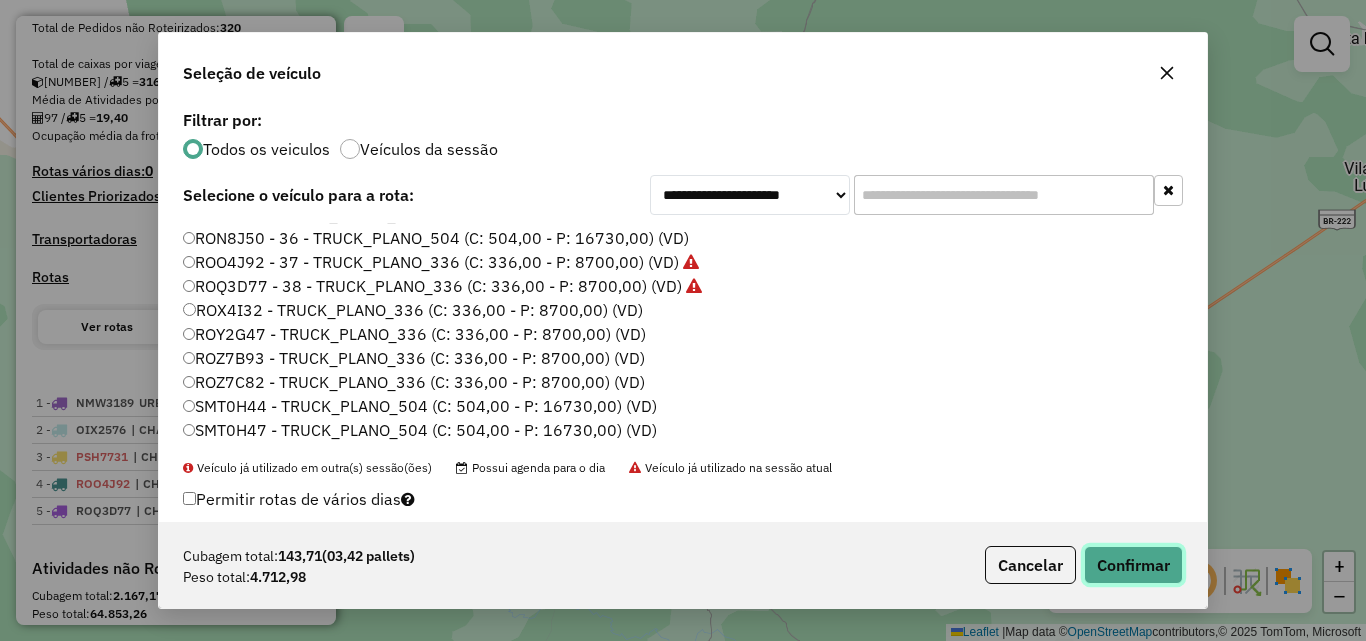 click on "Confirmar" 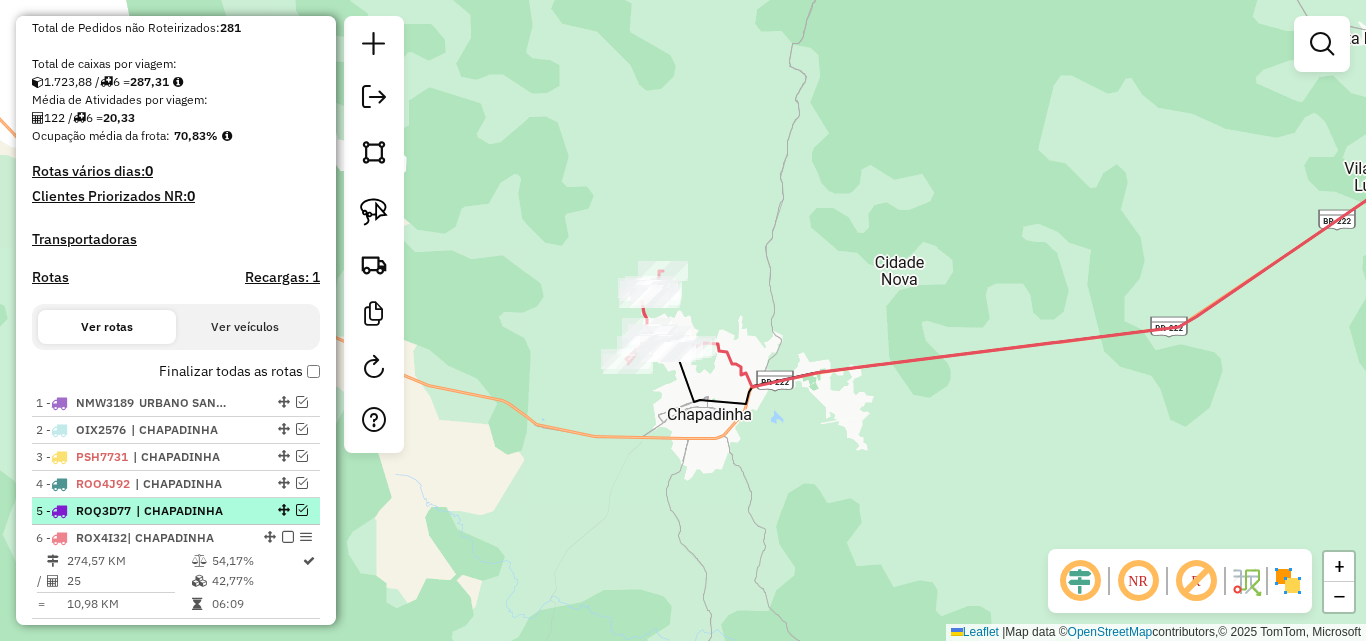 click at bounding box center [302, 510] 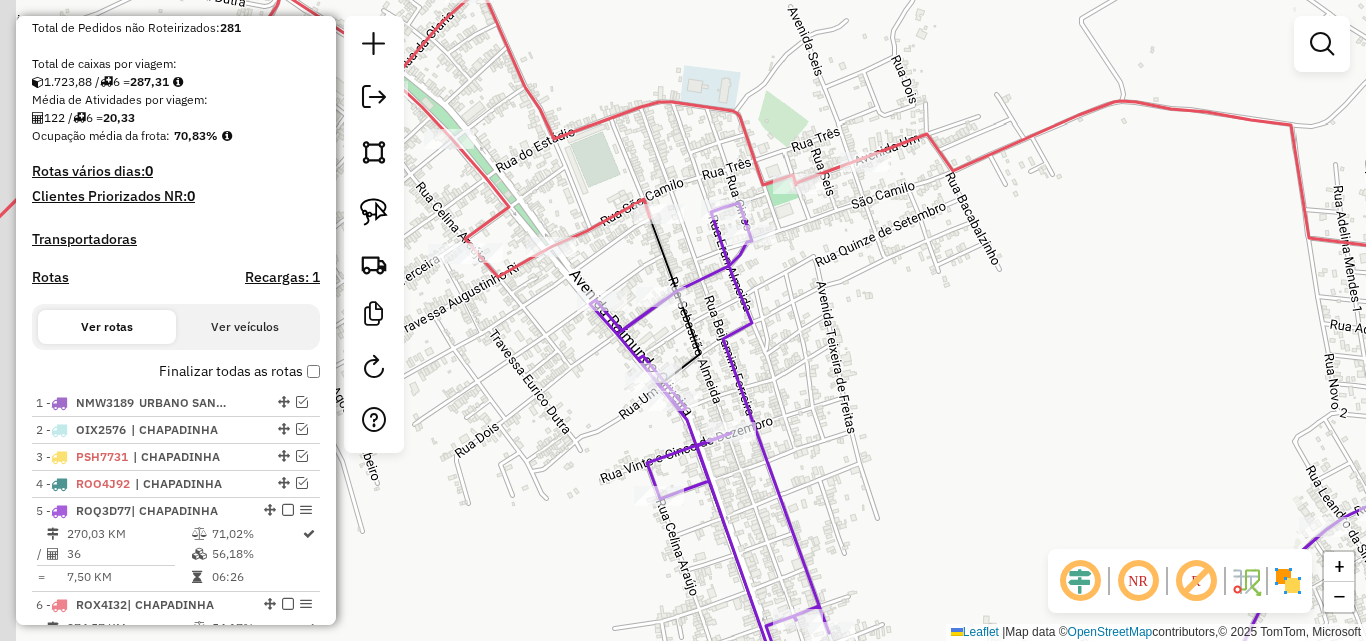 drag, startPoint x: 769, startPoint y: 323, endPoint x: 841, endPoint y: 333, distance: 72.691124 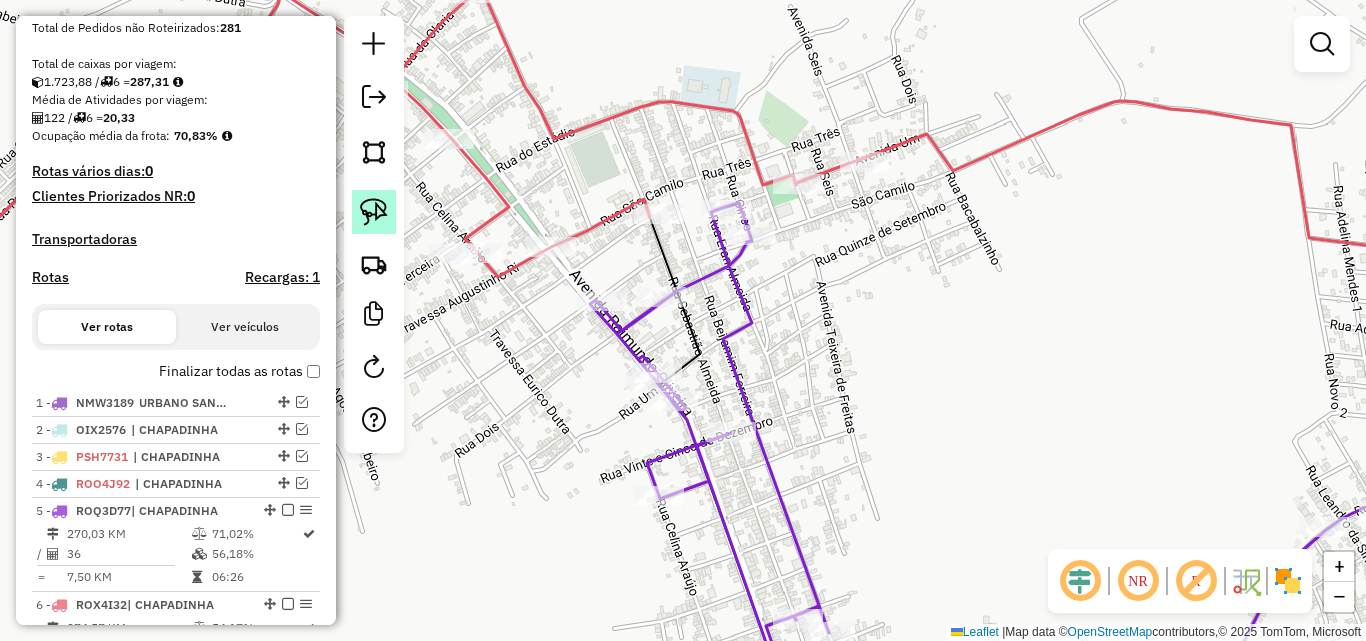 click 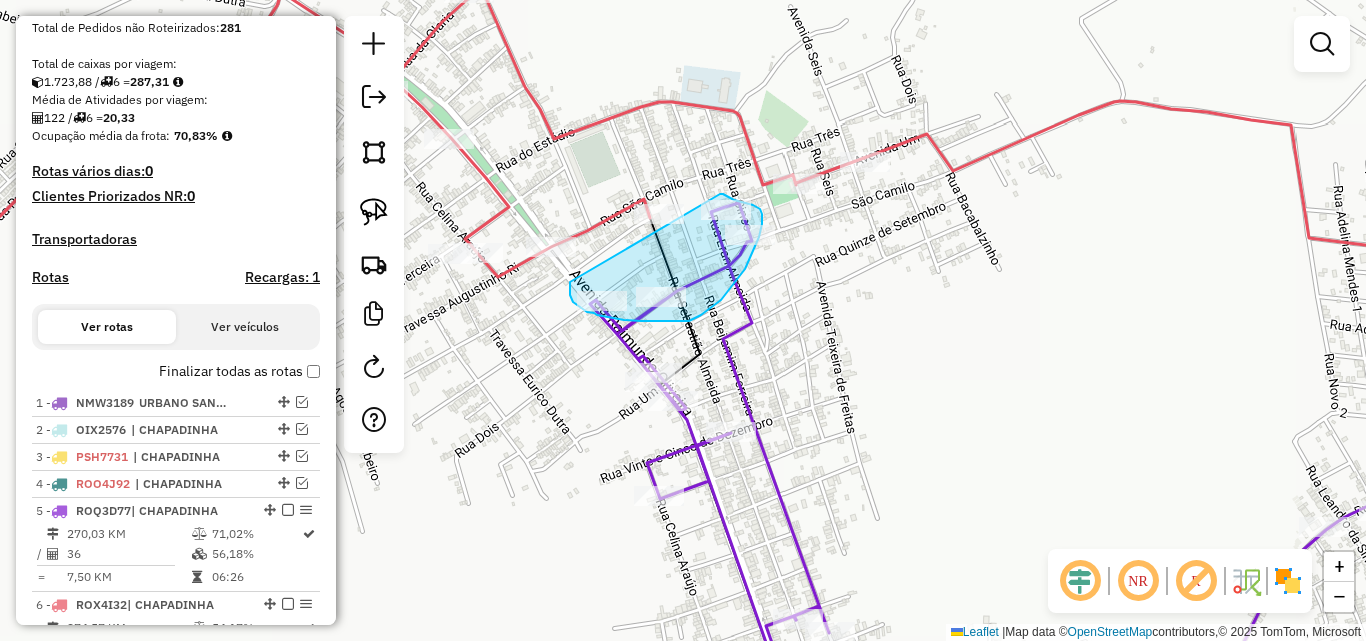 drag, startPoint x: 570, startPoint y: 282, endPoint x: 720, endPoint y: 194, distance: 173.90802 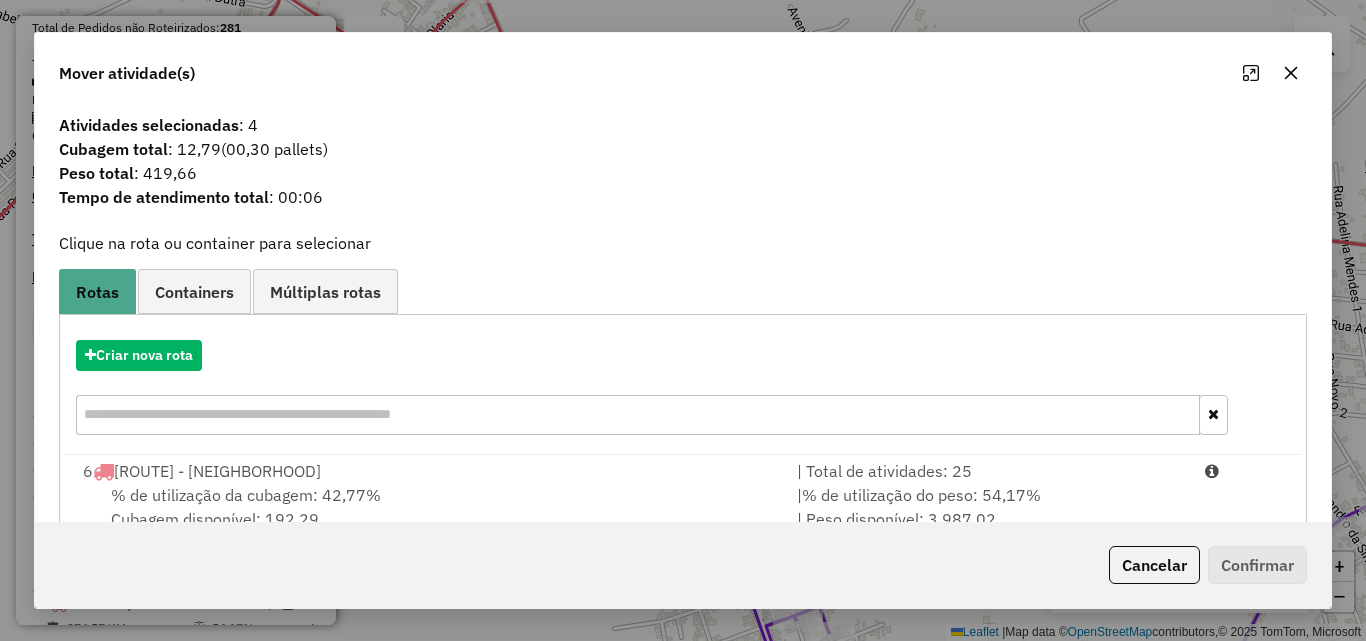 scroll, scrollTop: 48, scrollLeft: 0, axis: vertical 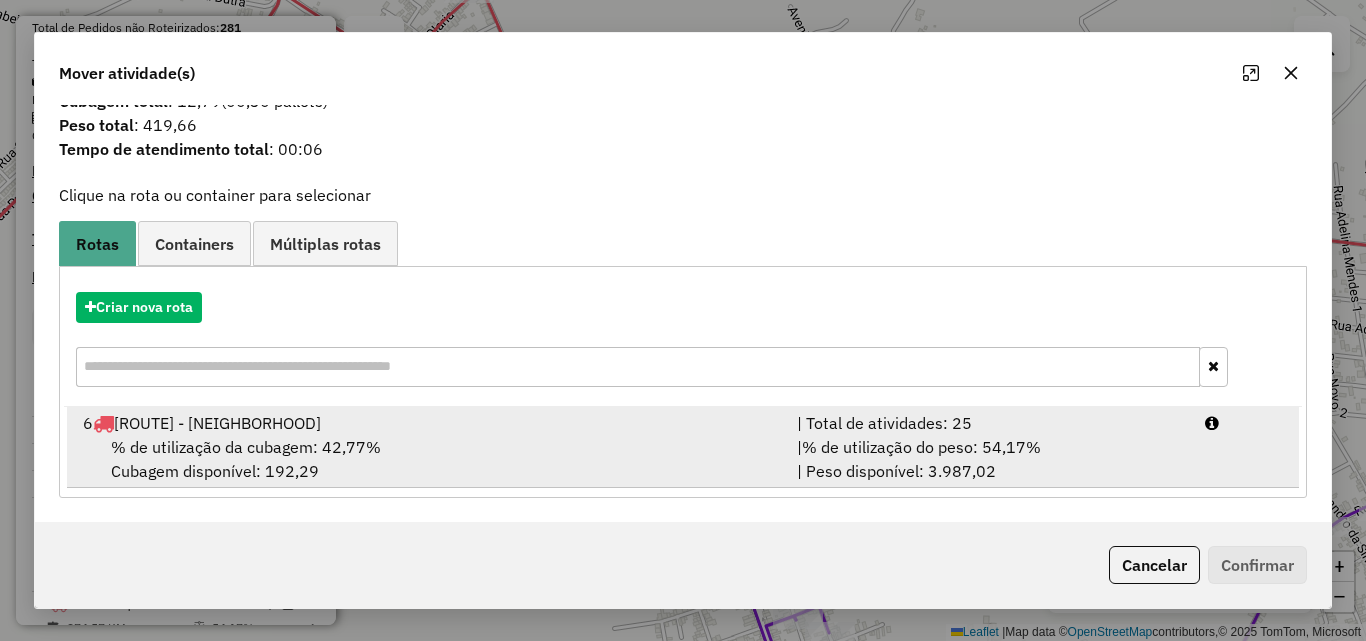 click on "6 [NUMBER]I[NUMBER] | [CITY]" at bounding box center [428, 423] 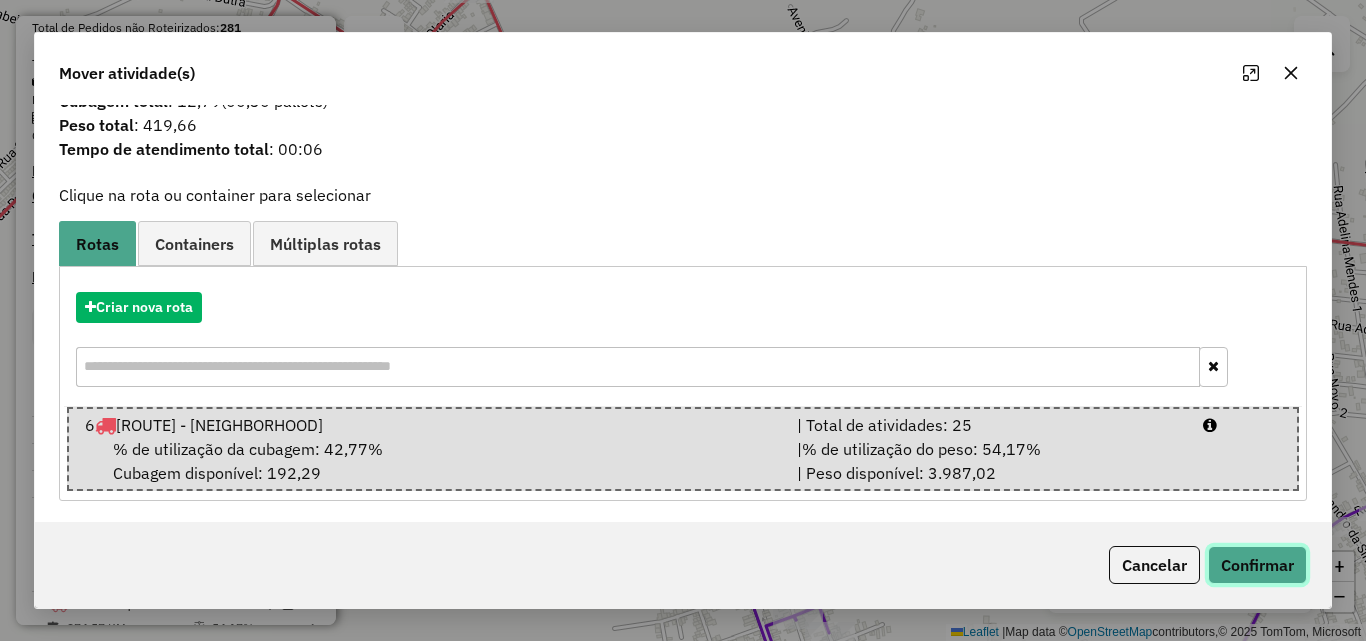 click on "Confirmar" 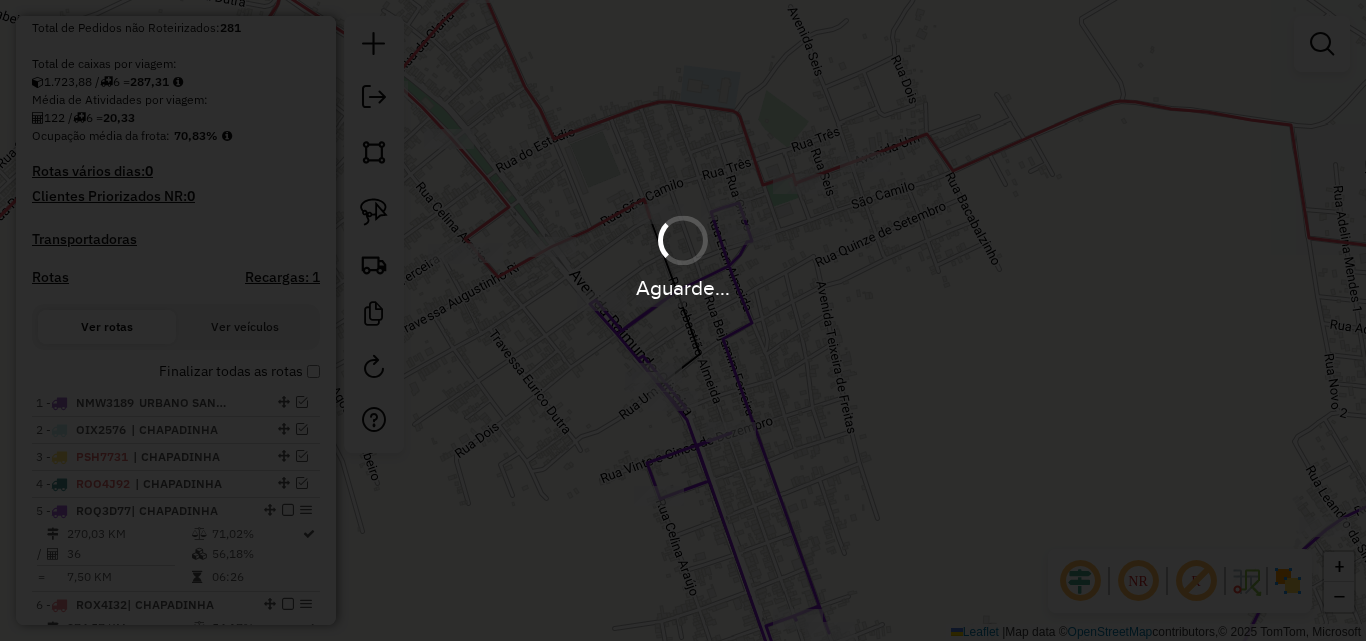 scroll, scrollTop: 0, scrollLeft: 0, axis: both 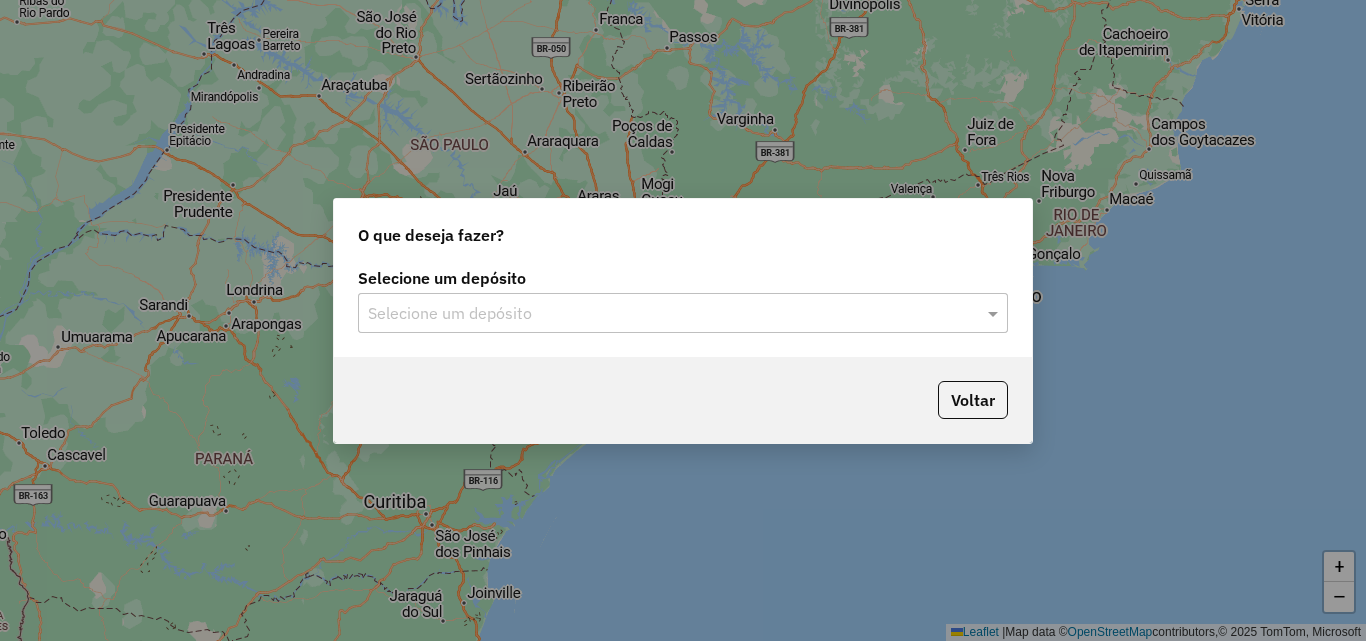 click on "Selecione um depósito Selecione um depósito" 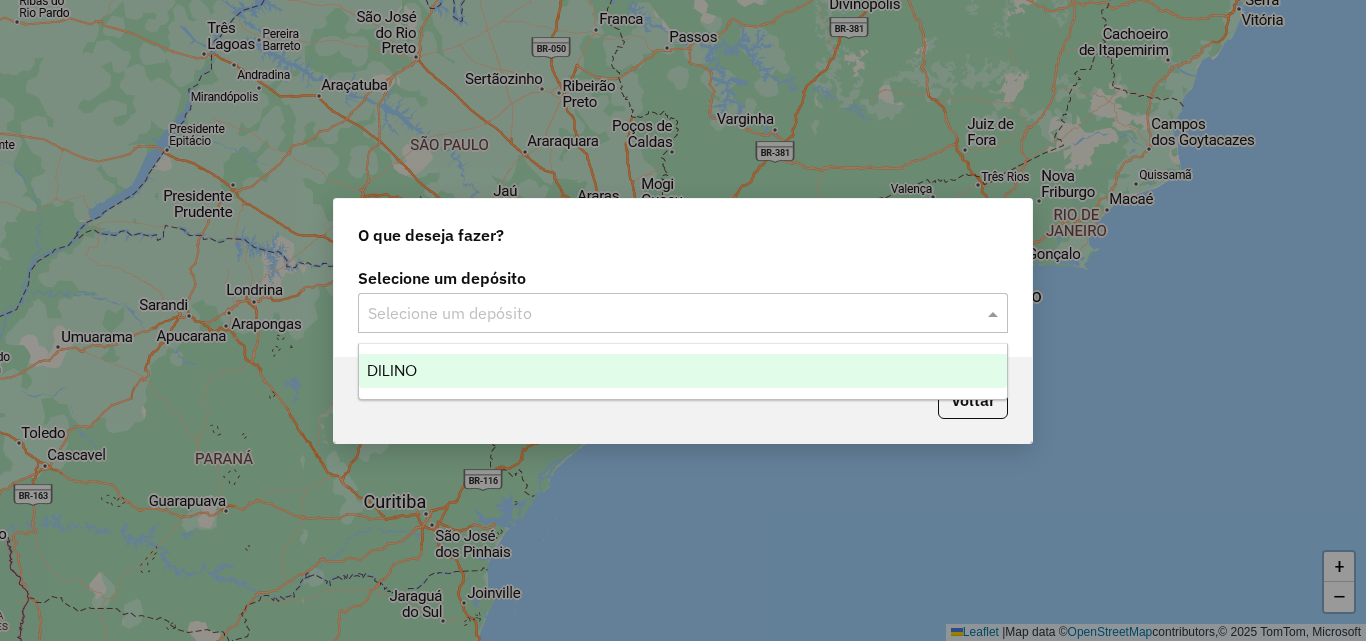 click 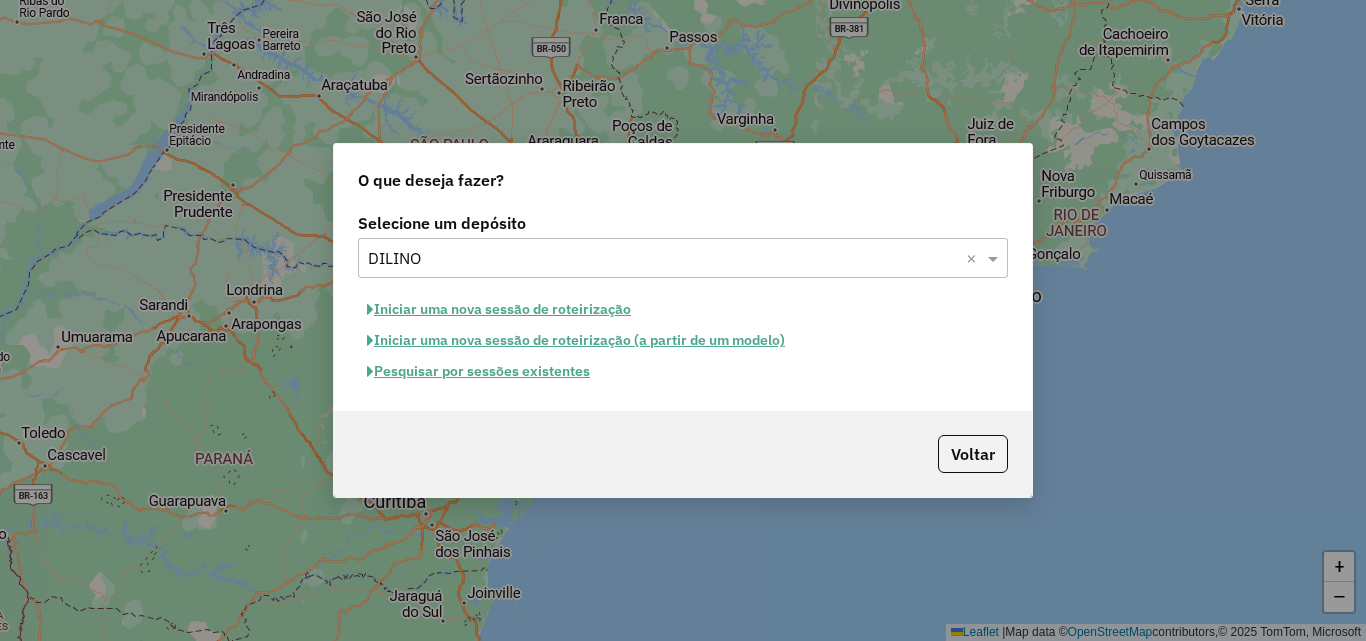 click on "Pesquisar por sessões existentes" 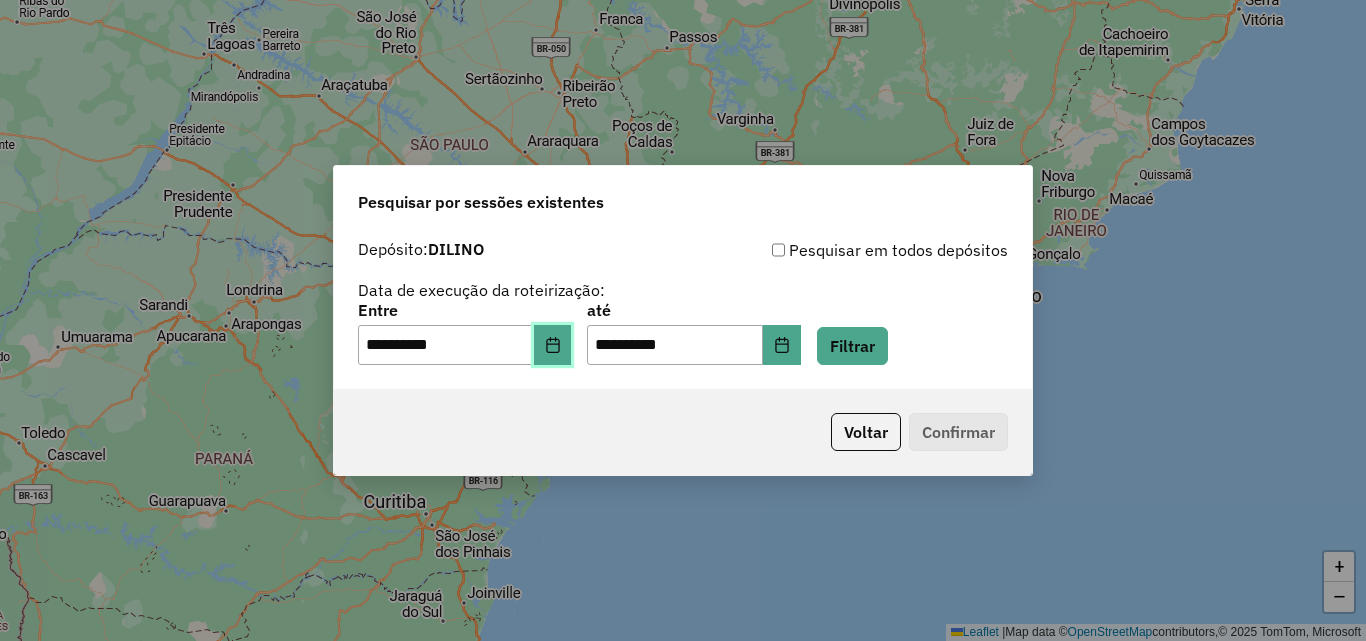 click at bounding box center [553, 345] 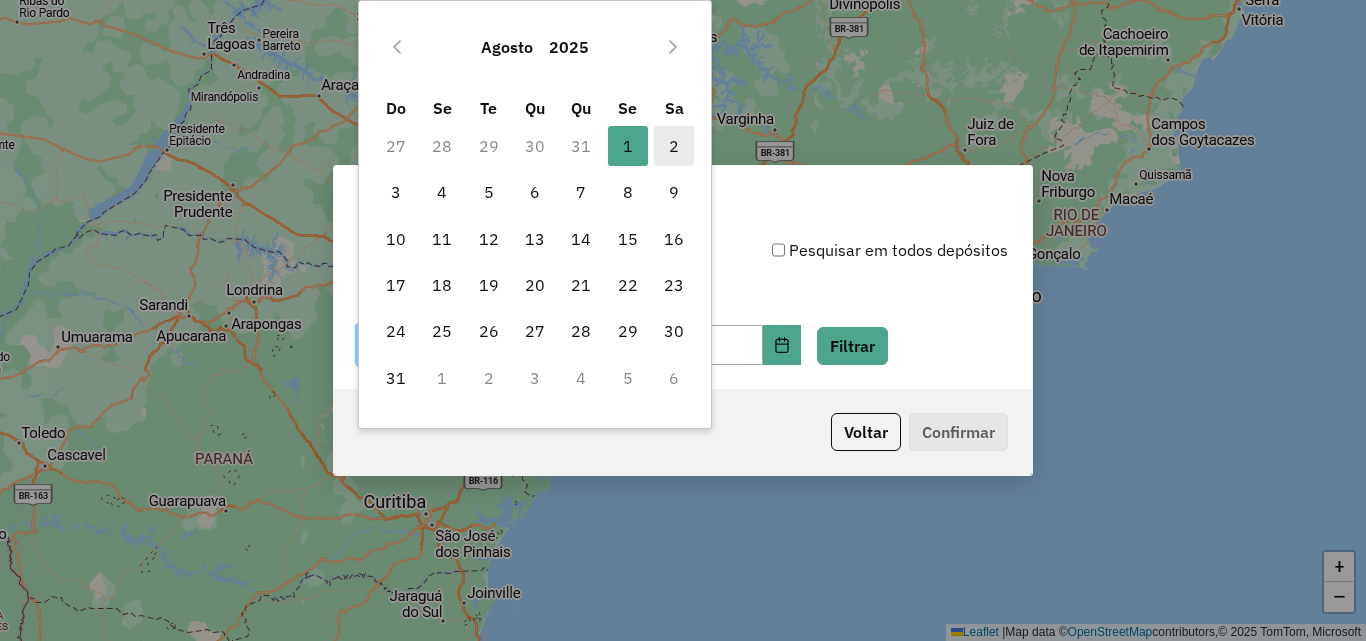 click on "2" at bounding box center [674, 146] 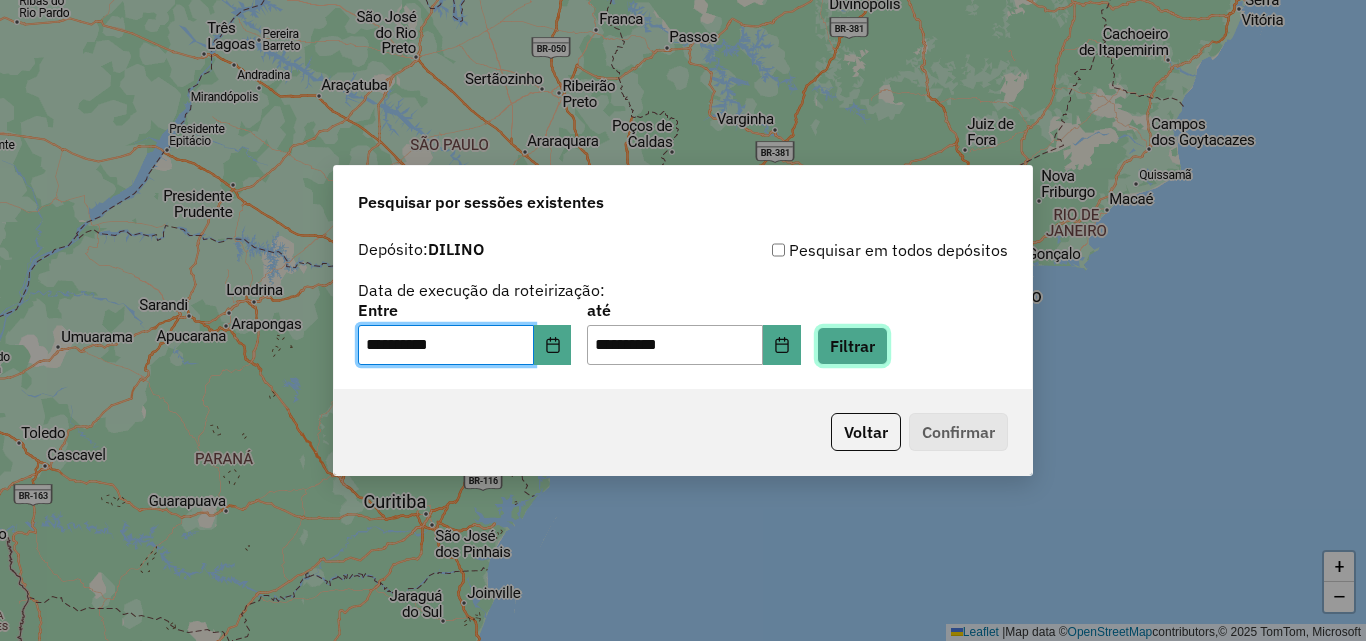 click on "Filtrar" 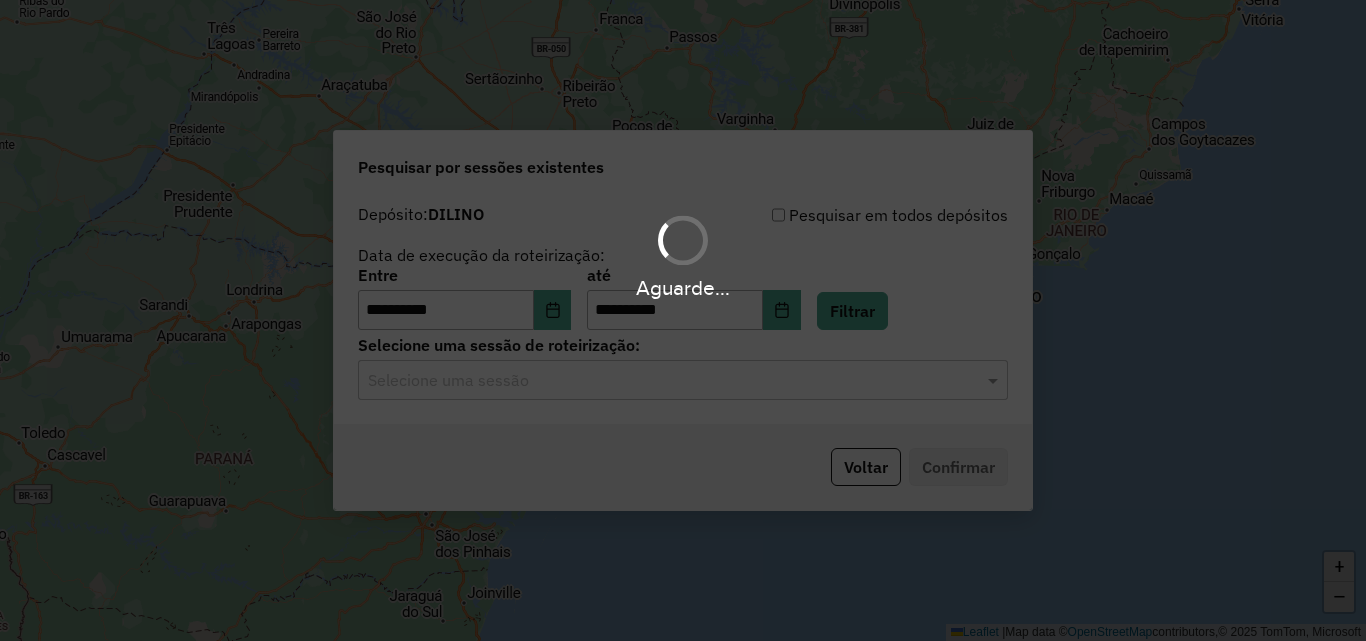 click 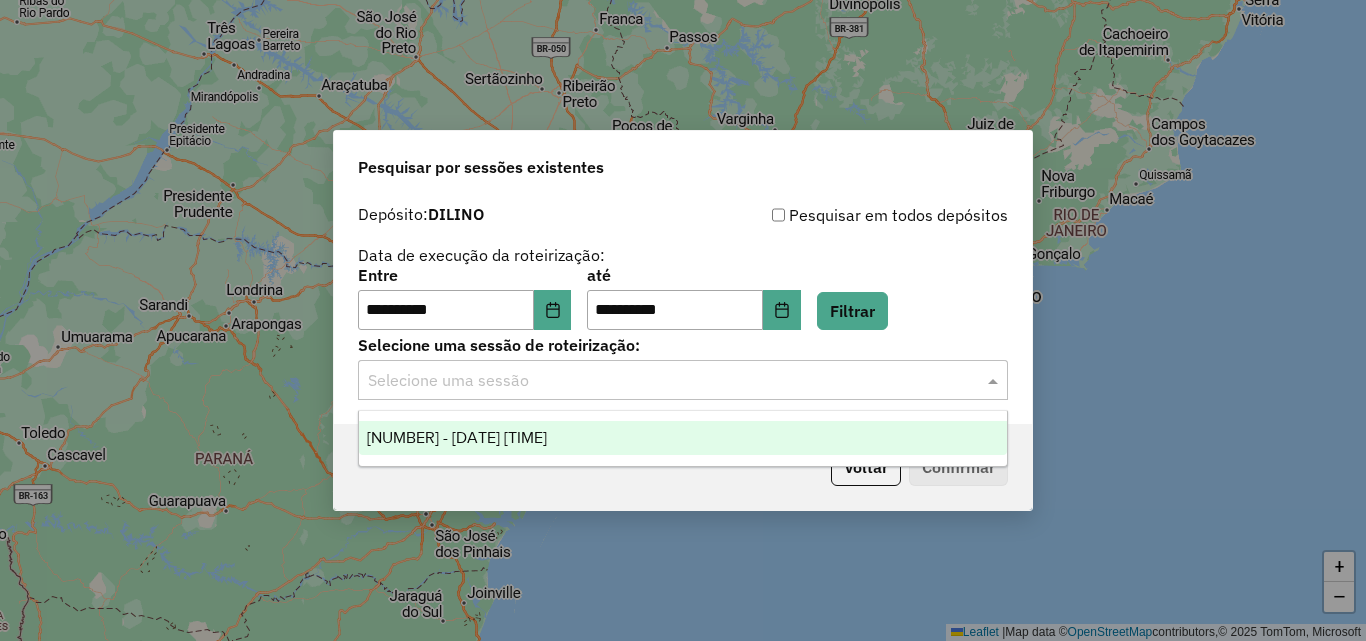 click on "973796 - 02/08/2025 17:32" at bounding box center [457, 437] 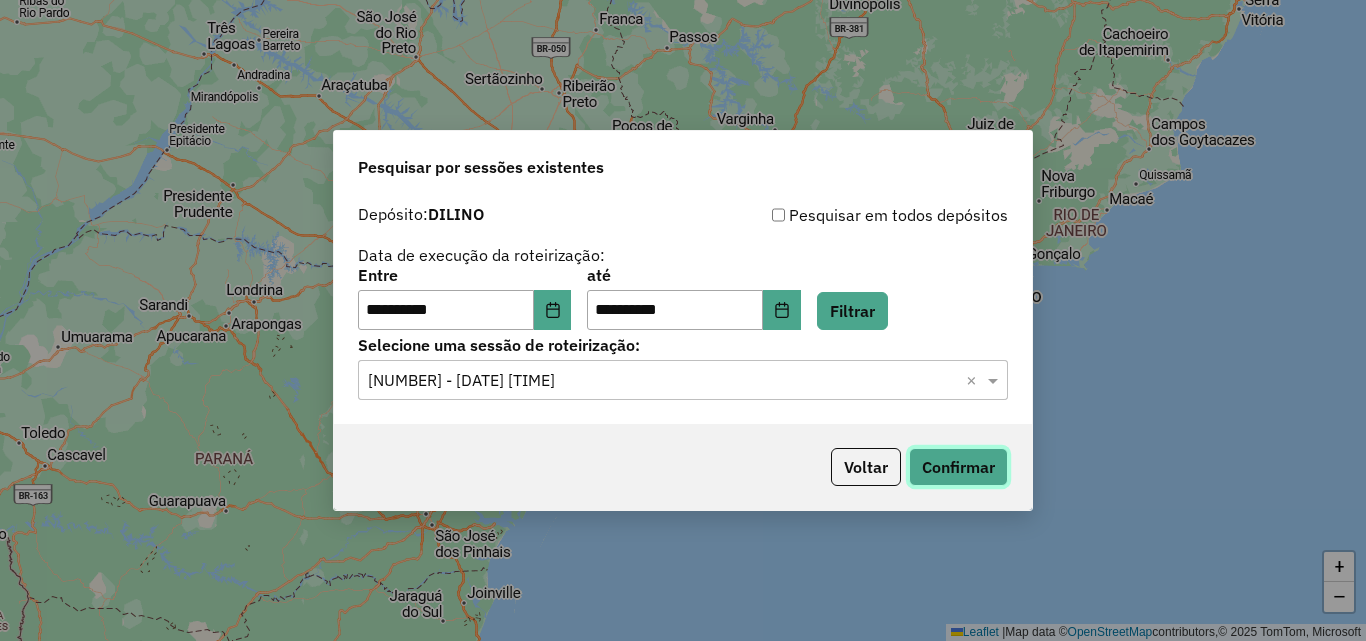 click on "Confirmar" 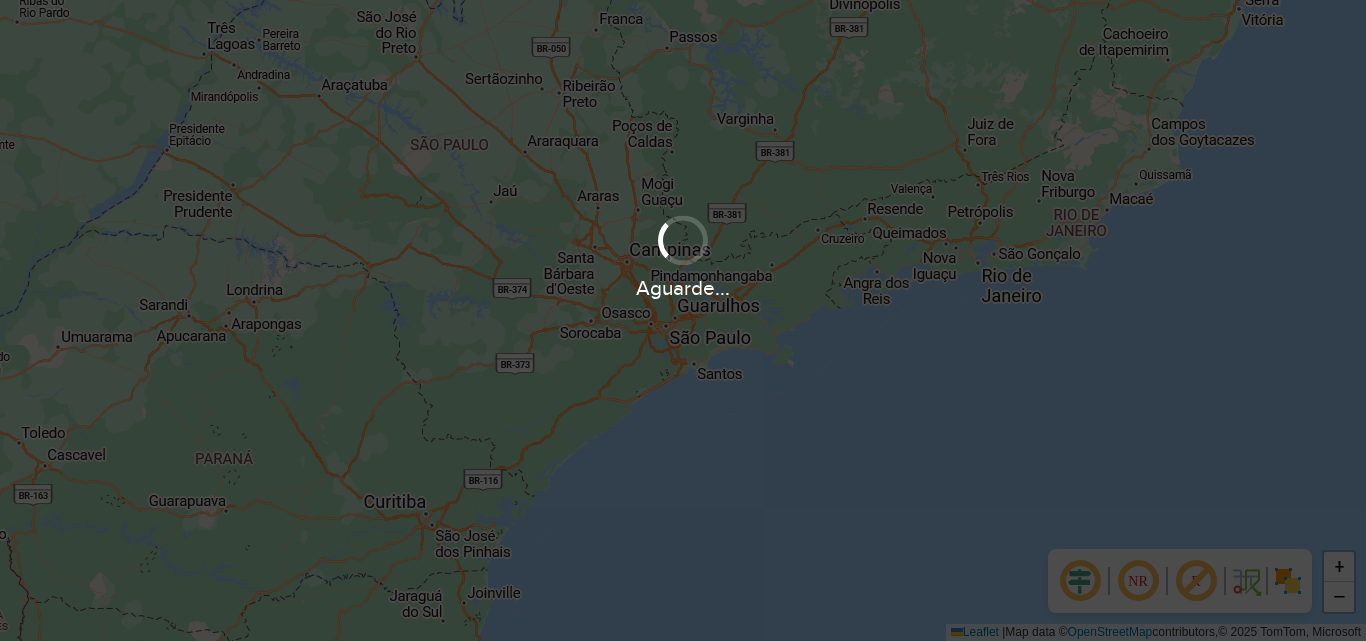 scroll, scrollTop: 0, scrollLeft: 0, axis: both 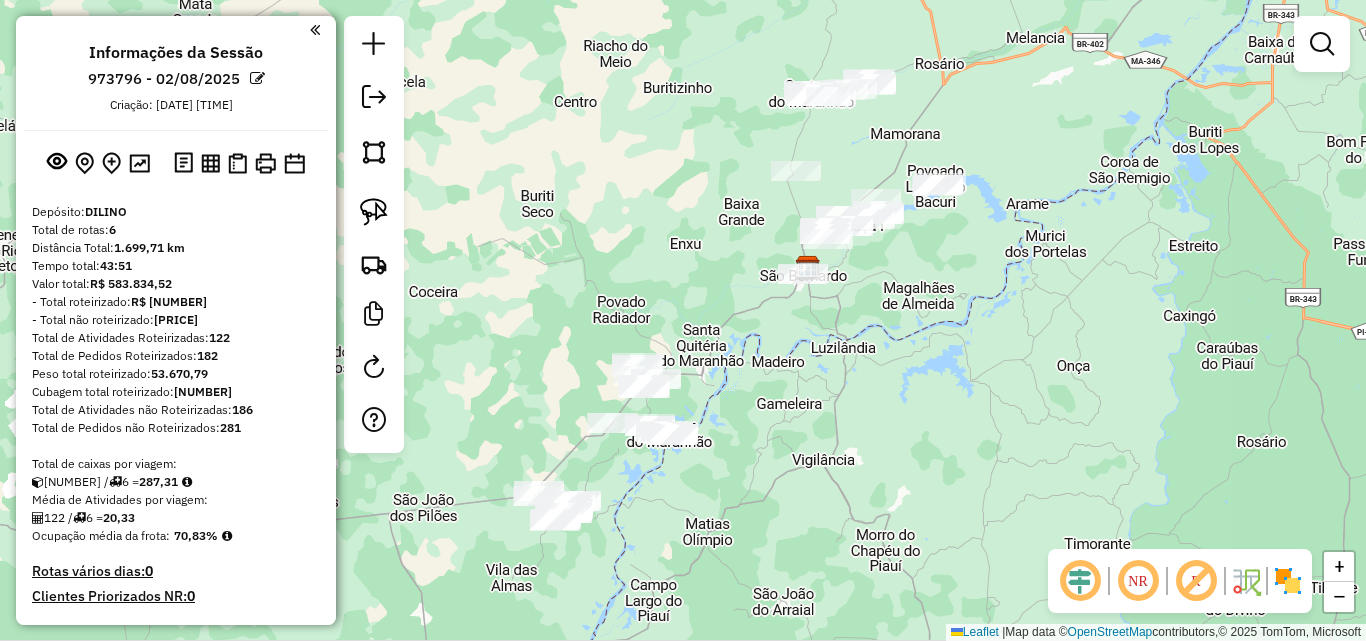 drag, startPoint x: 513, startPoint y: 307, endPoint x: 849, endPoint y: 167, distance: 364 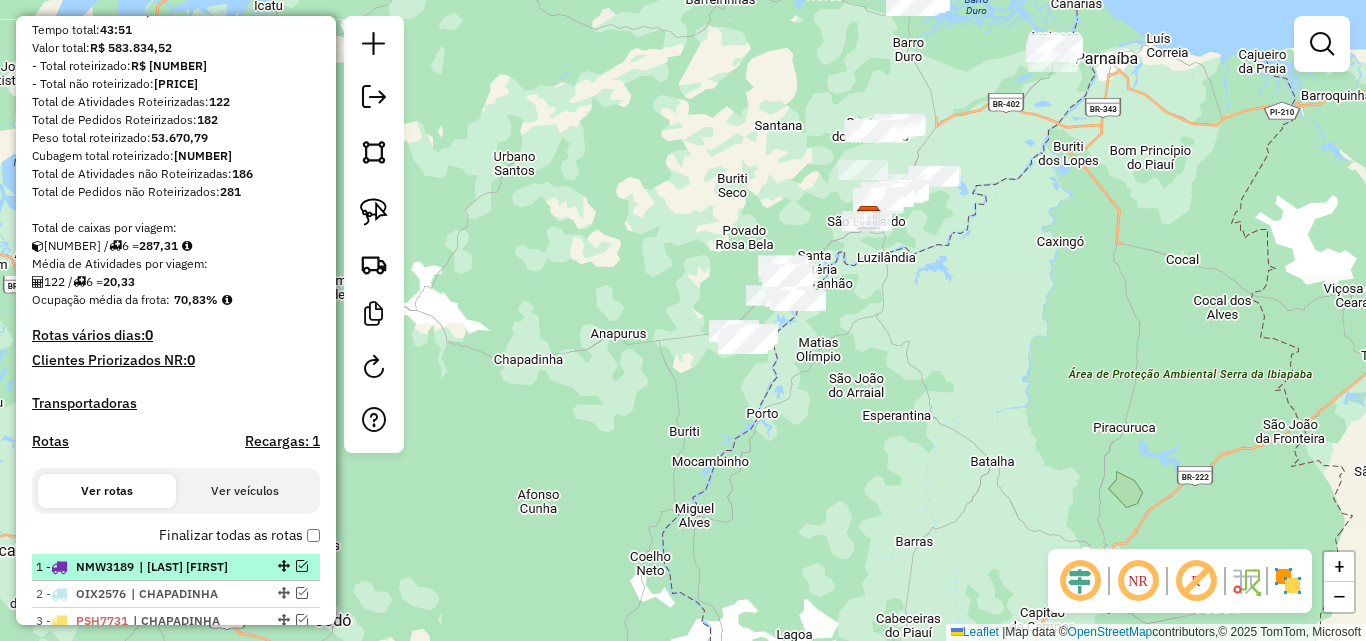 scroll, scrollTop: 500, scrollLeft: 0, axis: vertical 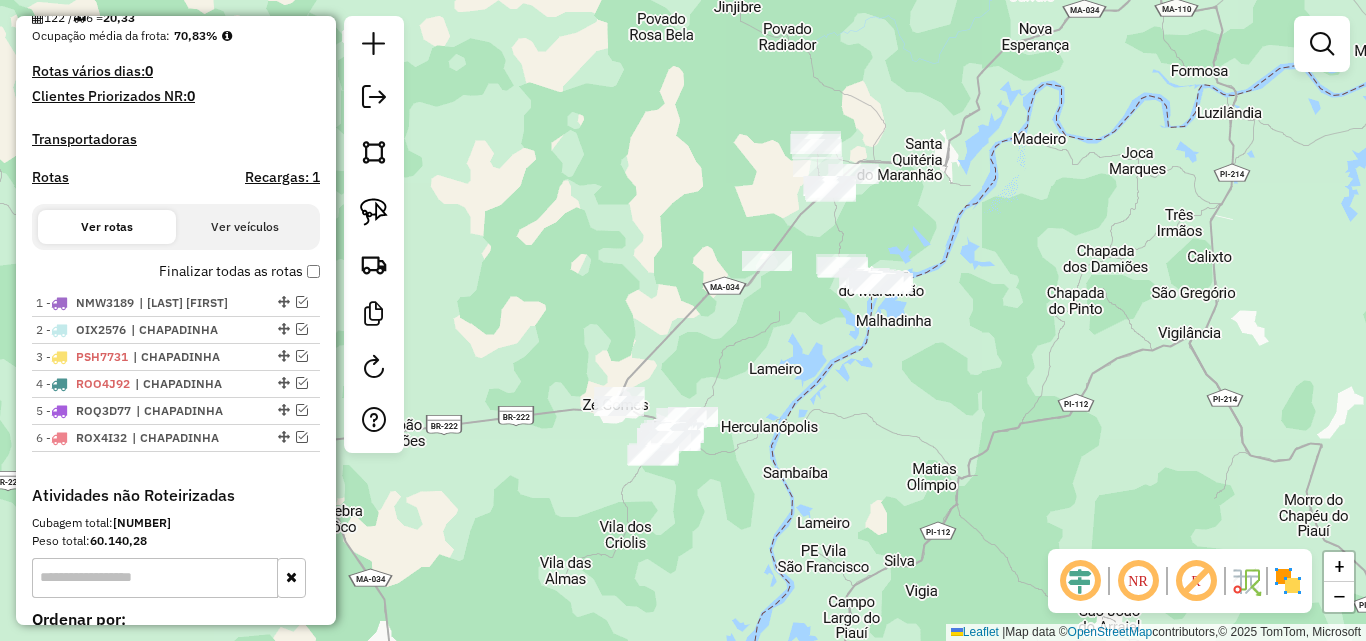 drag, startPoint x: 762, startPoint y: 306, endPoint x: 781, endPoint y: 366, distance: 62.936478 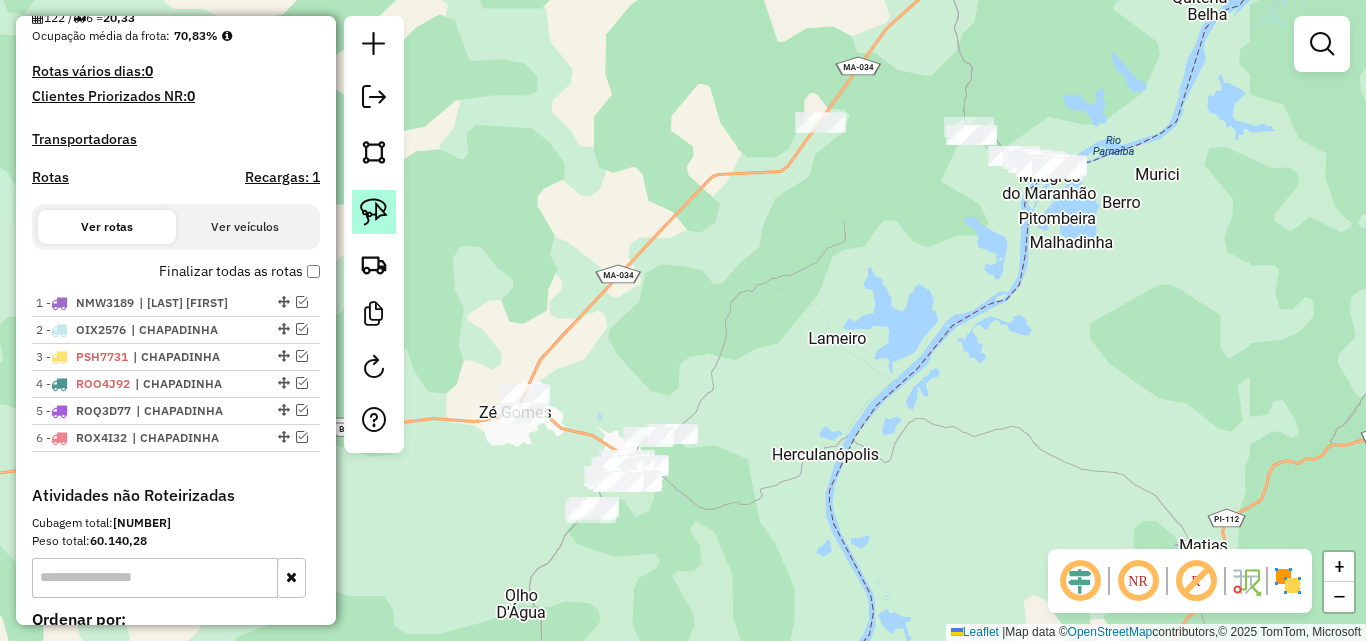 click 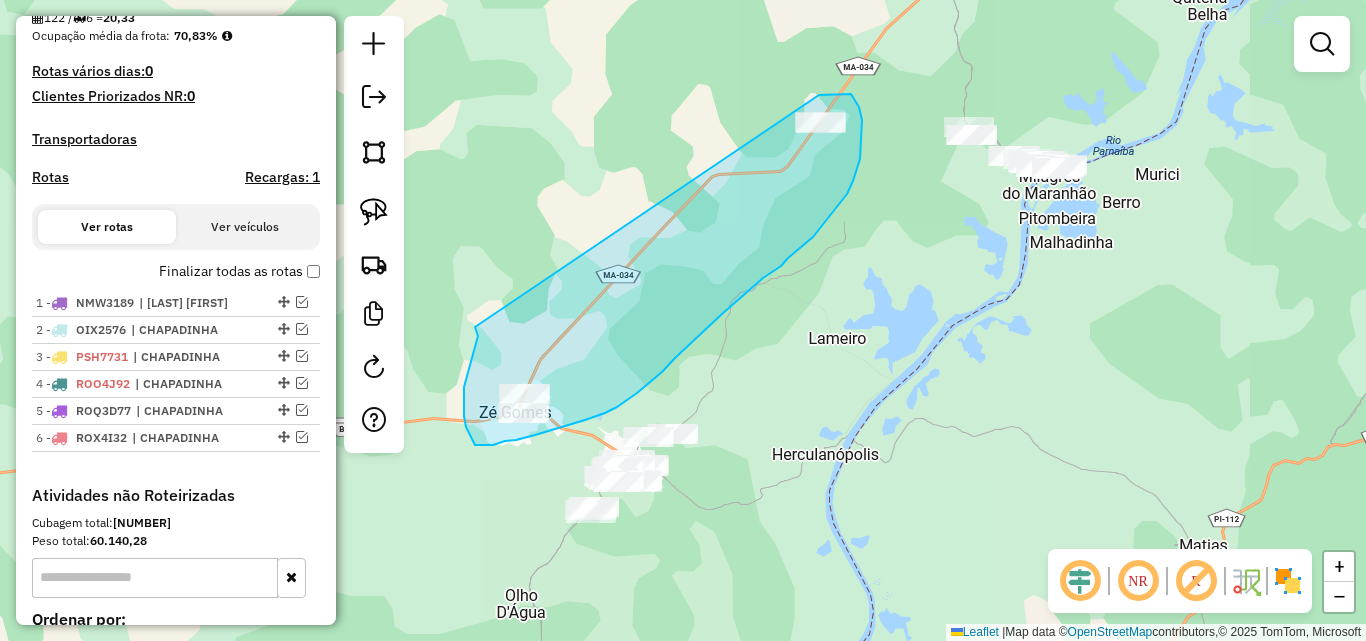 drag, startPoint x: 475, startPoint y: 327, endPoint x: 819, endPoint y: 95, distance: 414.9217 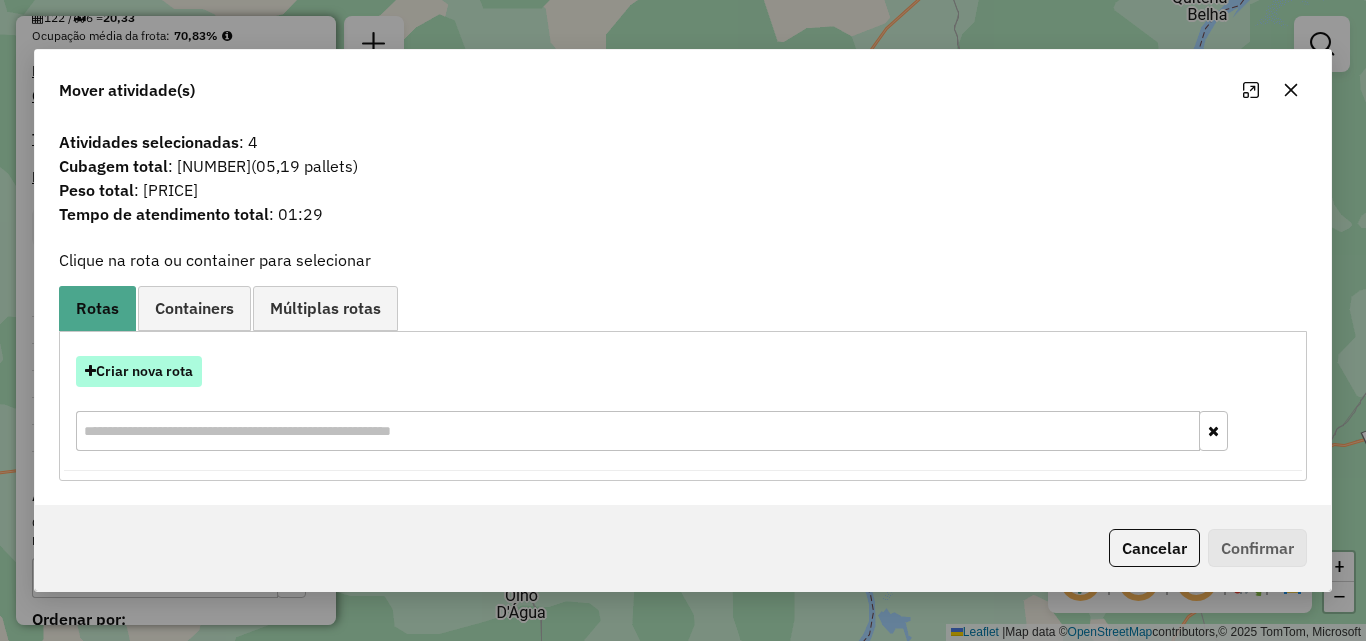 click on "Criar nova rota" at bounding box center [139, 371] 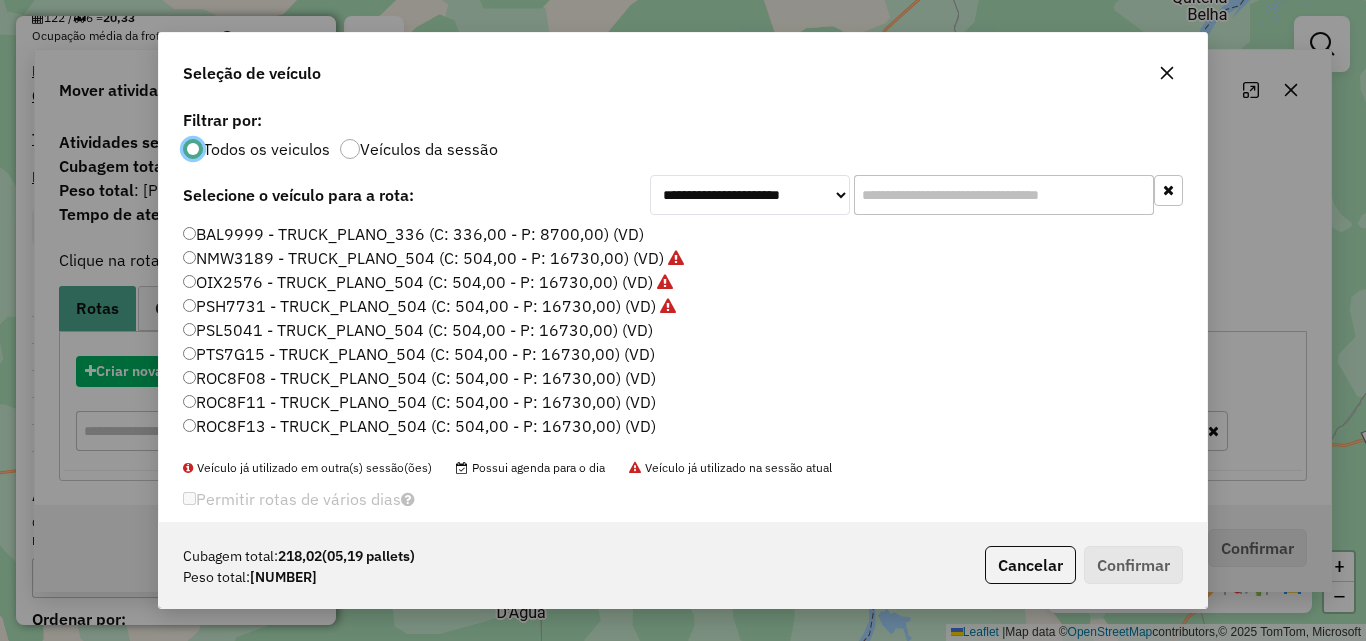scroll, scrollTop: 11, scrollLeft: 6, axis: both 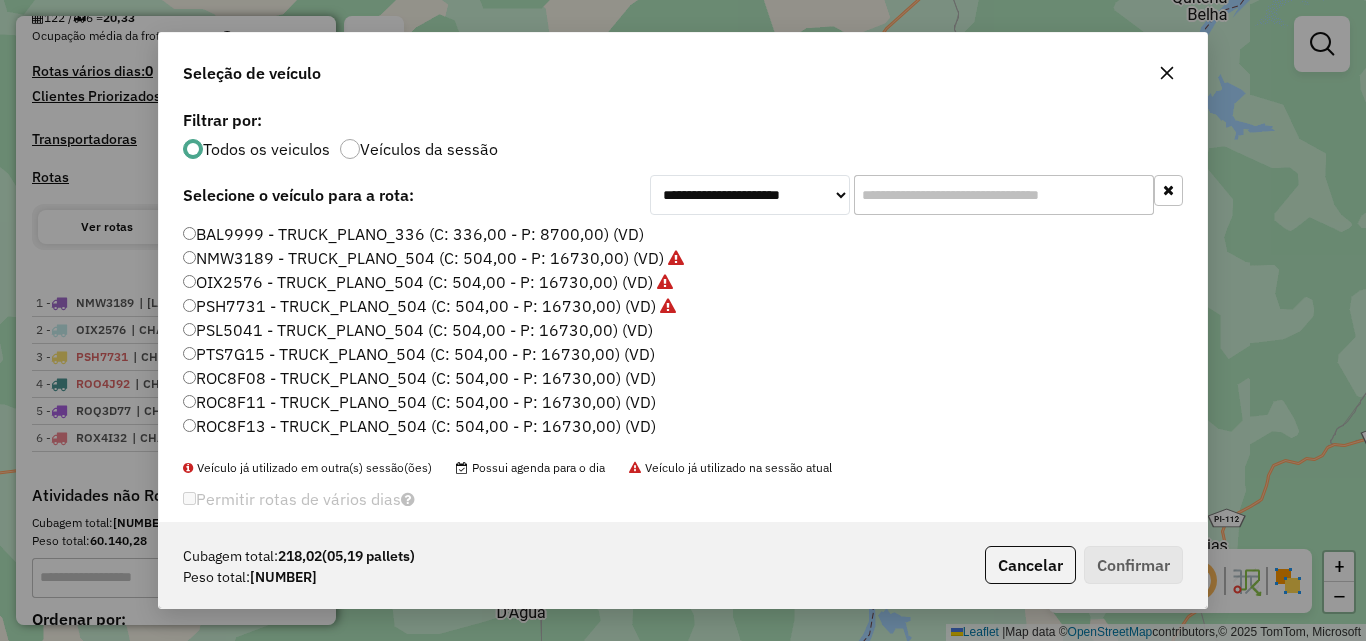 click on "PSL5041 - TRUCK_PLANO_504 (C: 504,00 - P: 16730,00) (VD)" 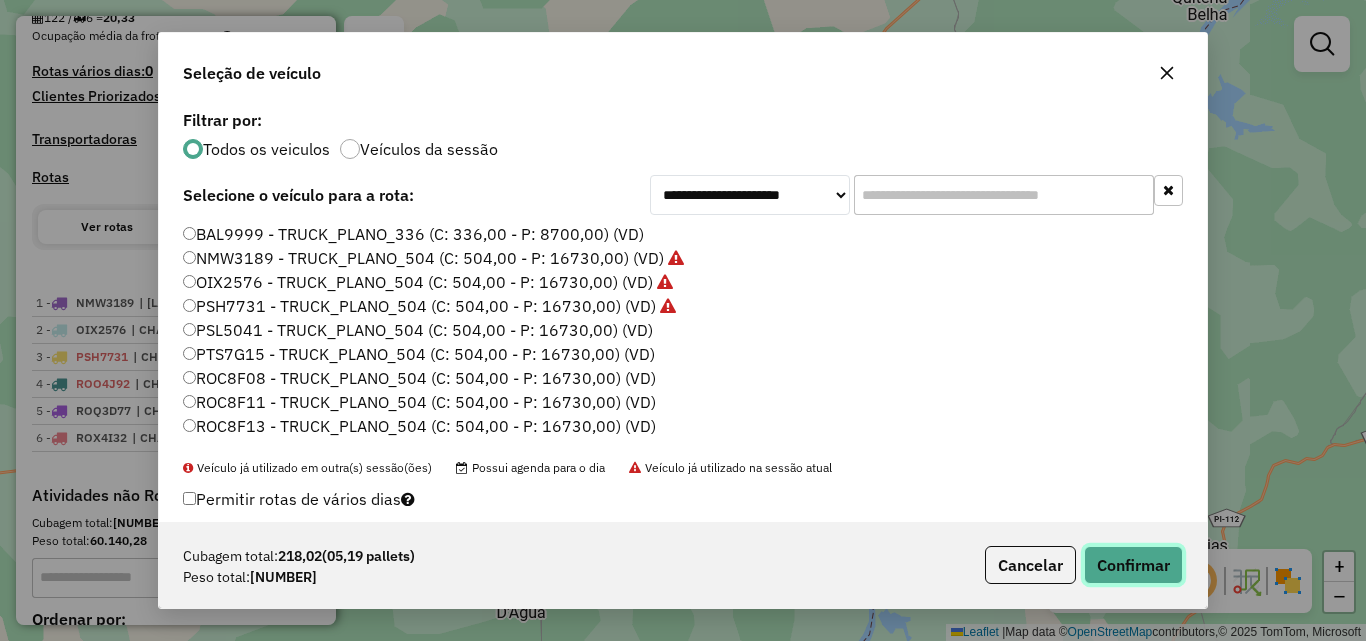 click on "Confirmar" 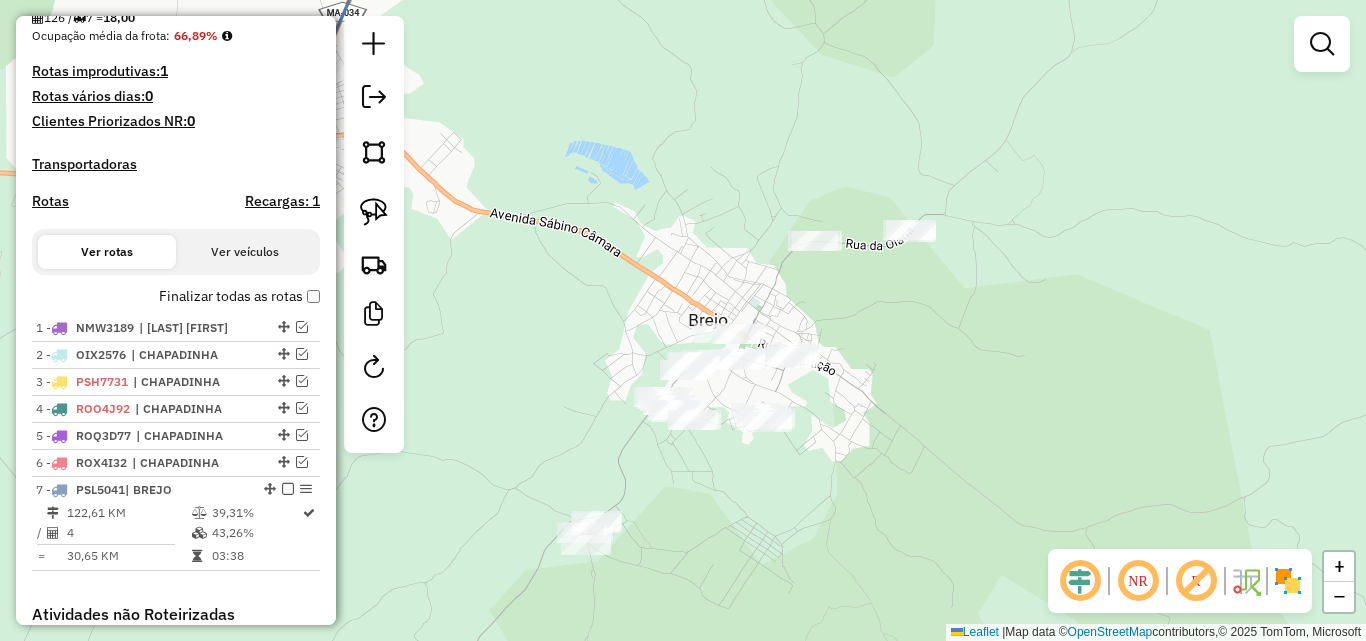 drag, startPoint x: 789, startPoint y: 482, endPoint x: 880, endPoint y: 393, distance: 127.28708 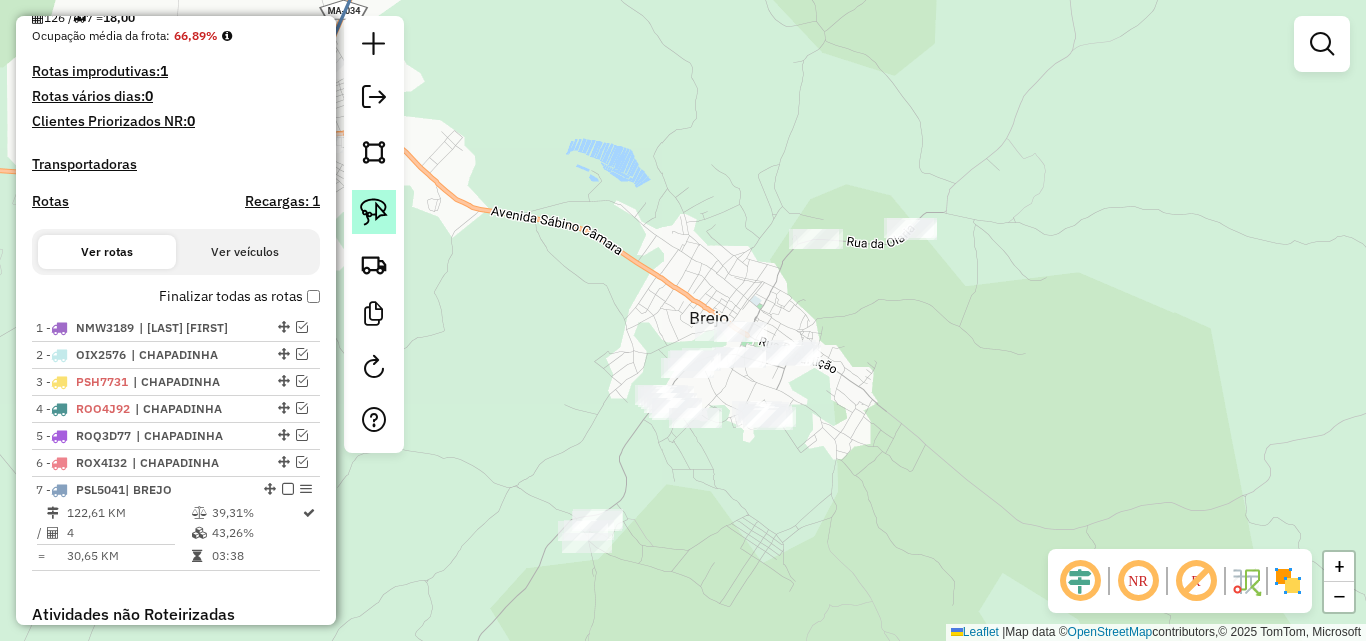 click 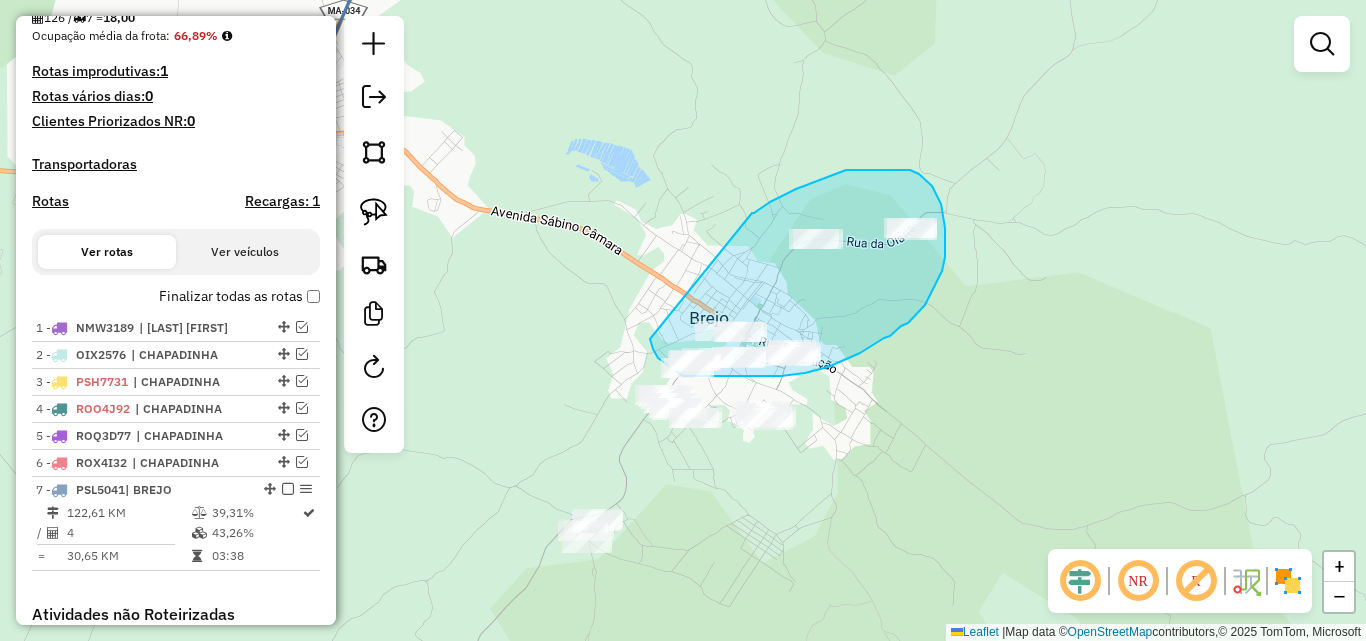 drag, startPoint x: 650, startPoint y: 339, endPoint x: 752, endPoint y: 213, distance: 162.11107 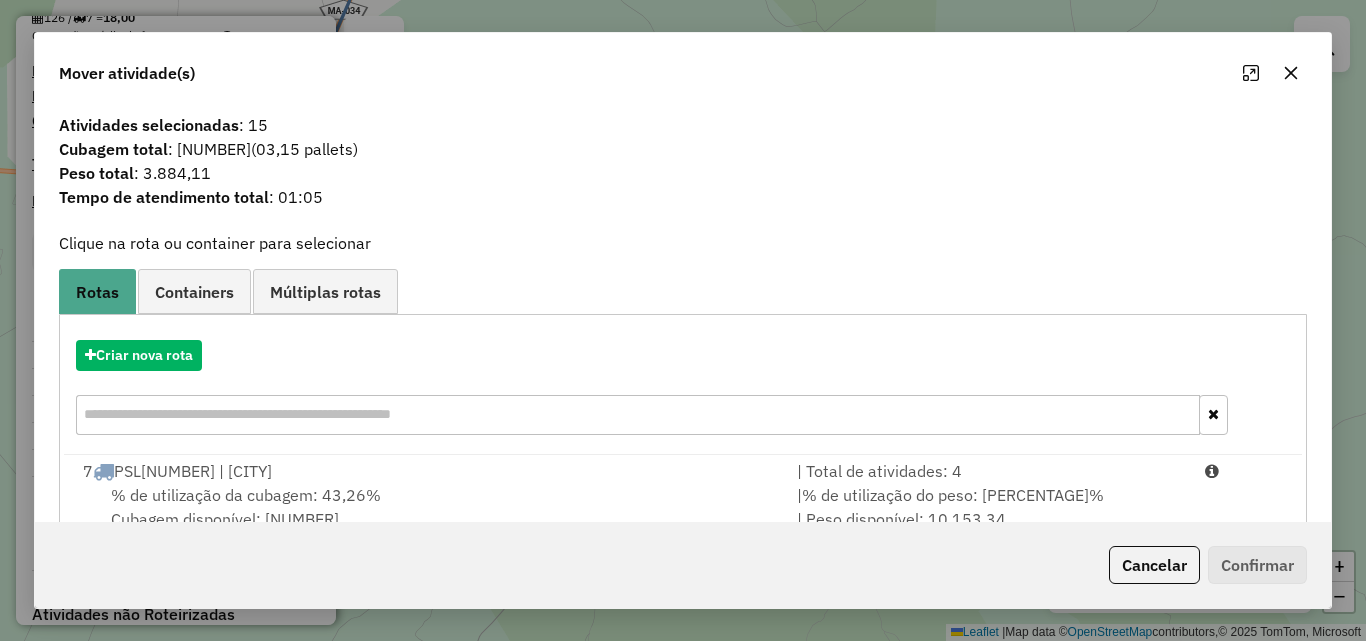 scroll, scrollTop: 48, scrollLeft: 0, axis: vertical 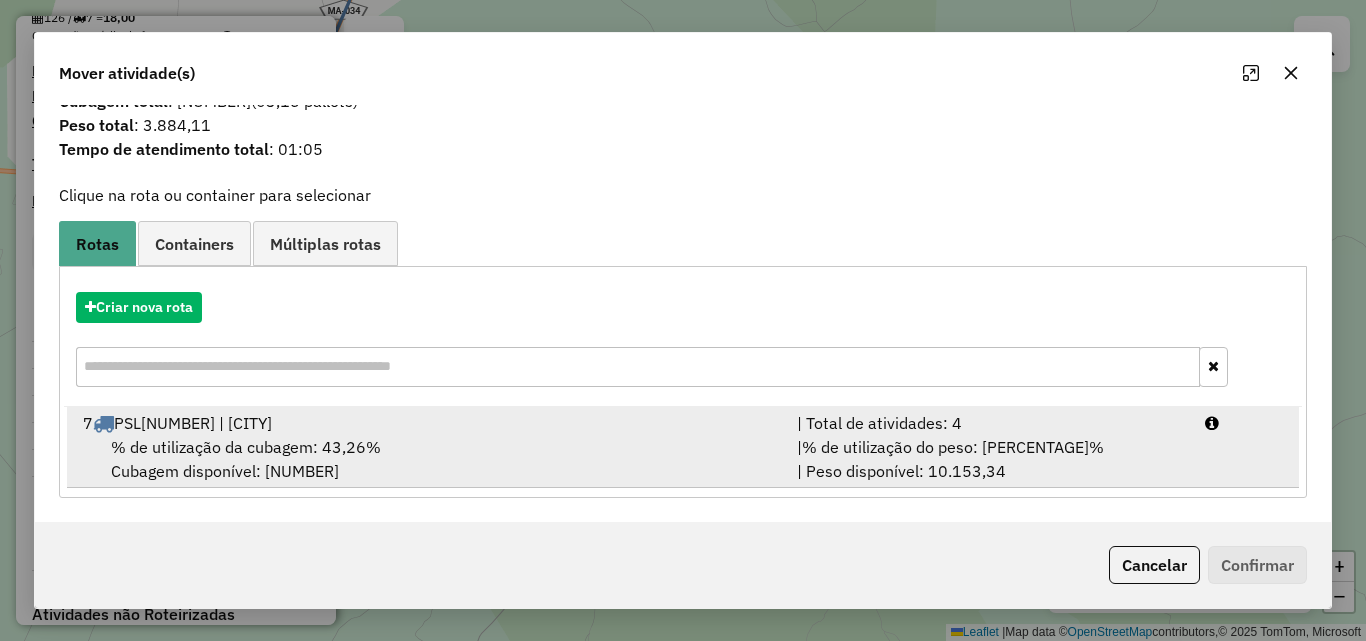 click on "% de utilização da cubagem: 43,26%  Cubagem disponível: 285,98" at bounding box center (428, 459) 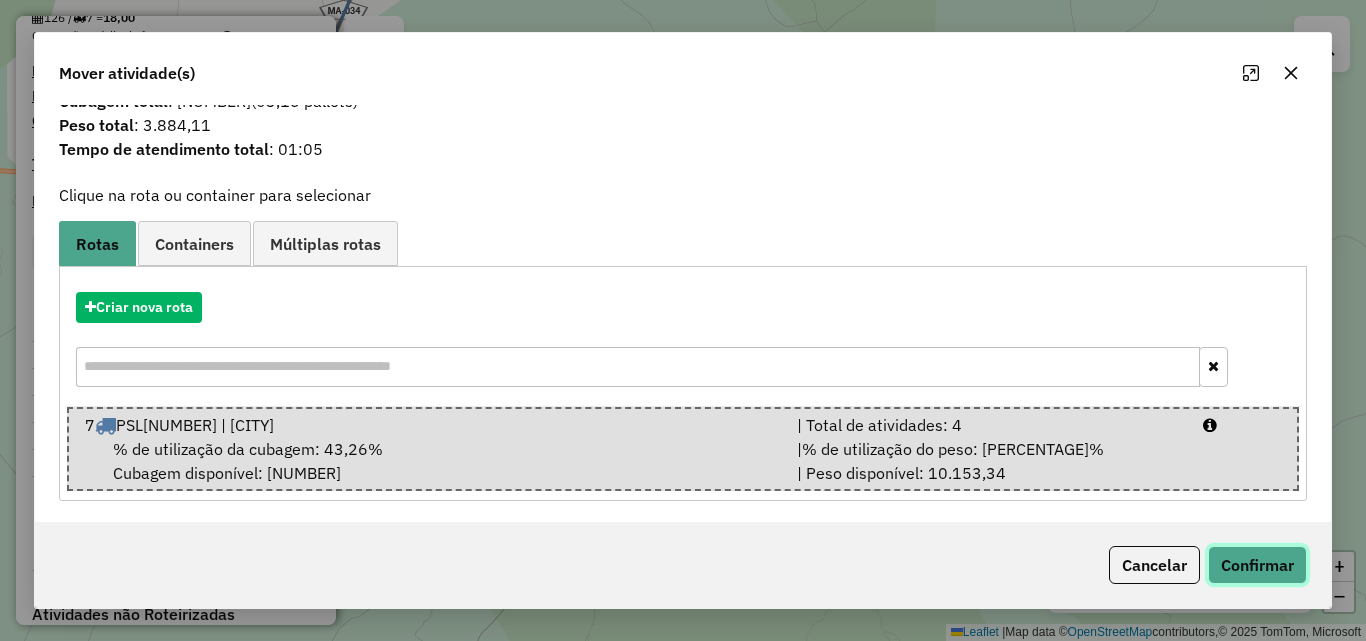 click on "Confirmar" 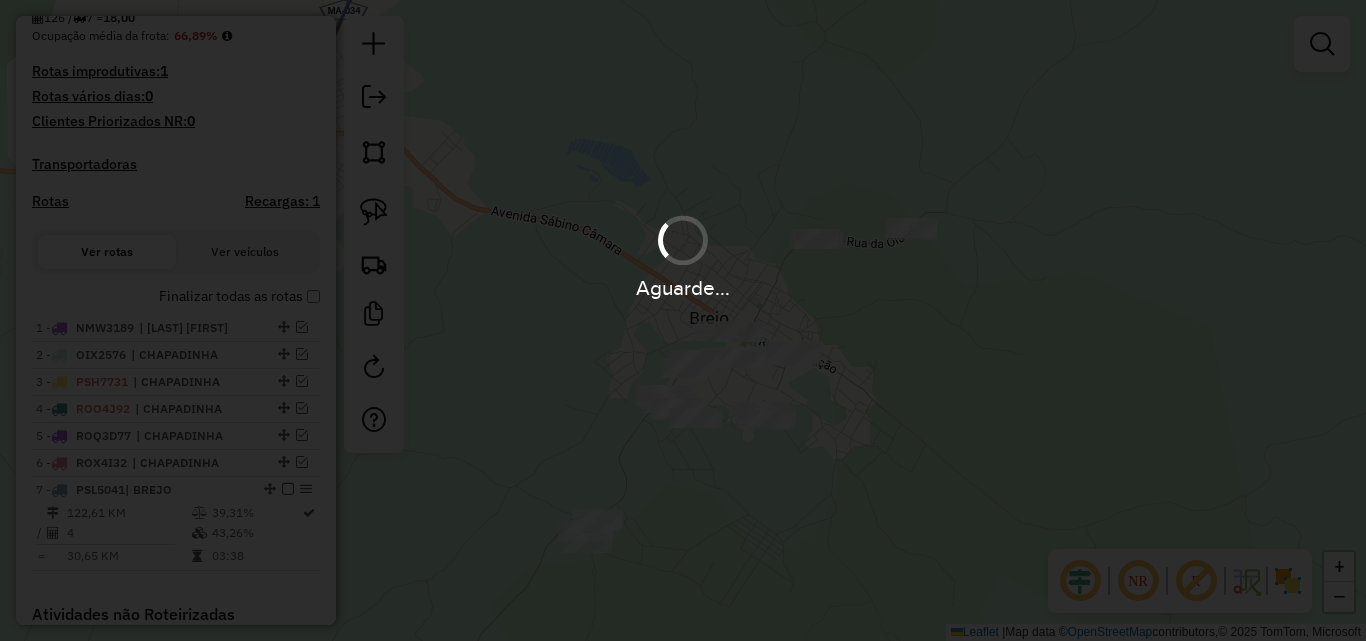 scroll, scrollTop: 0, scrollLeft: 0, axis: both 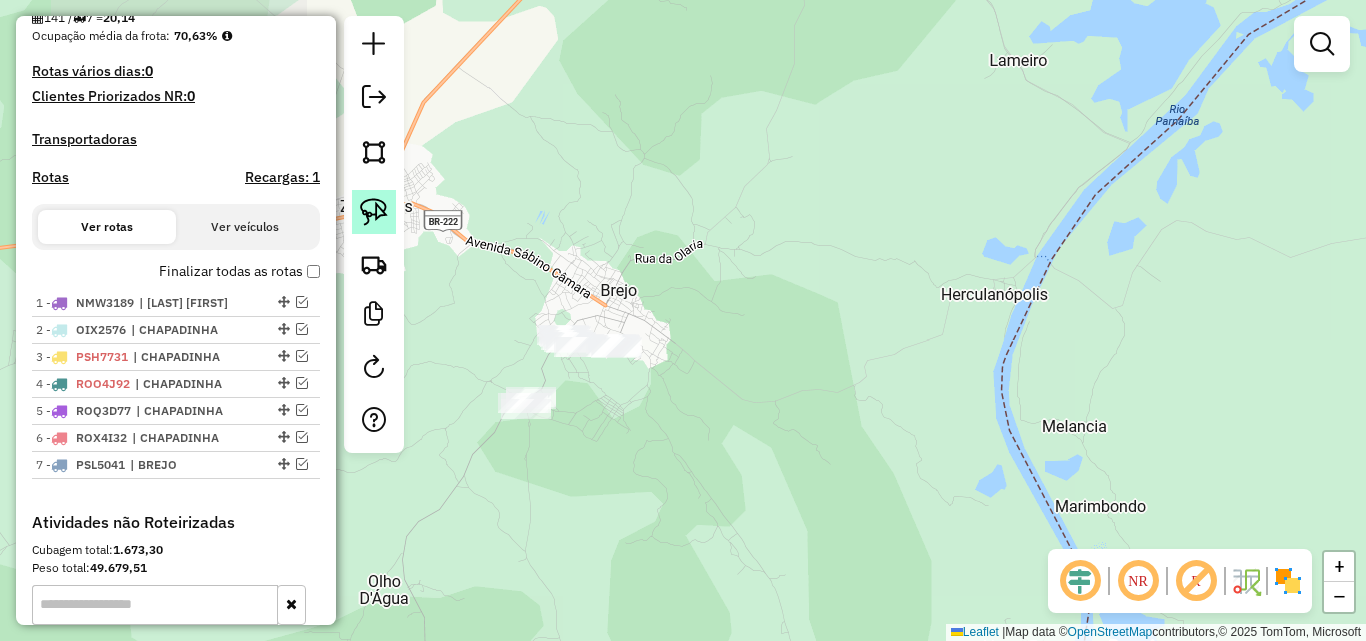 click 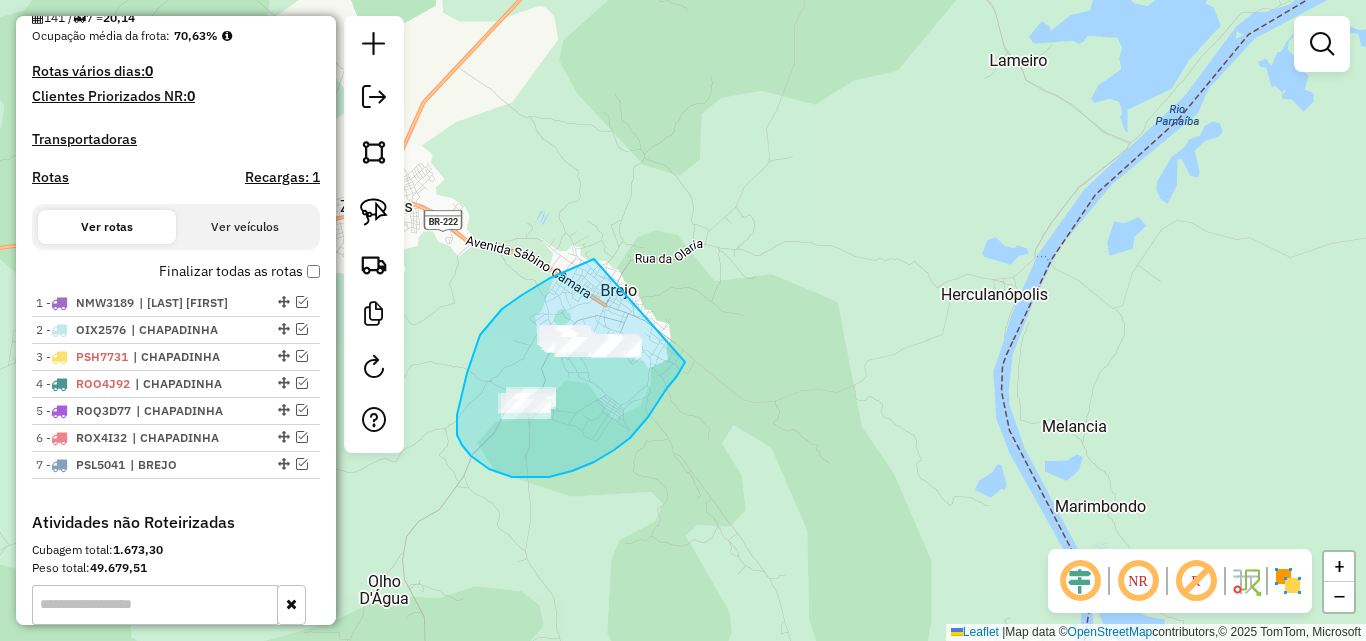 drag, startPoint x: 594, startPoint y: 259, endPoint x: 685, endPoint y: 362, distance: 137.4409 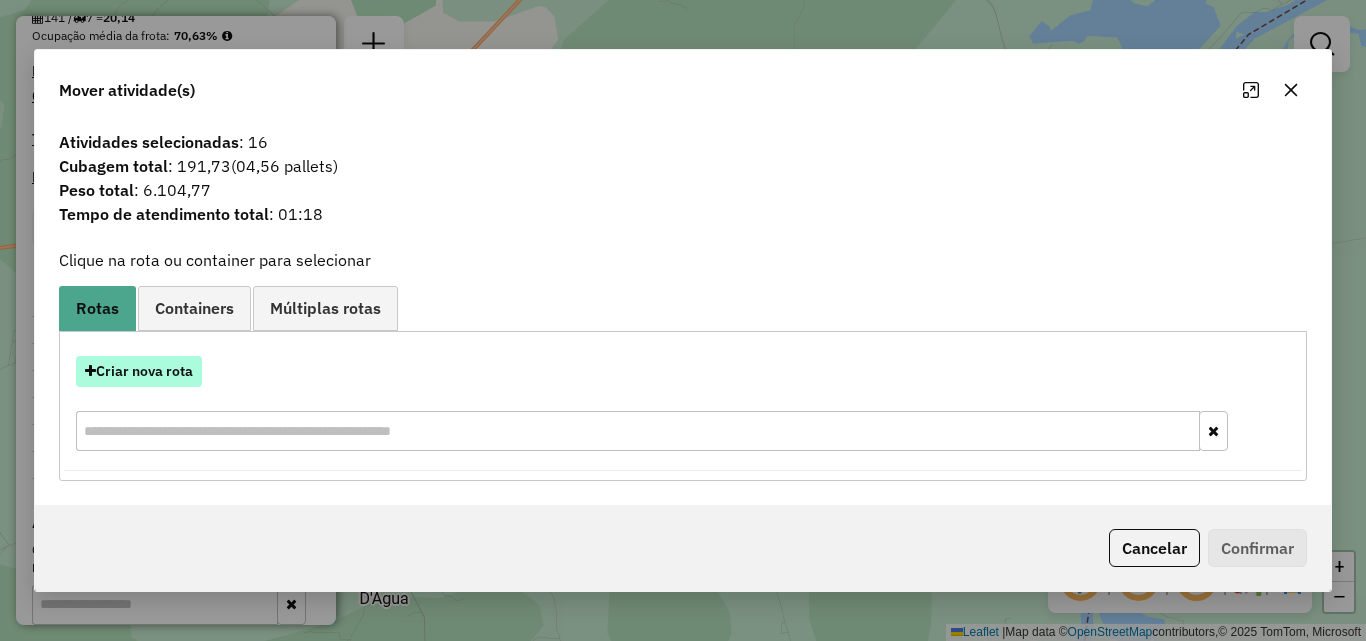 click on "Criar nova rota" at bounding box center [139, 371] 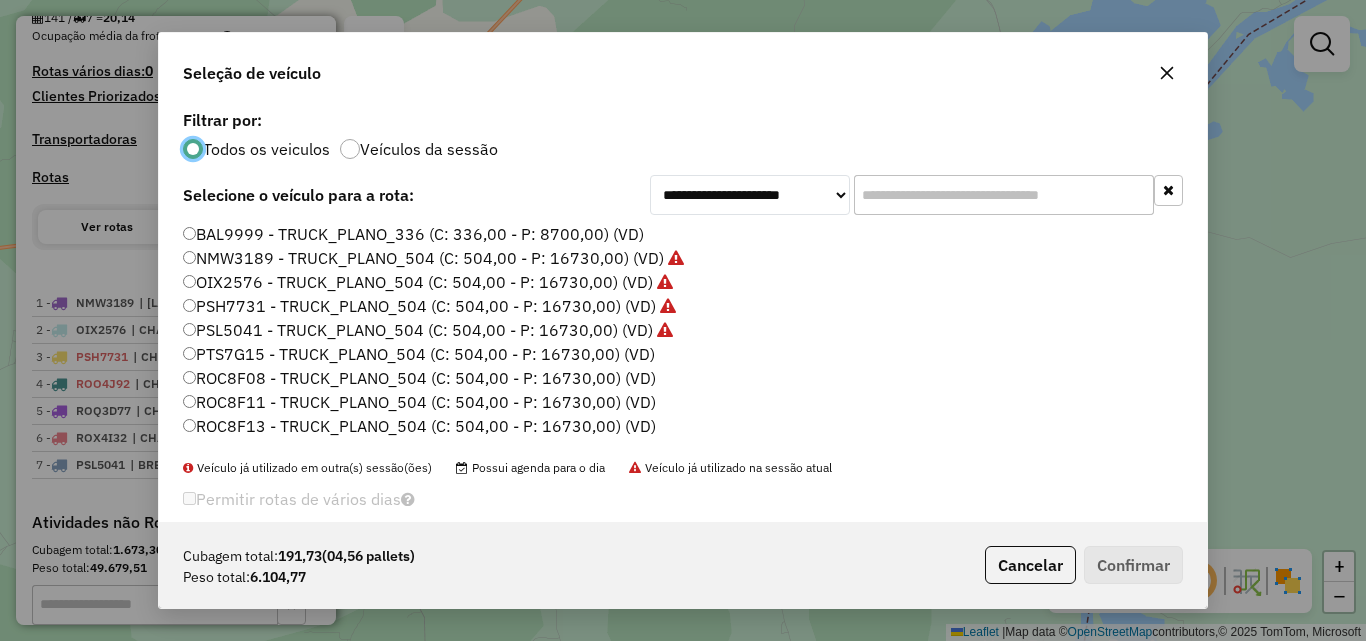scroll, scrollTop: 11, scrollLeft: 6, axis: both 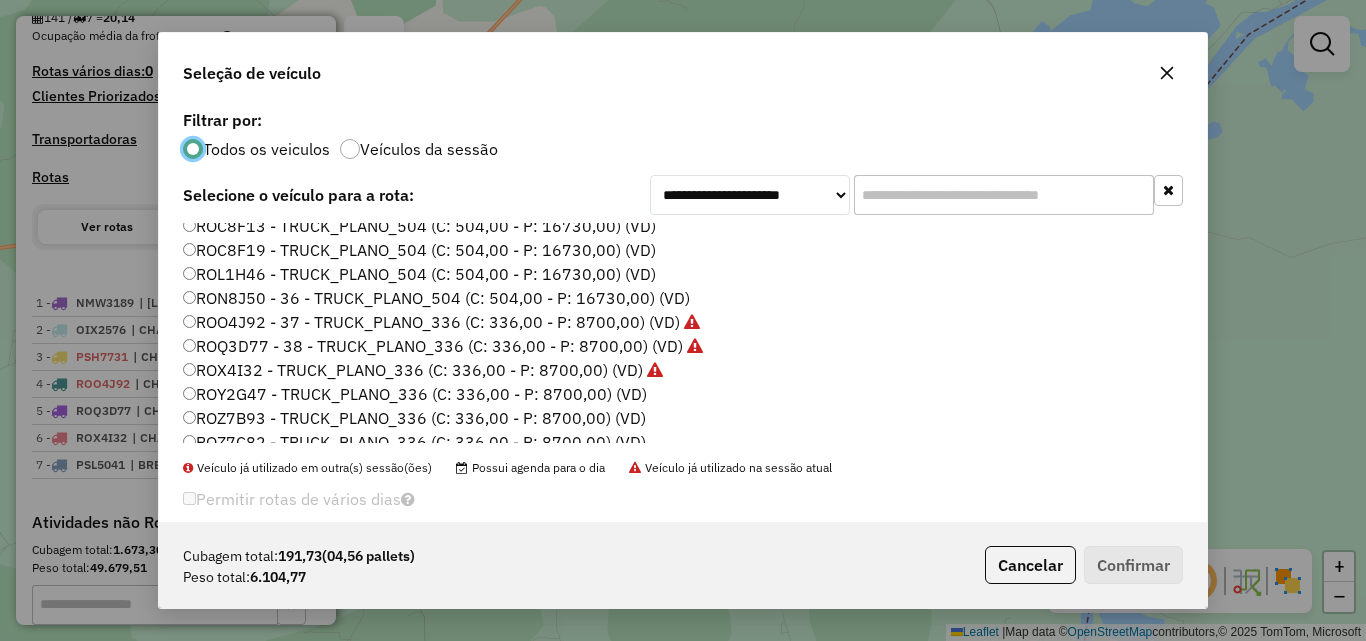 click on "ROY2G47 - TRUCK_PLANO_336 (C: 336,00 - P: 8700,00) (VD)" 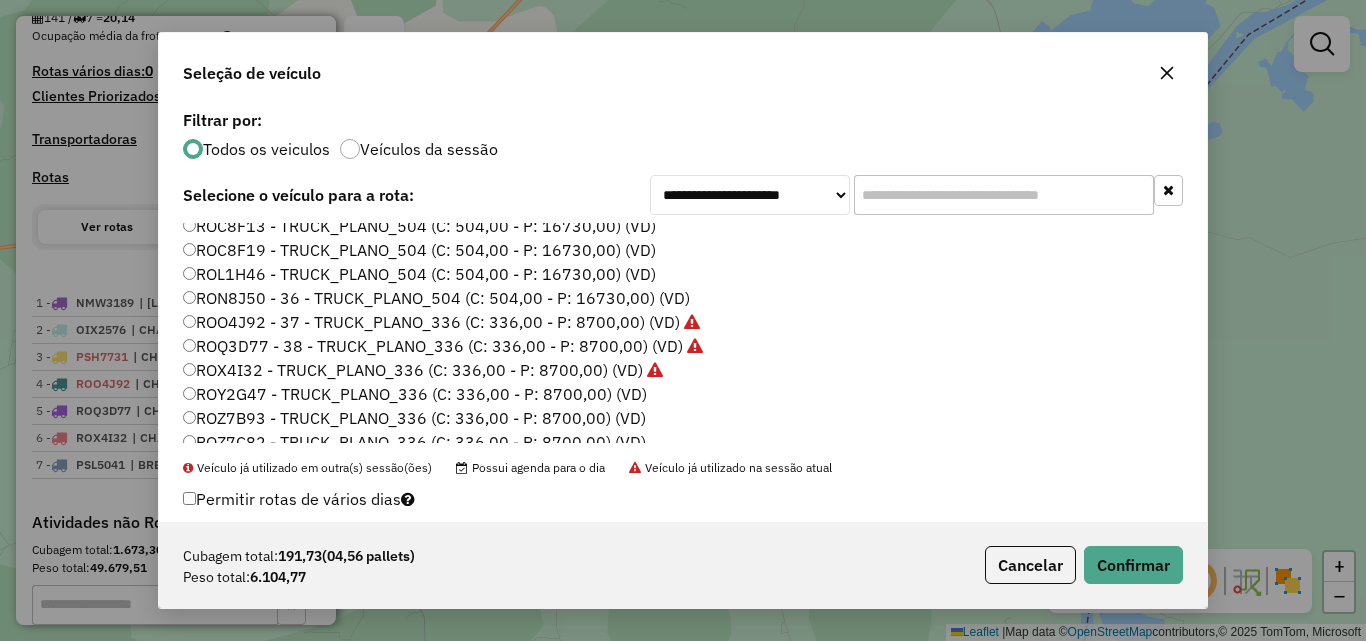 click on "ROZ7B93 - TRUCK_PLANO_336 (C: 336,00 - P: 8700,00) (VD)" 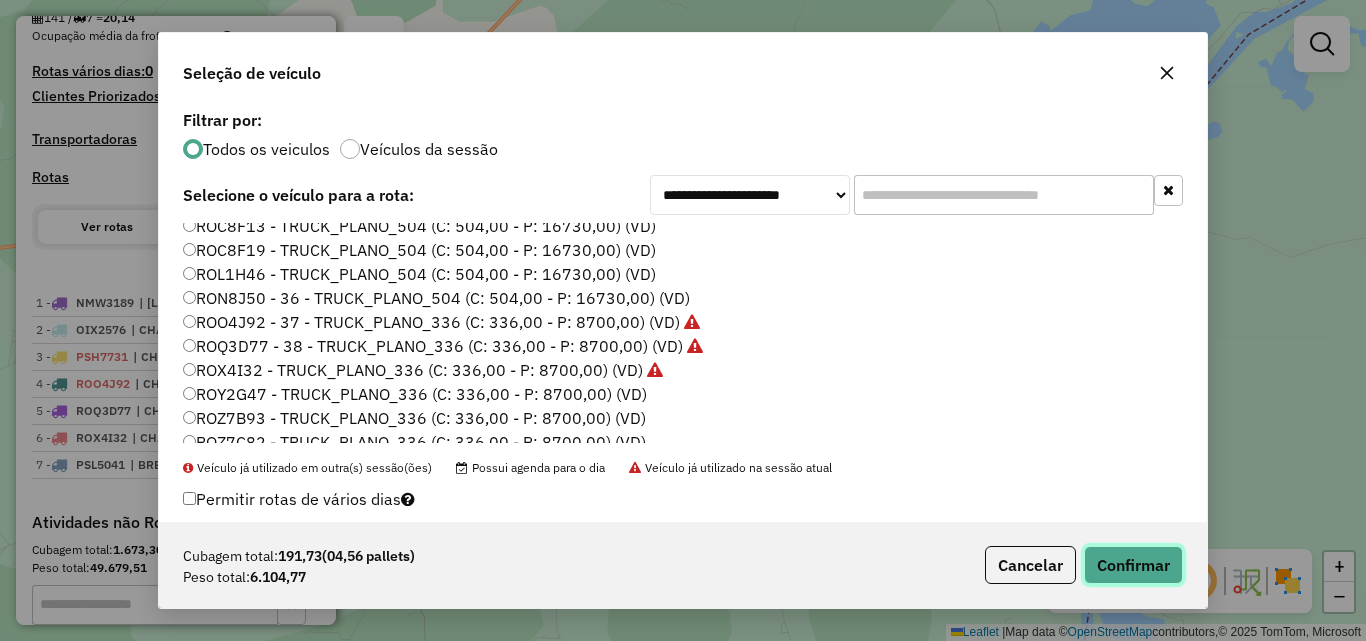click on "Confirmar" 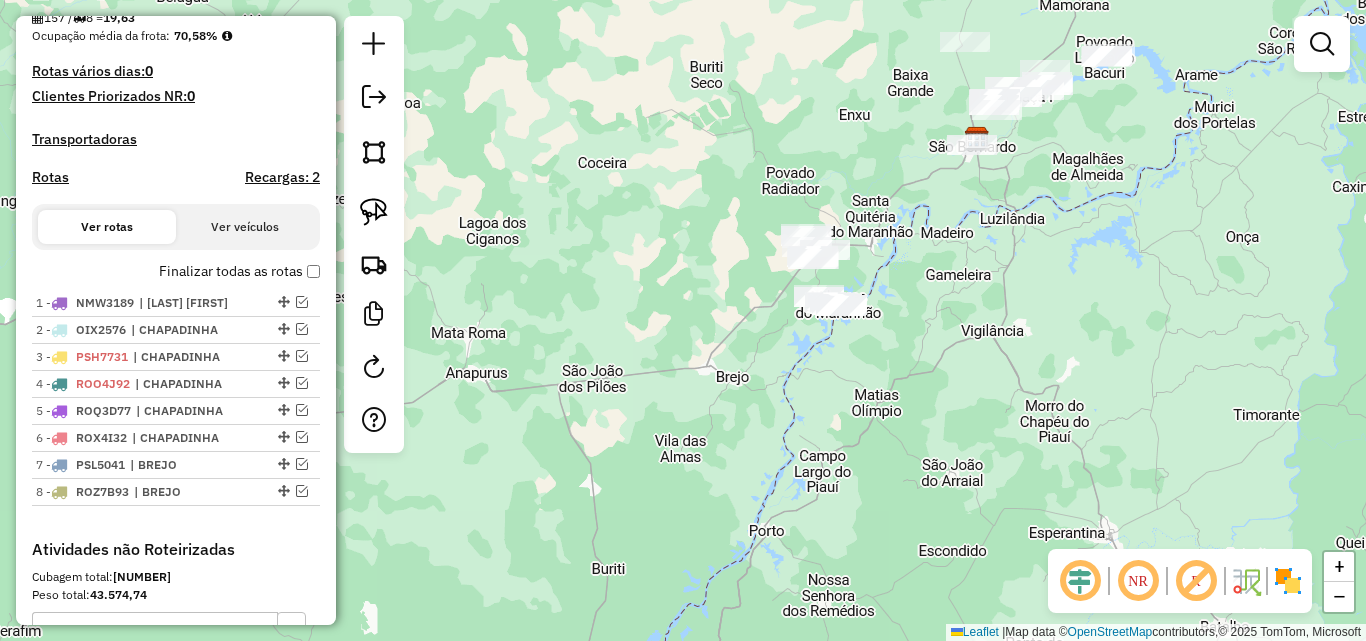 drag, startPoint x: 1106, startPoint y: 227, endPoint x: 921, endPoint y: 352, distance: 223.27113 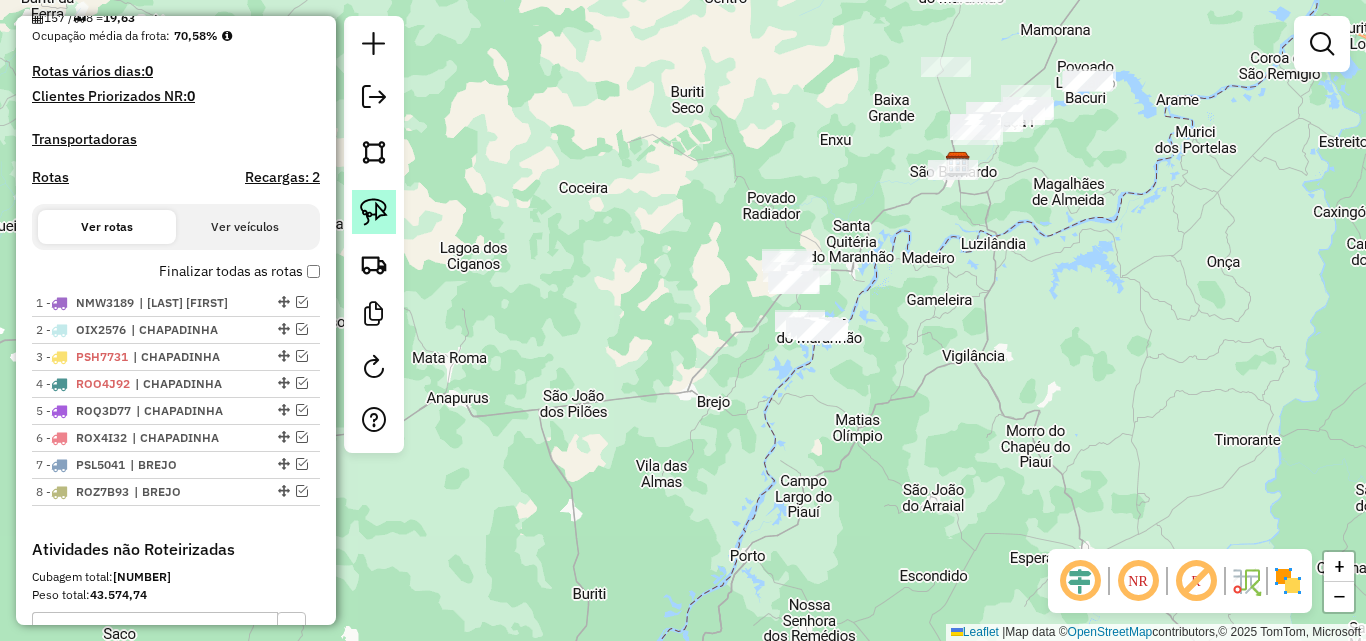 click 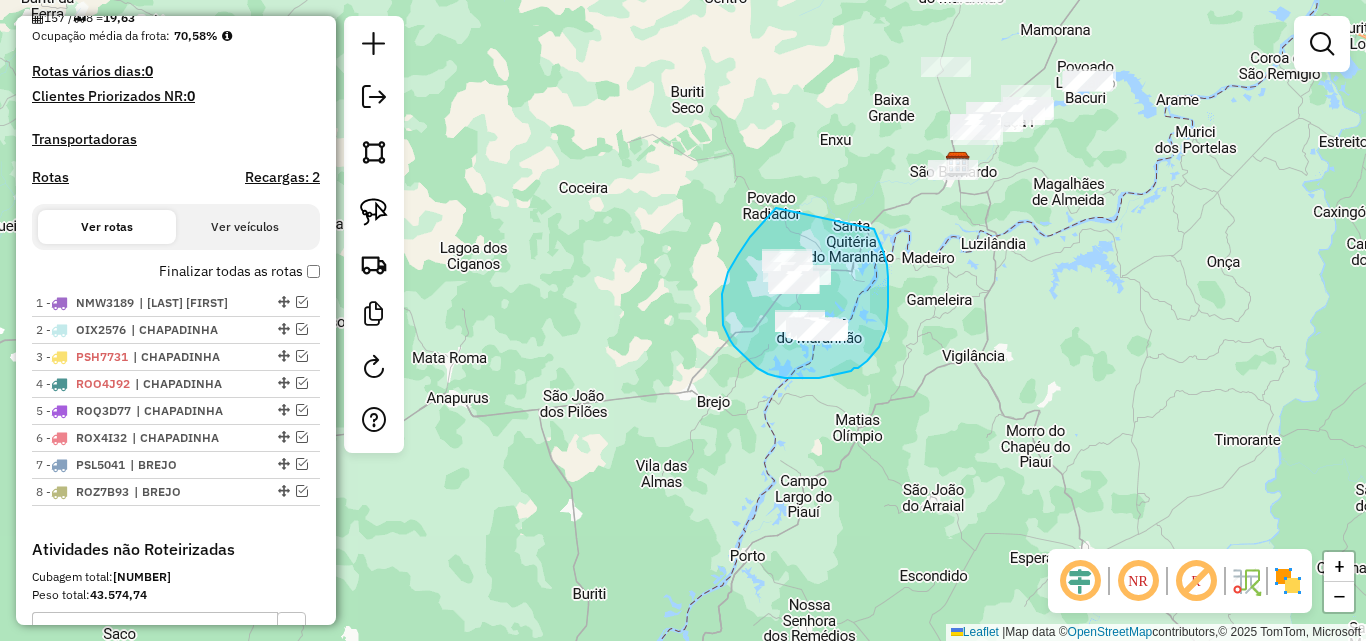 drag, startPoint x: 776, startPoint y: 208, endPoint x: 874, endPoint y: 229, distance: 100.22475 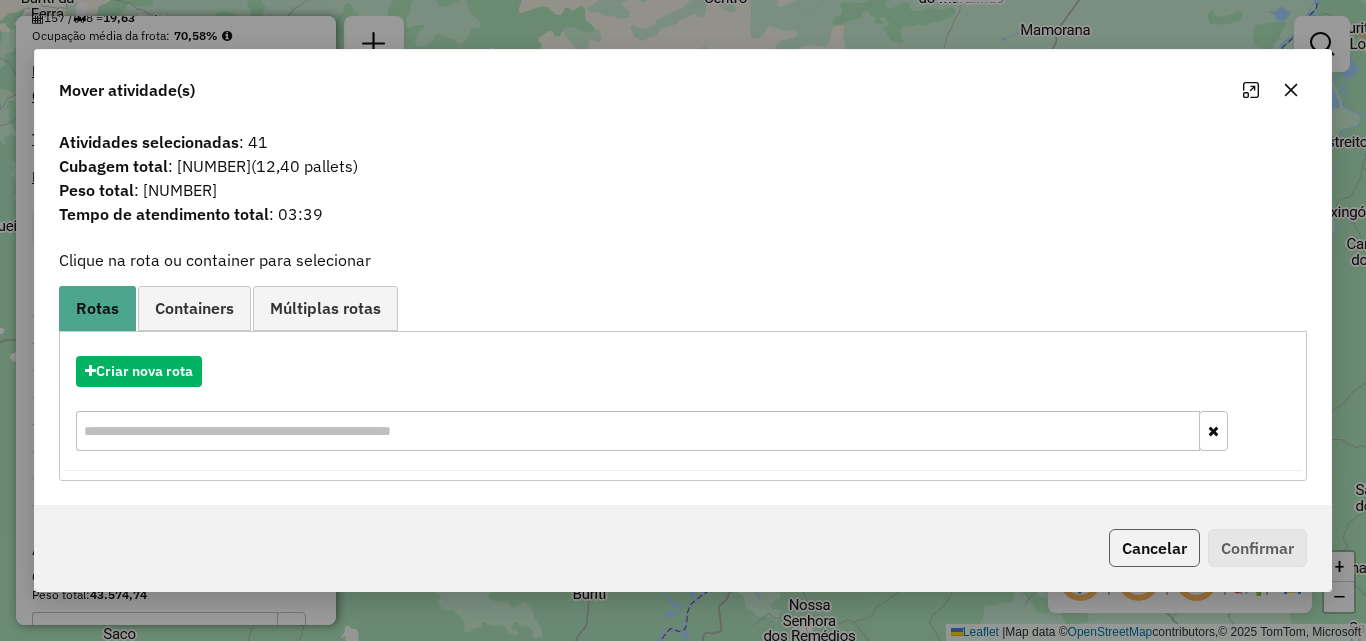 click on "Cancelar" 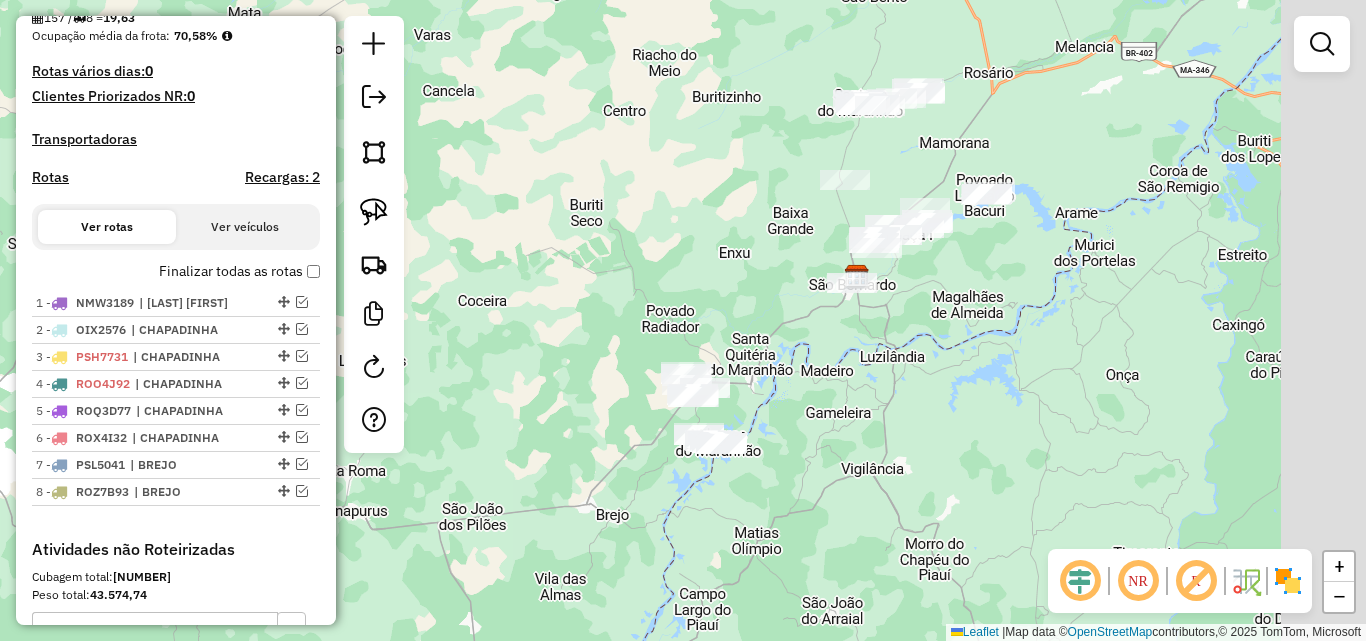drag, startPoint x: 1044, startPoint y: 272, endPoint x: 943, endPoint y: 385, distance: 151.55856 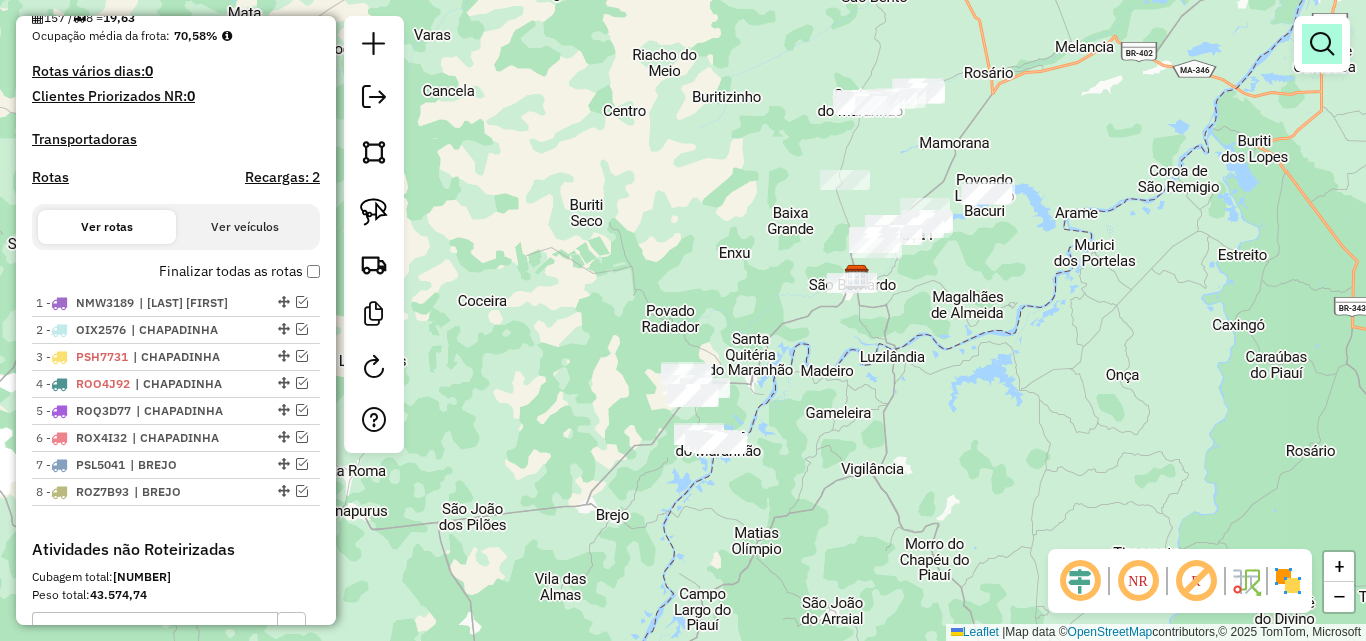 click at bounding box center (1322, 44) 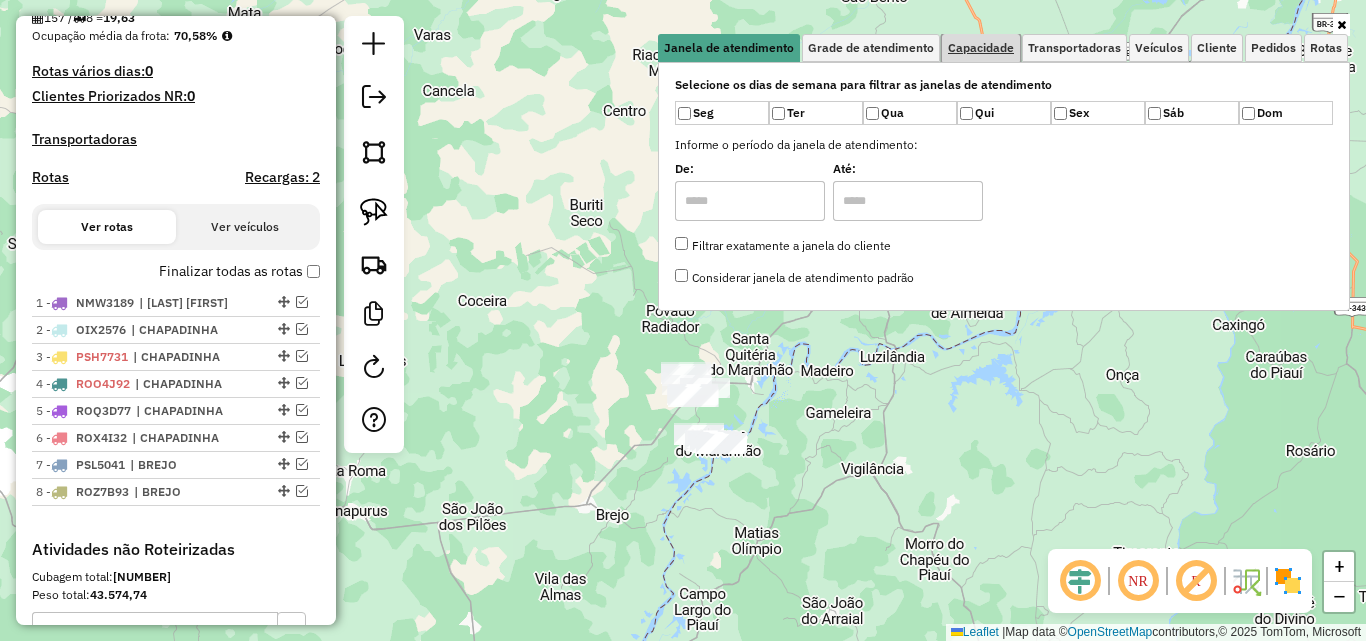 click on "Capacidade" at bounding box center (981, 48) 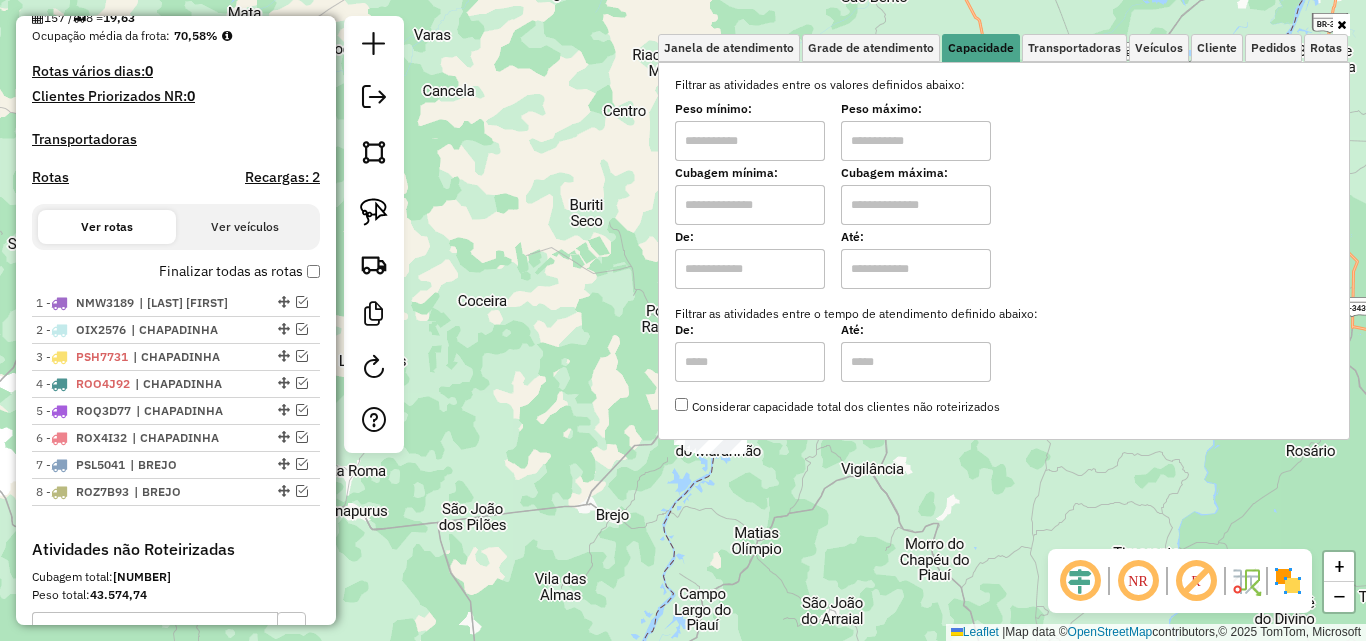 click at bounding box center (750, 205) 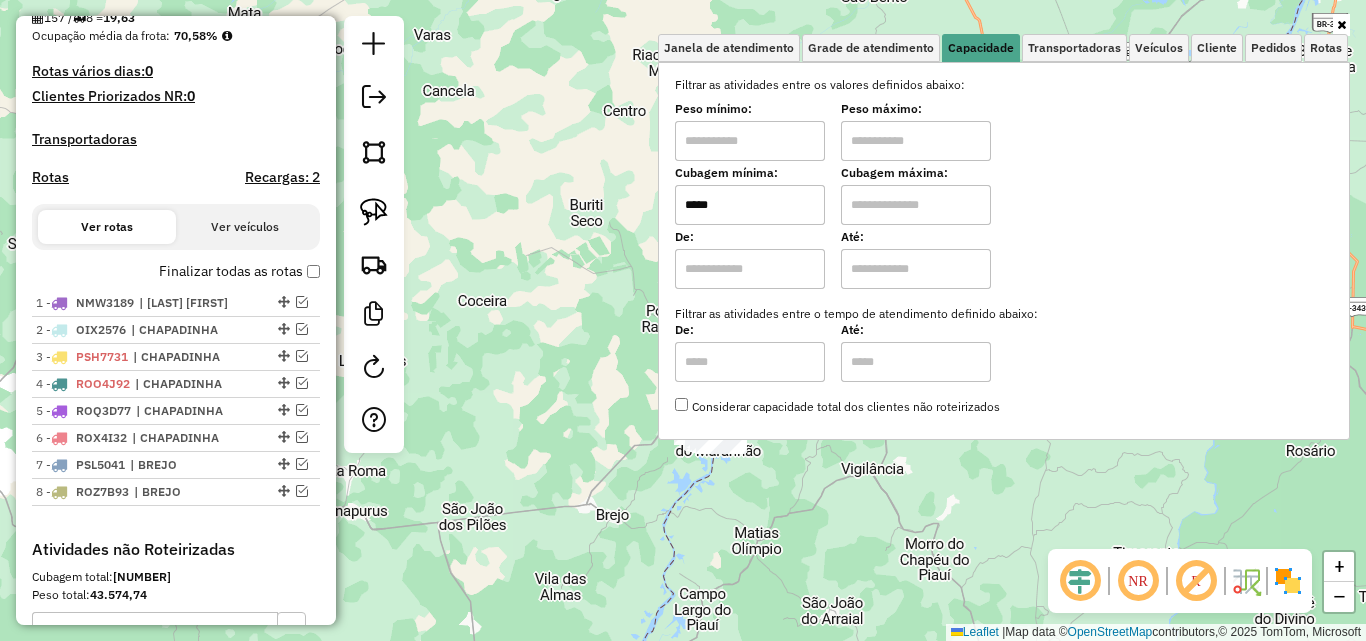 type on "*****" 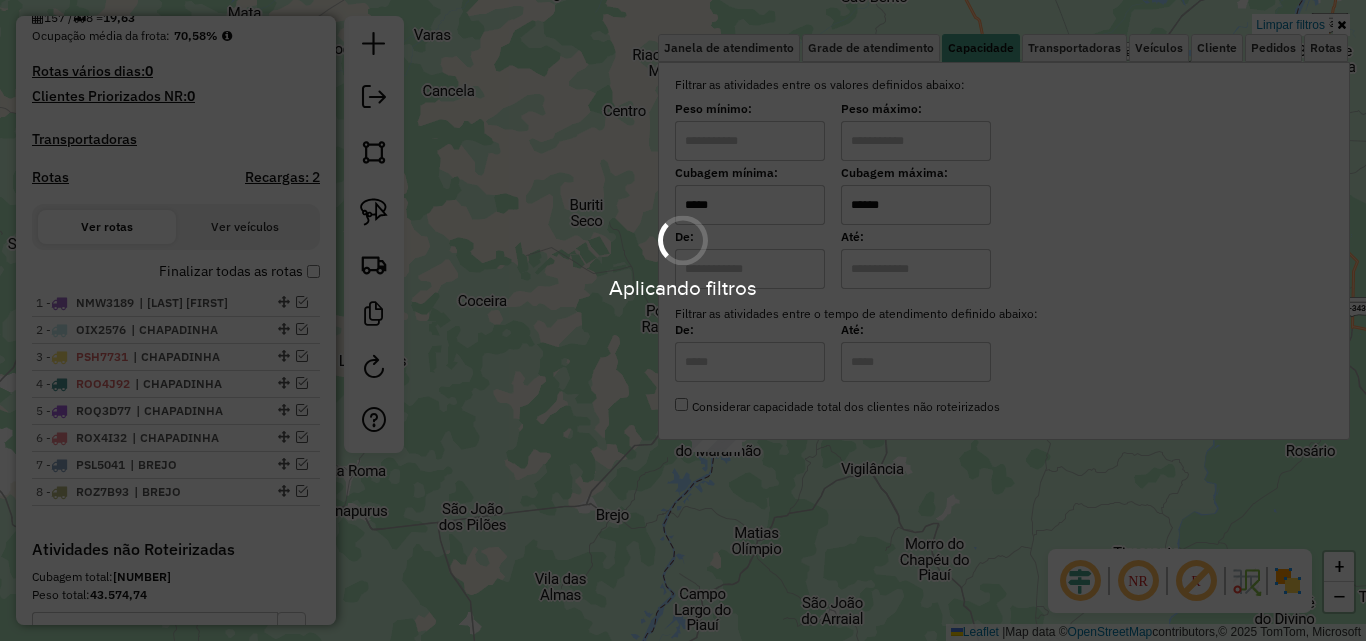 type on "******" 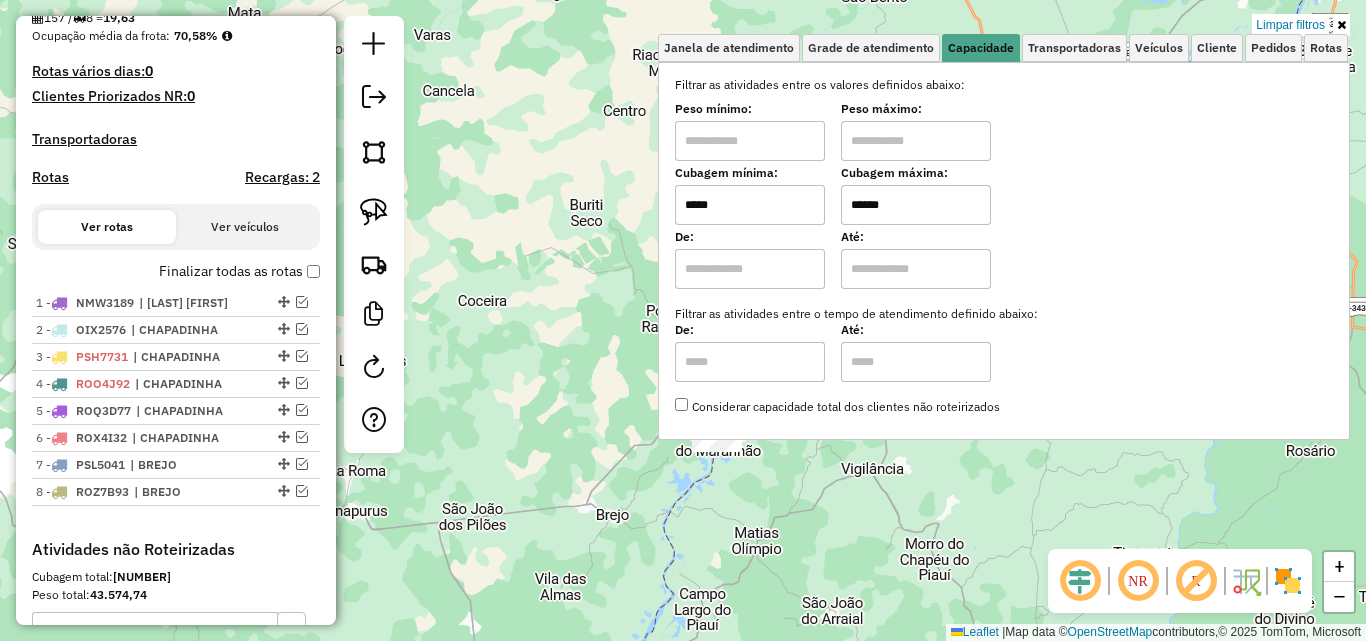 click on "Limpar filtros Janela de atendimento Grade de atendimento Capacidade Transportadoras Veículos Cliente Pedidos  Rotas Selecione os dias de semana para filtrar as janelas de atendimento  Seg   Ter   Qua   Qui   Sex   Sáb   Dom  Informe o período da janela de atendimento: De: Até:  Filtrar exatamente a janela do cliente  Considerar janela de atendimento padrão  Selecione os dias de semana para filtrar as grades de atendimento  Seg   Ter   Qua   Qui   Sex   Sáb   Dom   Considerar clientes sem dia de atendimento cadastrado  Clientes fora do dia de atendimento selecionado Filtrar as atividades entre os valores definidos abaixo:  Peso mínimo:   Peso máximo:   Cubagem mínima:  *****  Cubagem máxima:  ******  De:   Até:  Filtrar as atividades entre o tempo de atendimento definido abaixo:  De:   Até:   Considerar capacidade total dos clientes não roteirizados Transportadora: Selecione um ou mais itens Tipo de veículo: Selecione um ou mais itens Veículo: Selecione um ou mais itens Motorista: Nome: Setor:" 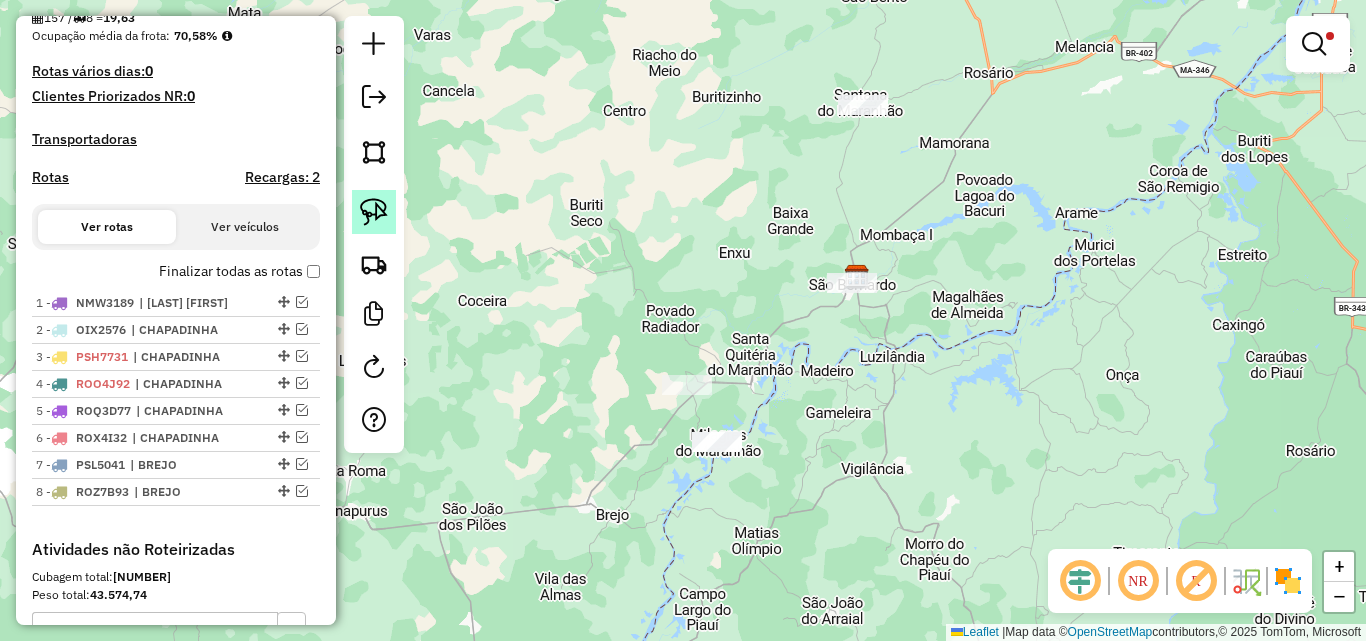 click 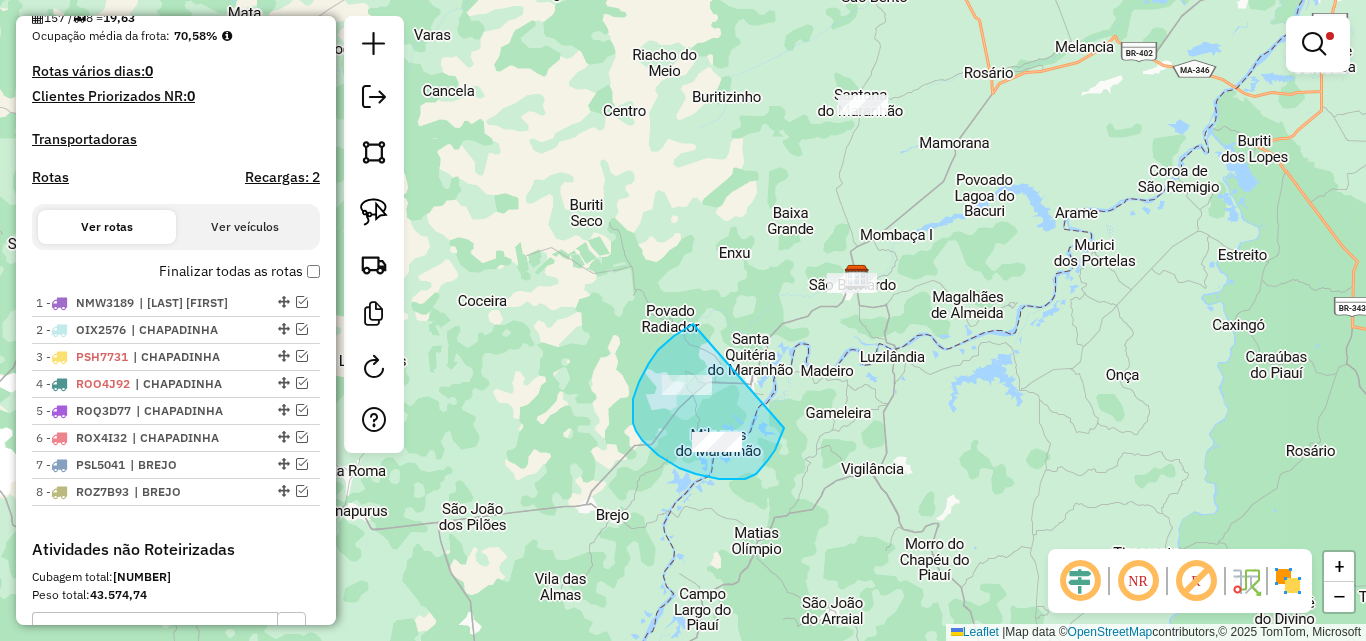 drag, startPoint x: 693, startPoint y: 324, endPoint x: 784, endPoint y: 428, distance: 138.1919 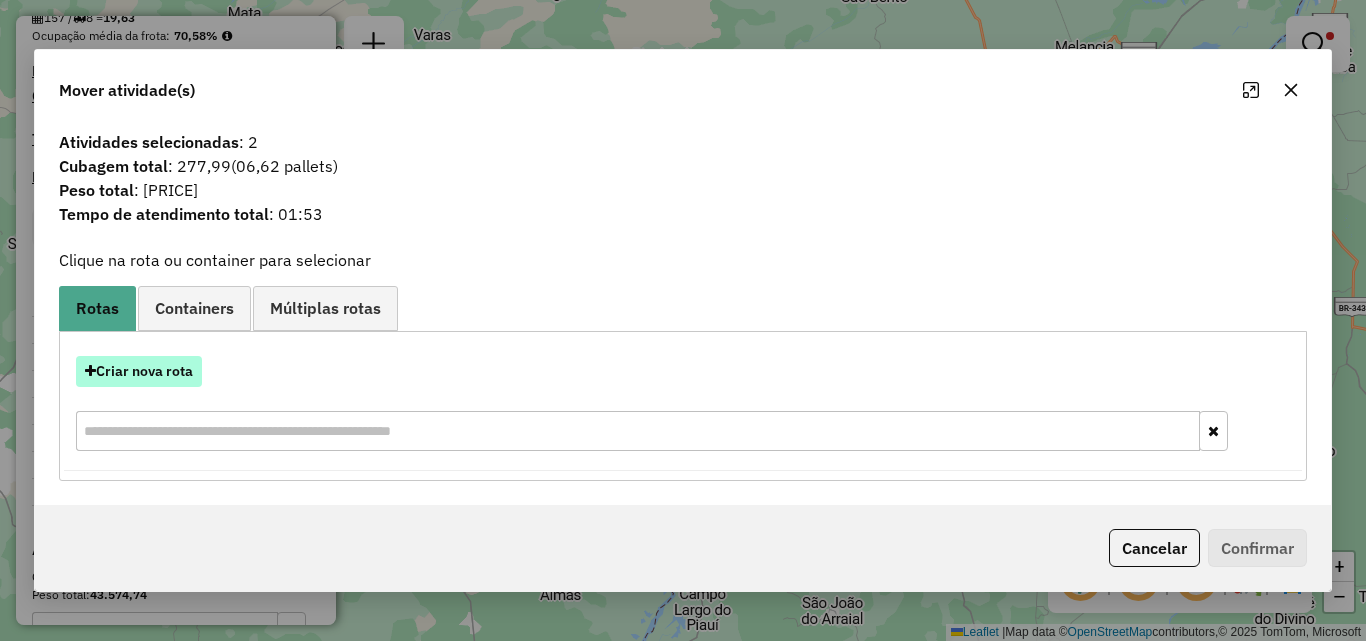 click on "Criar nova rota" at bounding box center [139, 371] 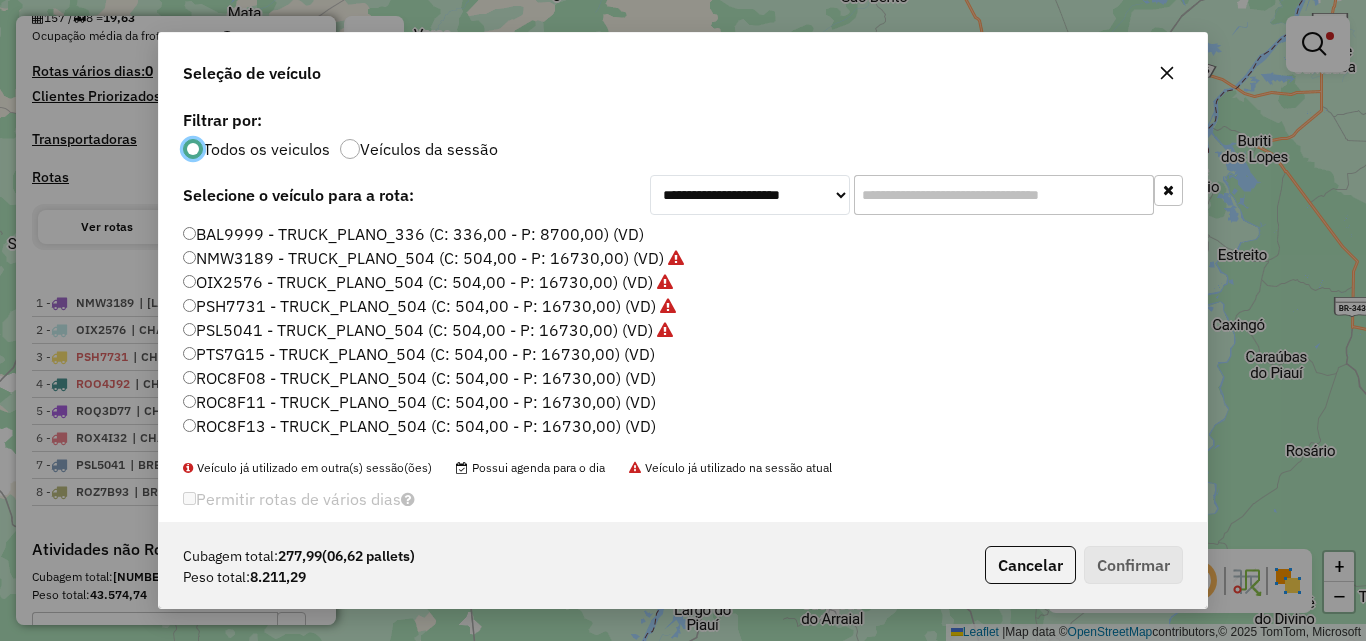 scroll, scrollTop: 11, scrollLeft: 6, axis: both 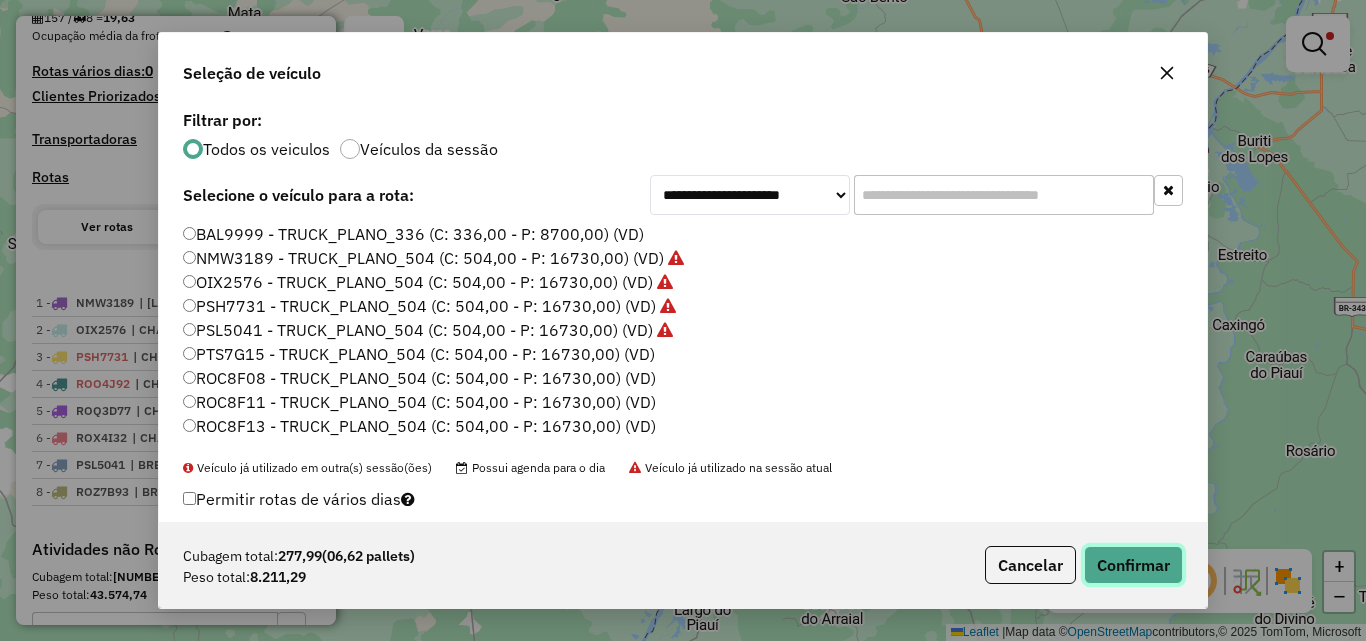 click on "Confirmar" 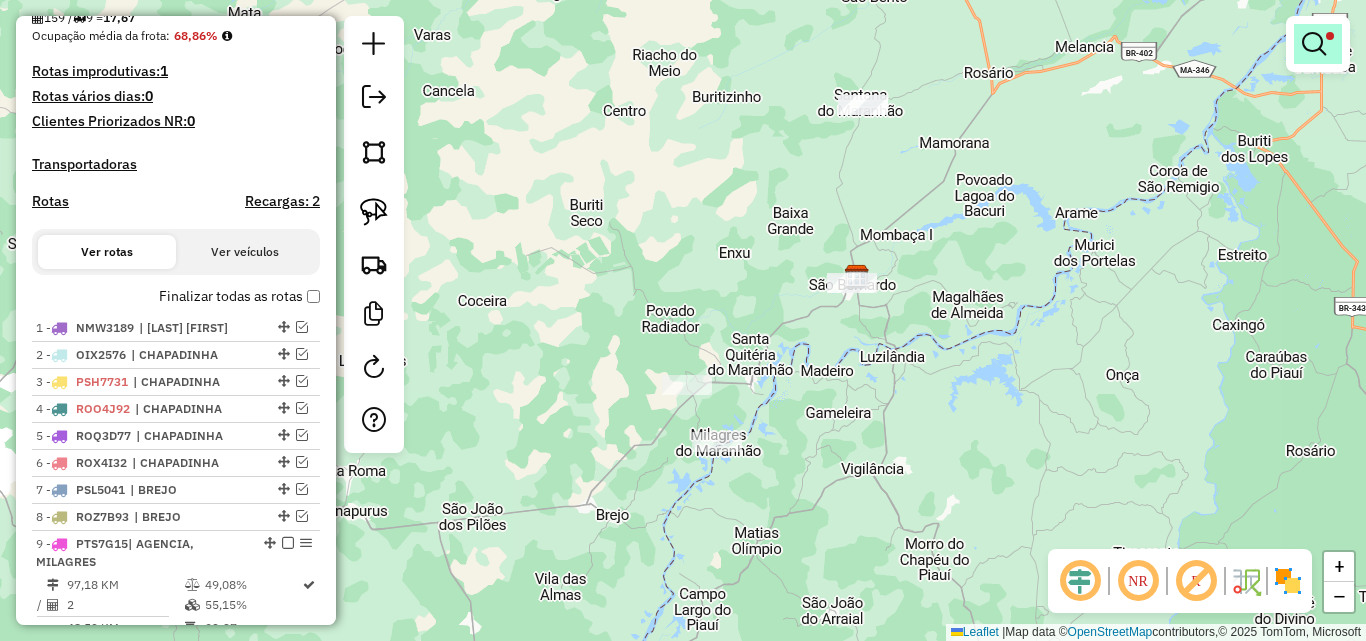 click at bounding box center (1330, 36) 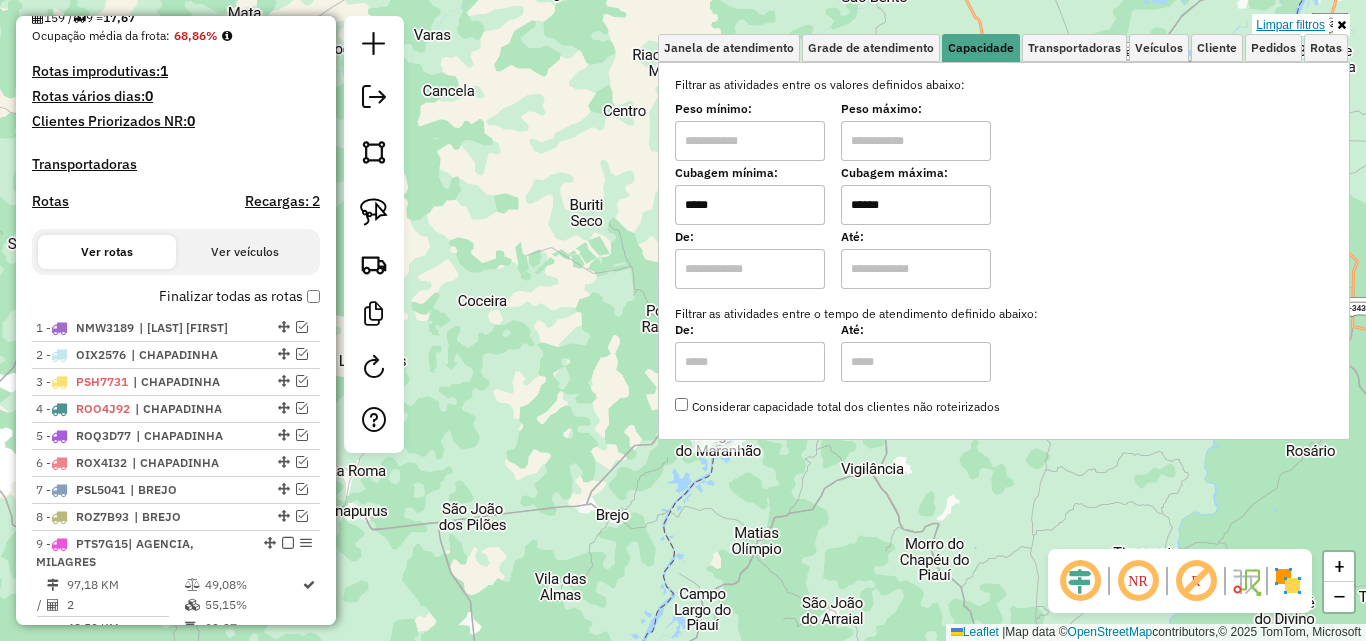click on "Limpar filtros" at bounding box center (1290, 25) 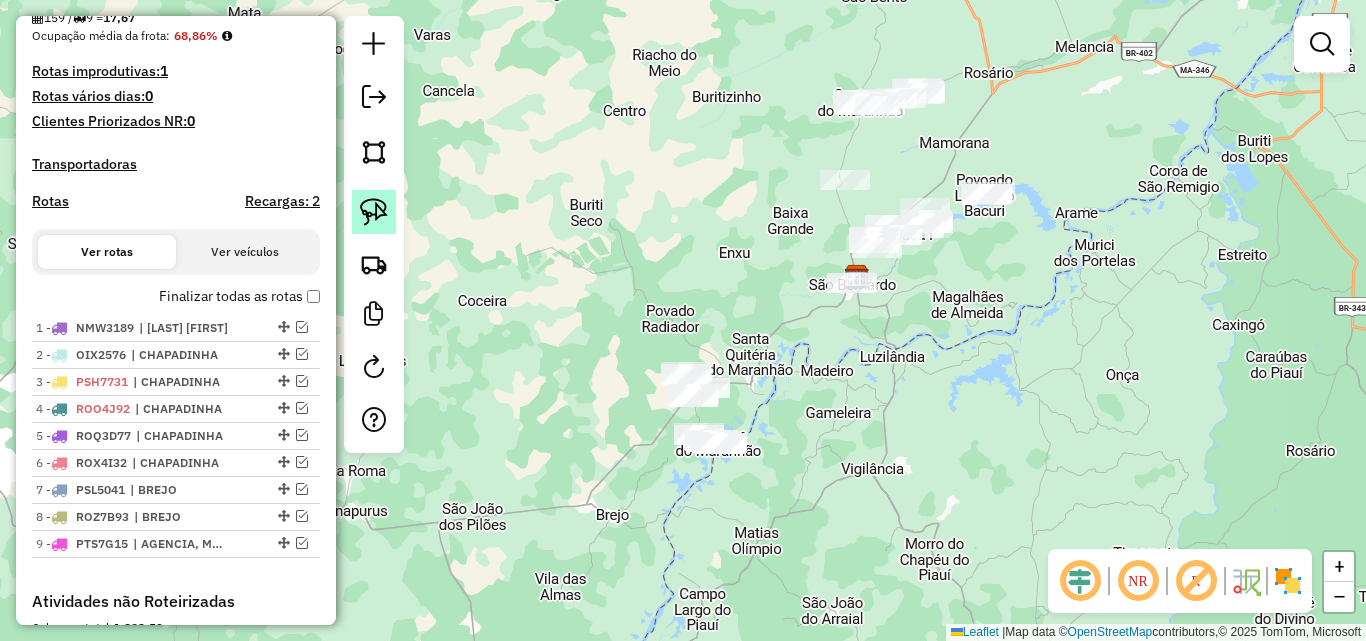 click 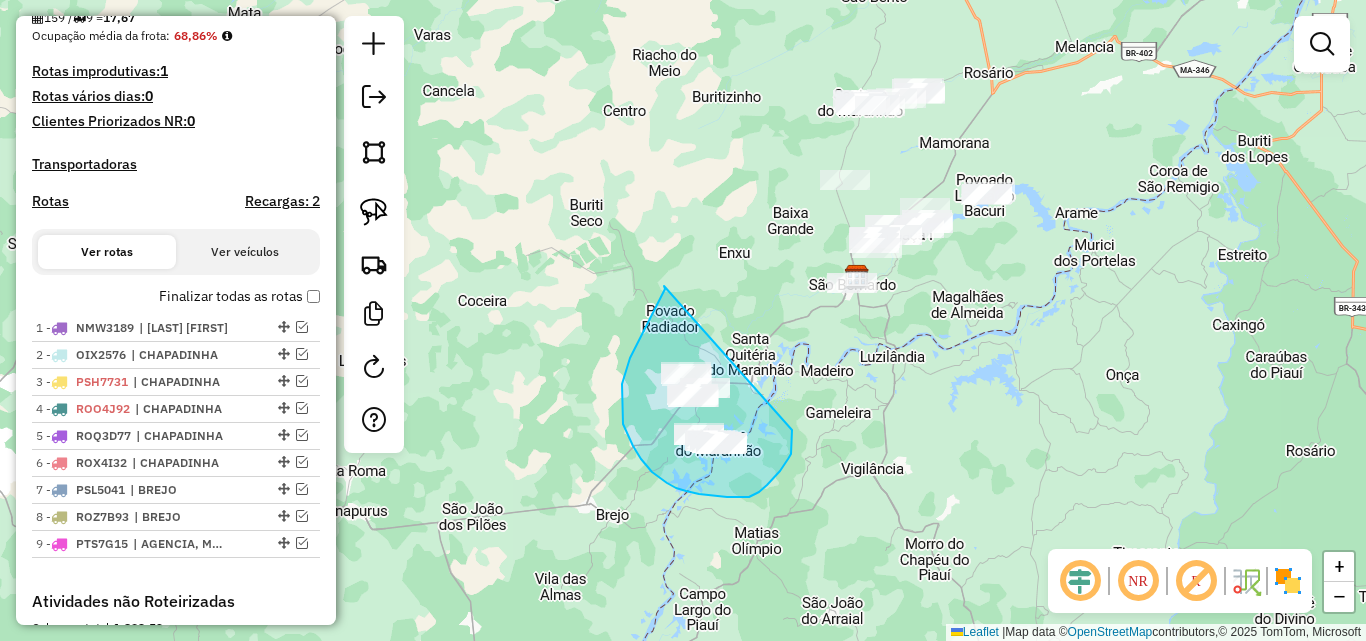 drag, startPoint x: 664, startPoint y: 286, endPoint x: 792, endPoint y: 423, distance: 187.49133 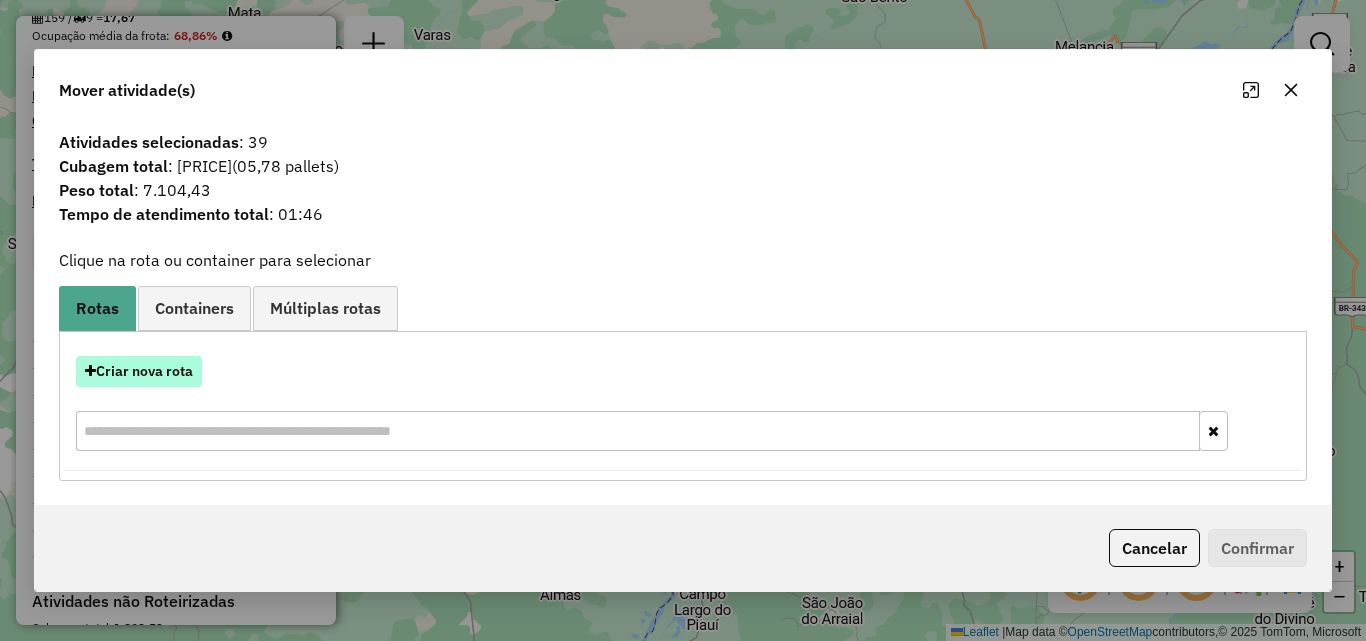 click on "Criar nova rota" at bounding box center (139, 371) 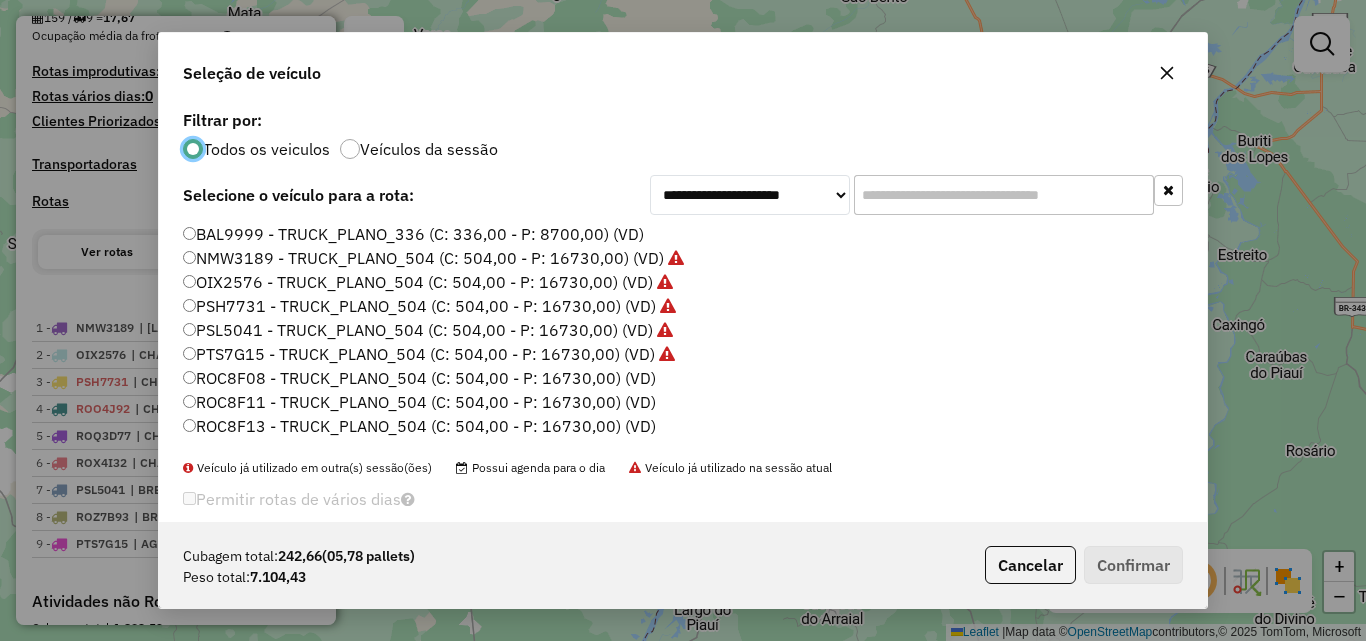 scroll, scrollTop: 11, scrollLeft: 6, axis: both 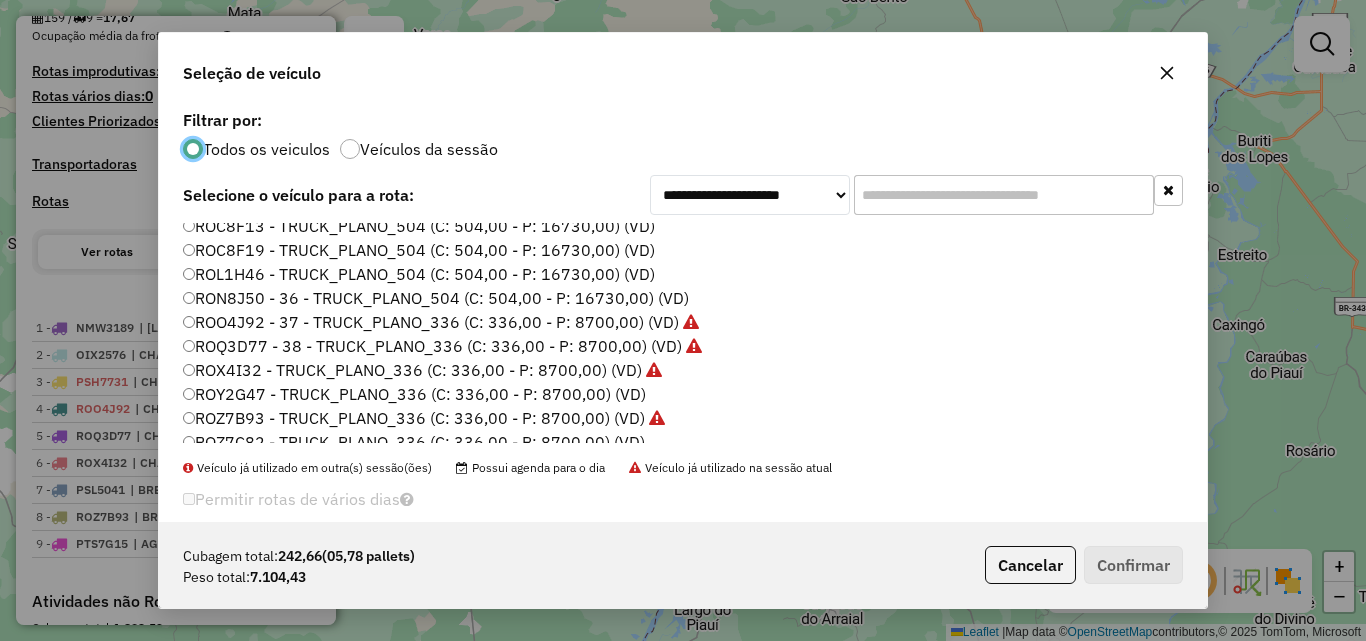 click on "ROY2G47 - TRUCK_PLANO_336 (C: 336,00 - P: 8700,00) (VD)" 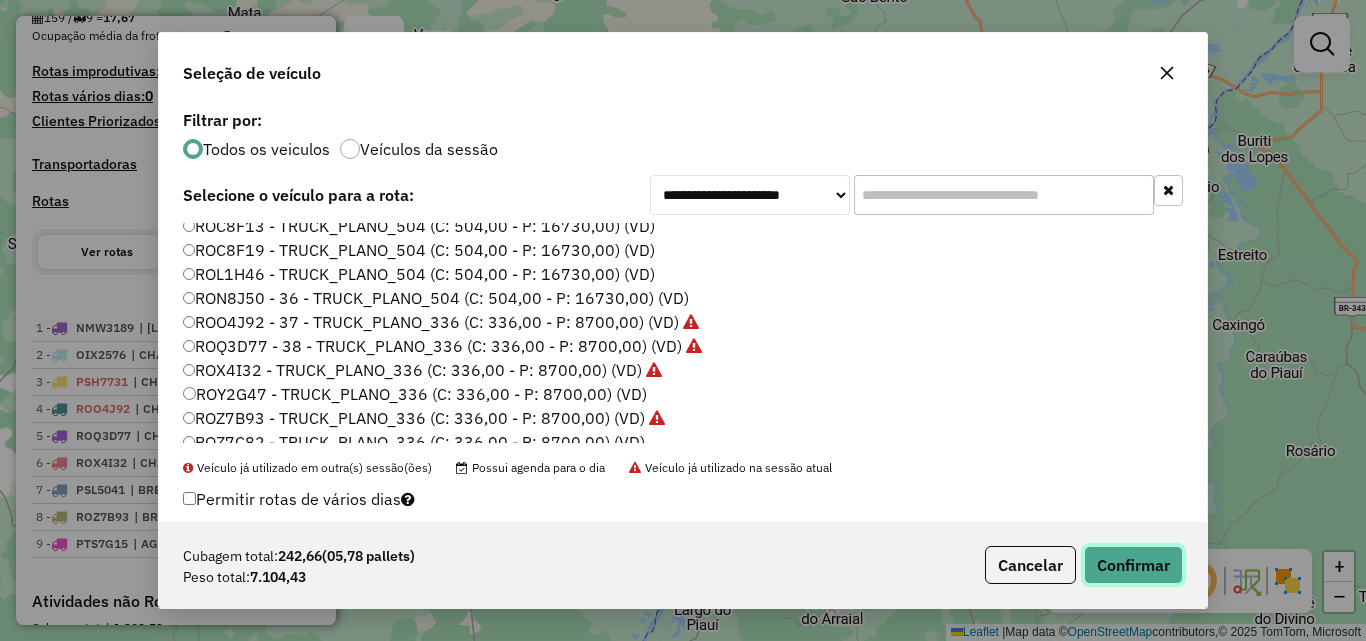 click on "Confirmar" 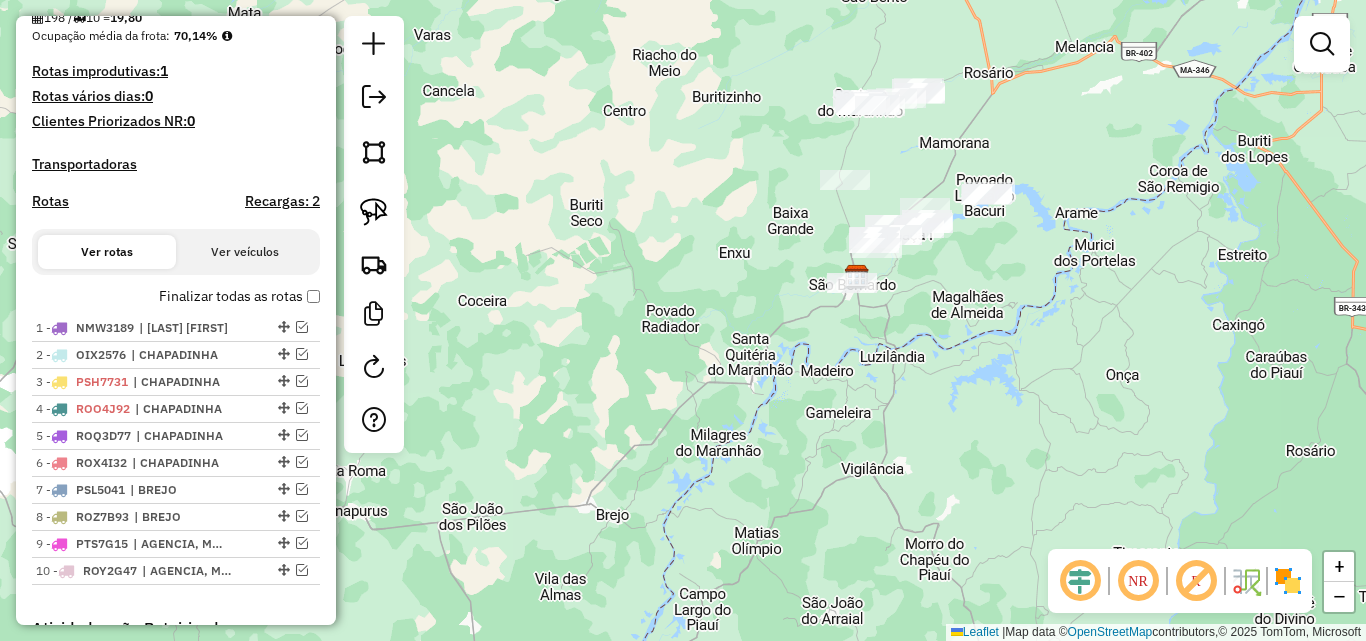 drag, startPoint x: 1069, startPoint y: 290, endPoint x: 951, endPoint y: 422, distance: 177.05367 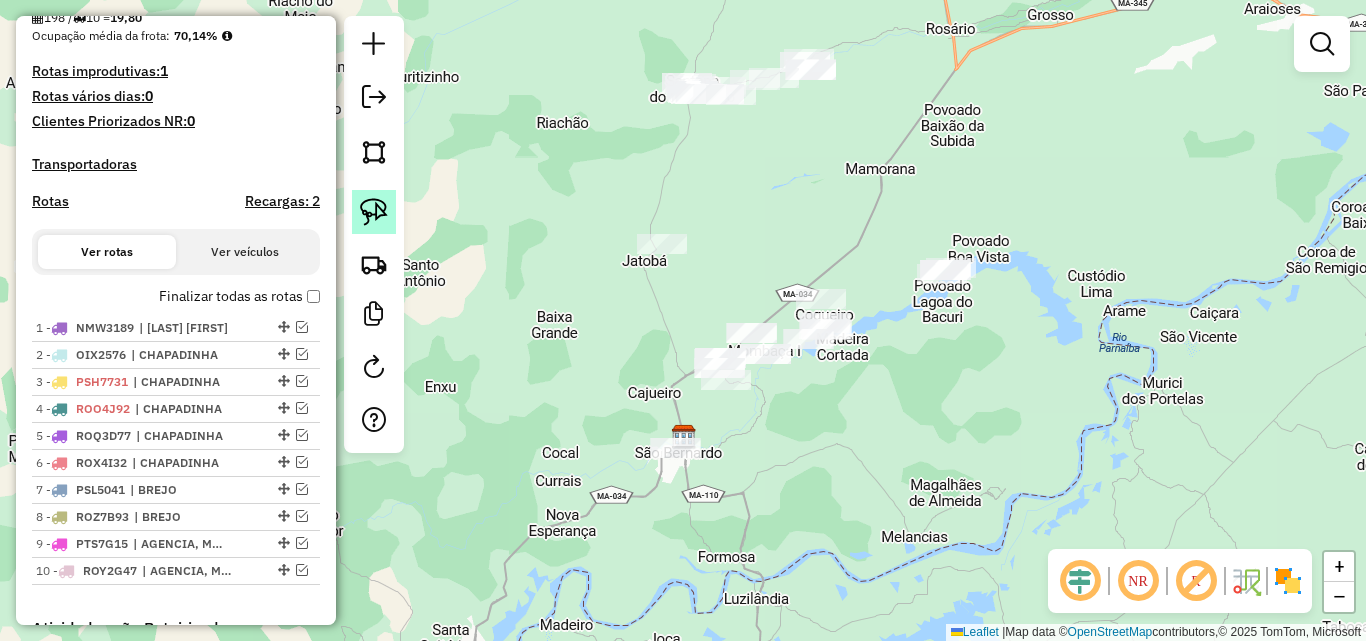 click 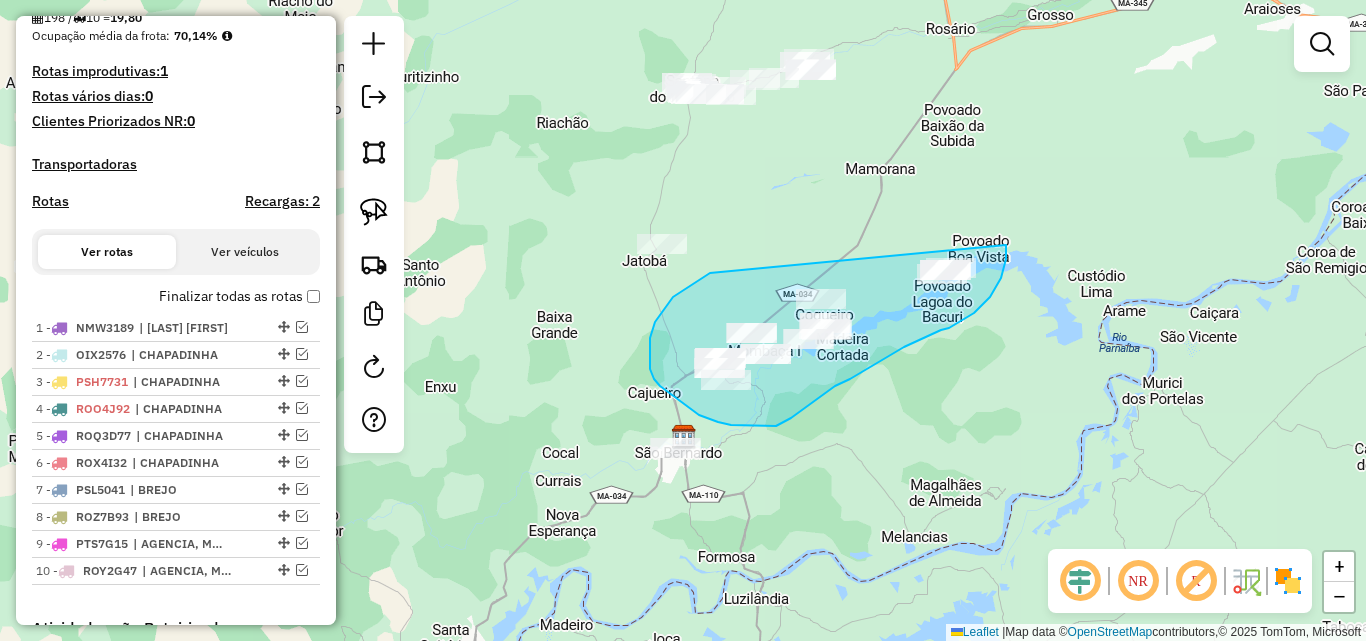 drag, startPoint x: 660, startPoint y: 316, endPoint x: 1006, endPoint y: 245, distance: 353.20956 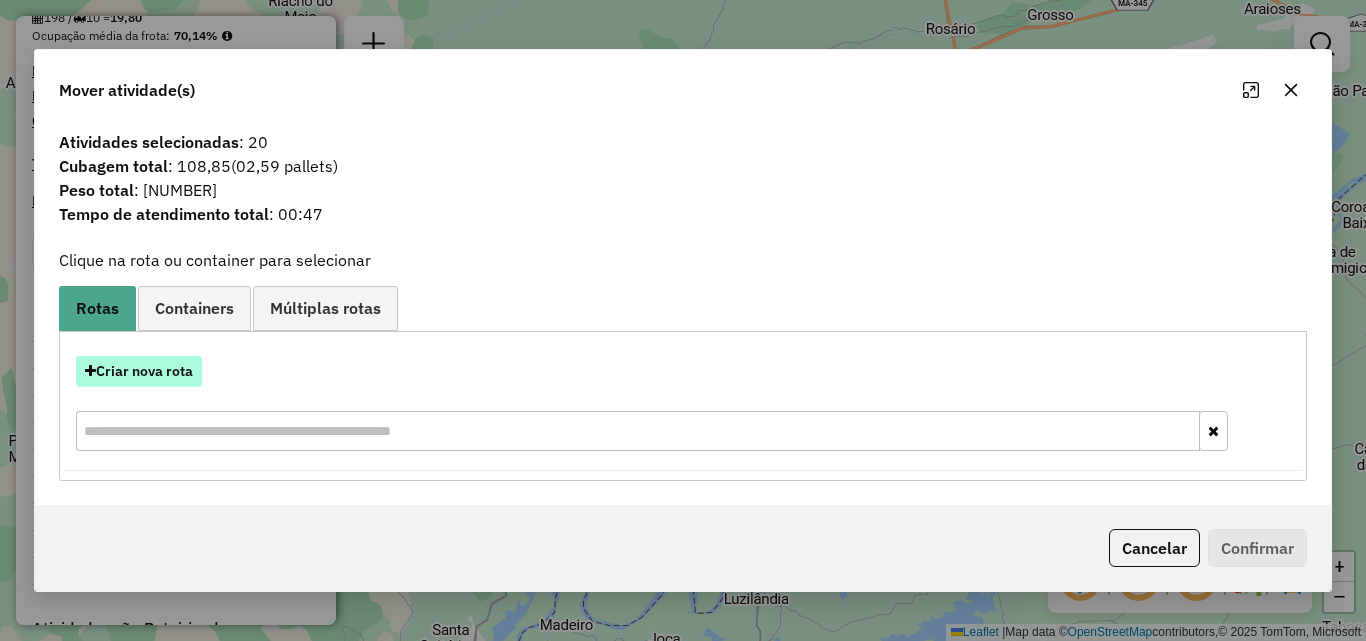 click on "Criar nova rota" at bounding box center (139, 371) 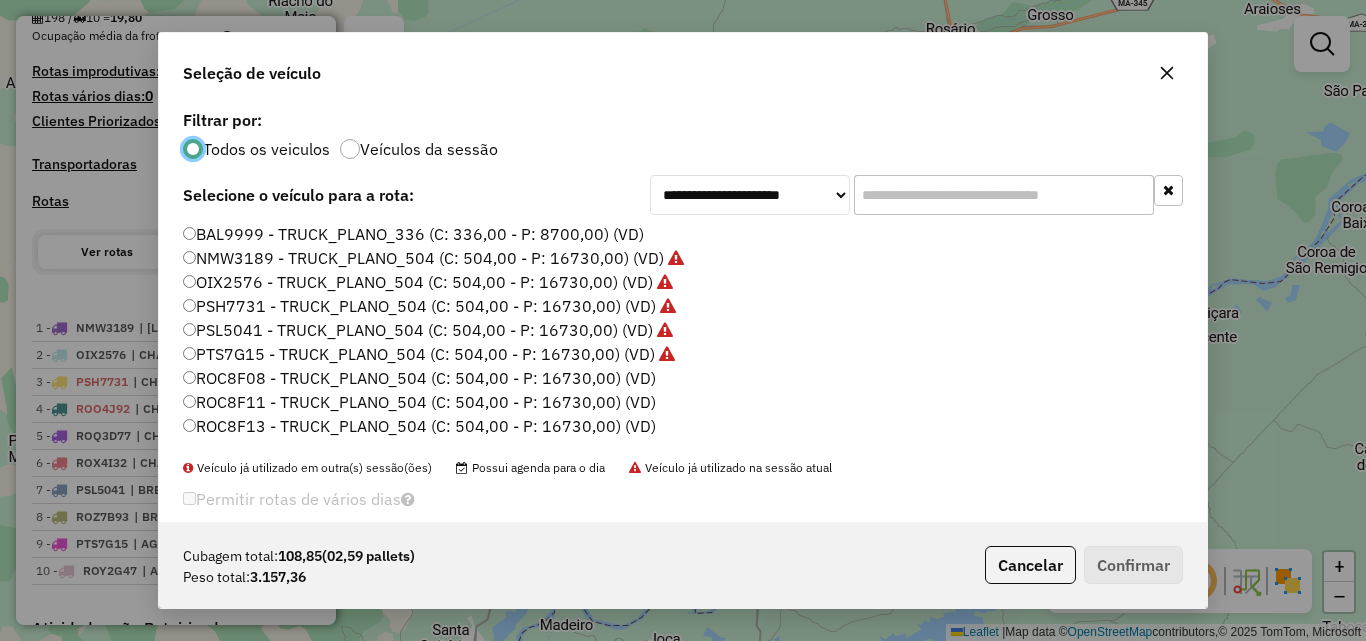scroll, scrollTop: 11, scrollLeft: 6, axis: both 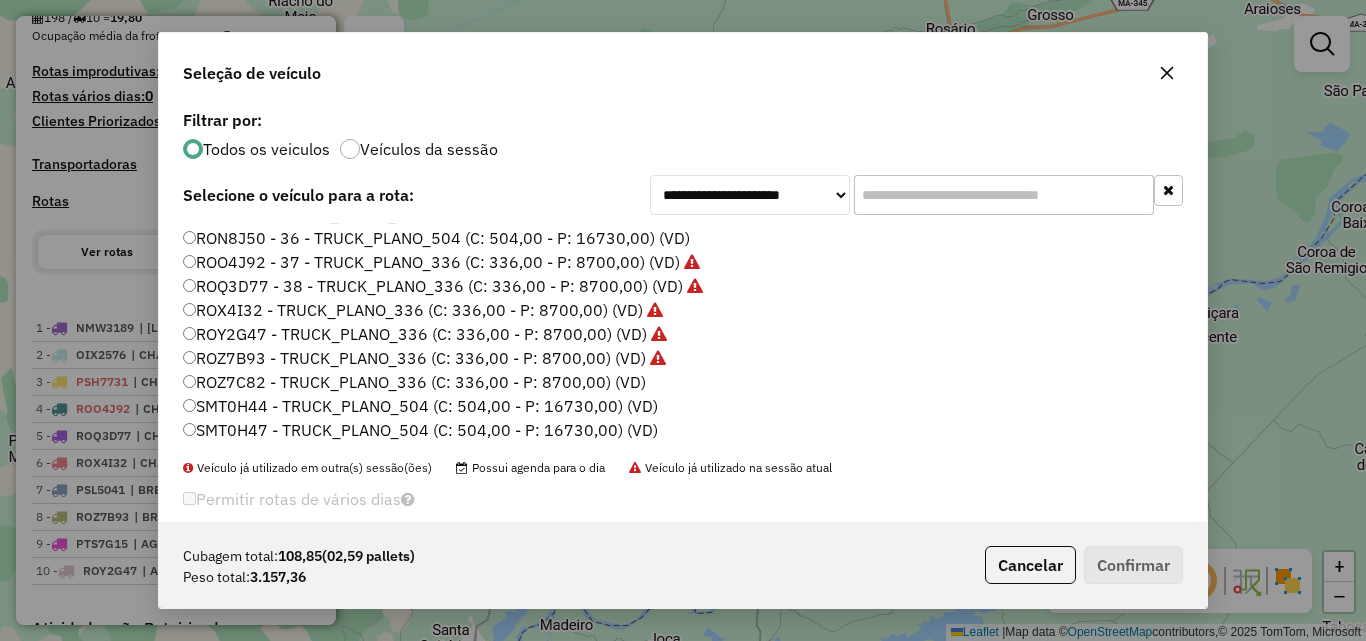 click on "ROZ7C82 - TRUCK_PLANO_336 (C: 336,00 - P: 8700,00) (VD)" 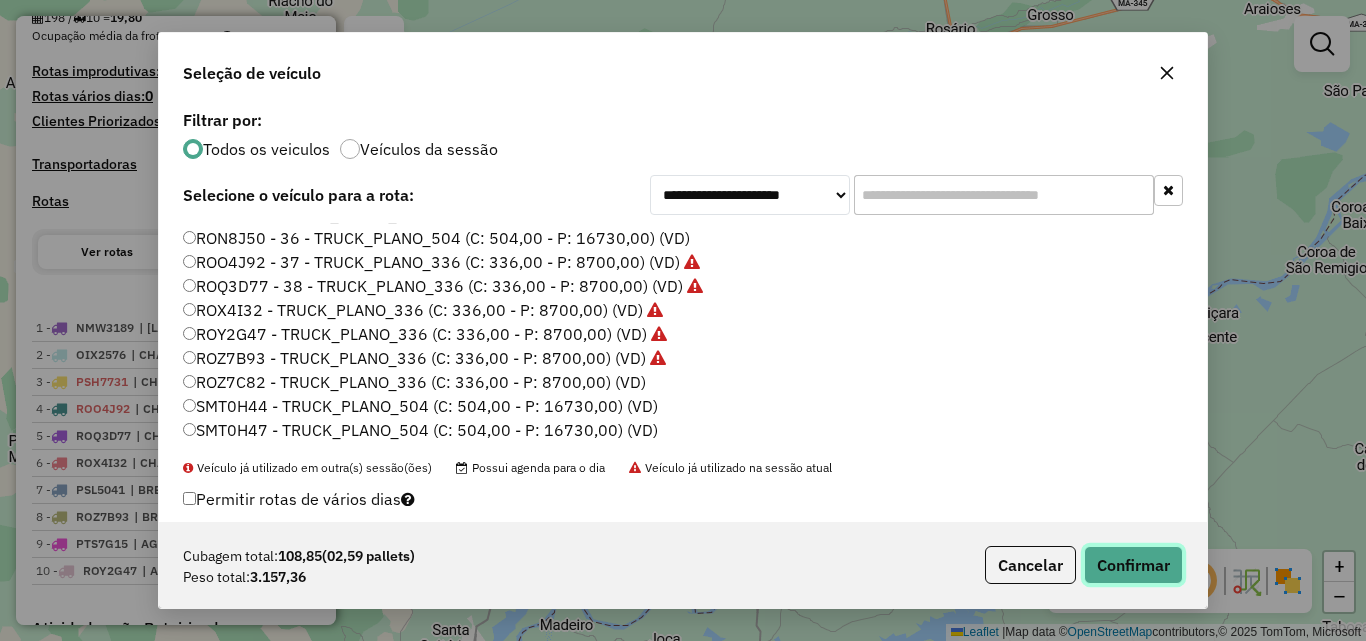 click on "Confirmar" 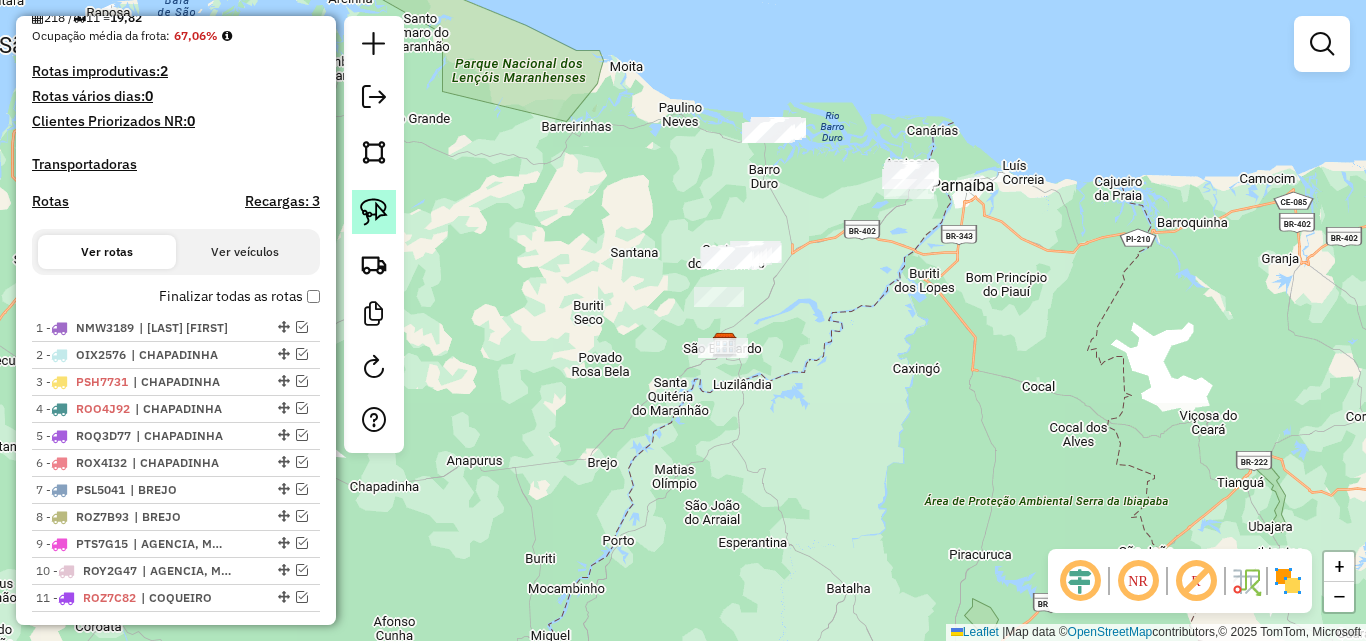 click 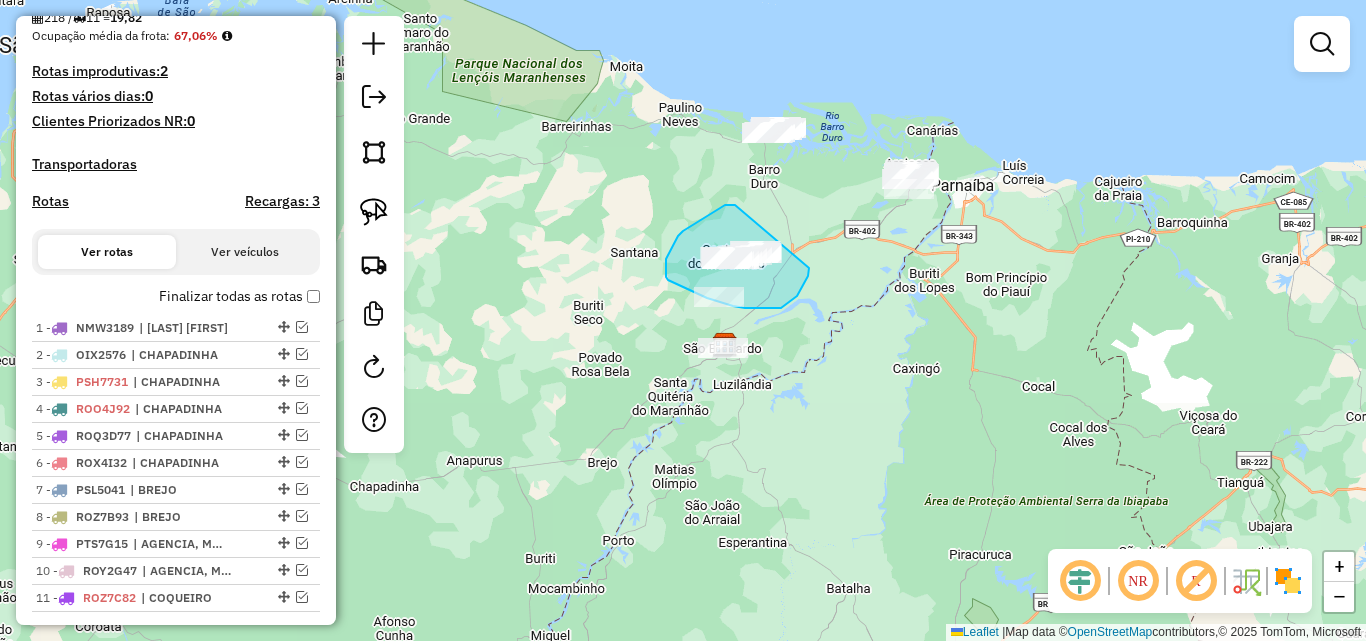 drag, startPoint x: 735, startPoint y: 205, endPoint x: 809, endPoint y: 268, distance: 97.18539 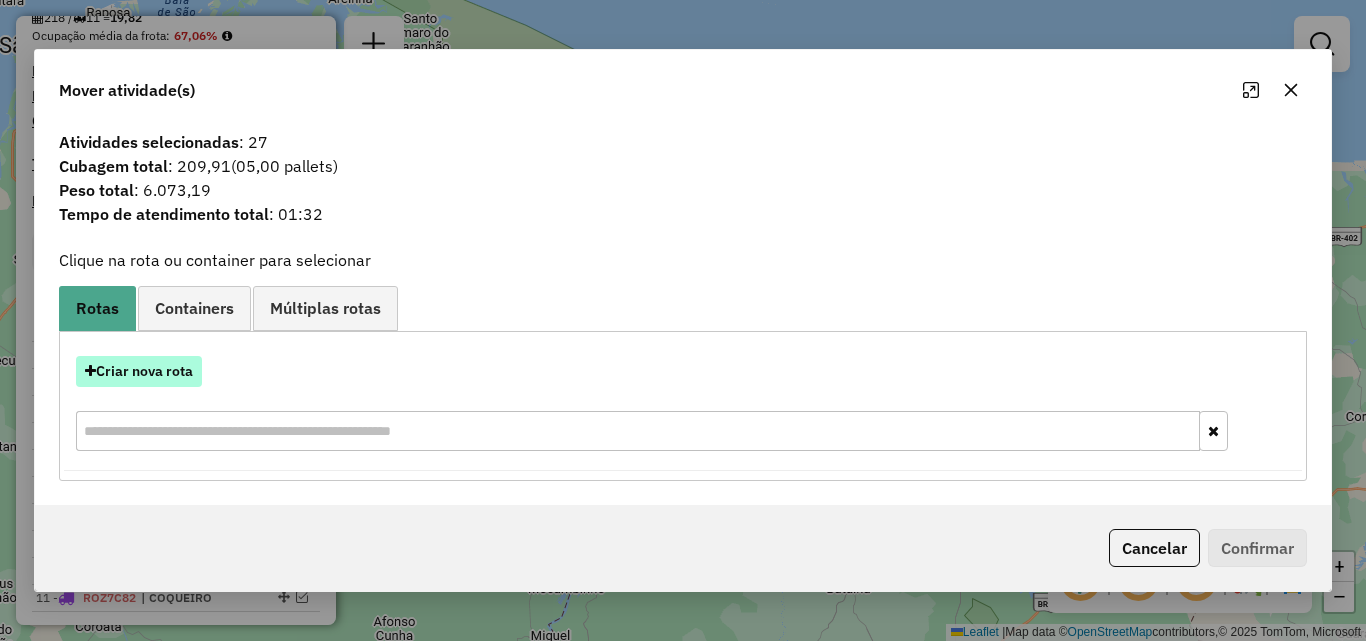 click on "Criar nova rota" at bounding box center (139, 371) 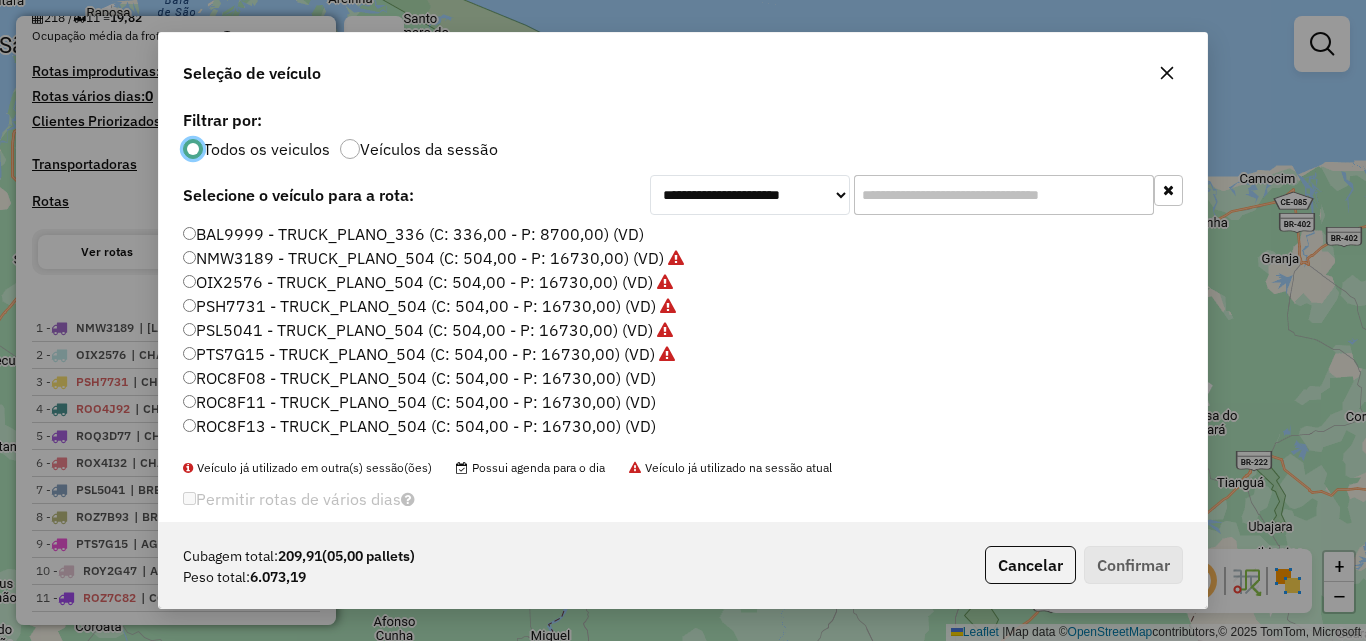 scroll, scrollTop: 11, scrollLeft: 6, axis: both 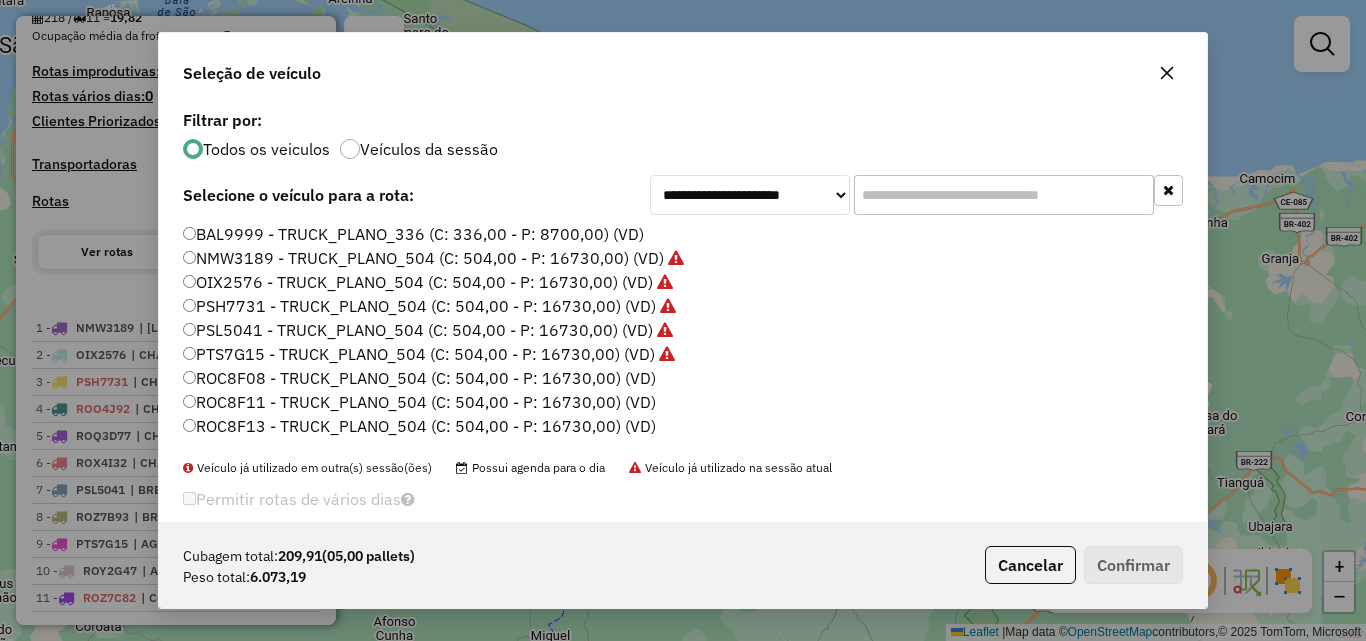 click on "ROC8F08 - TRUCK_PLANO_504 (C: 504,00 - P: 16730,00) (VD)" 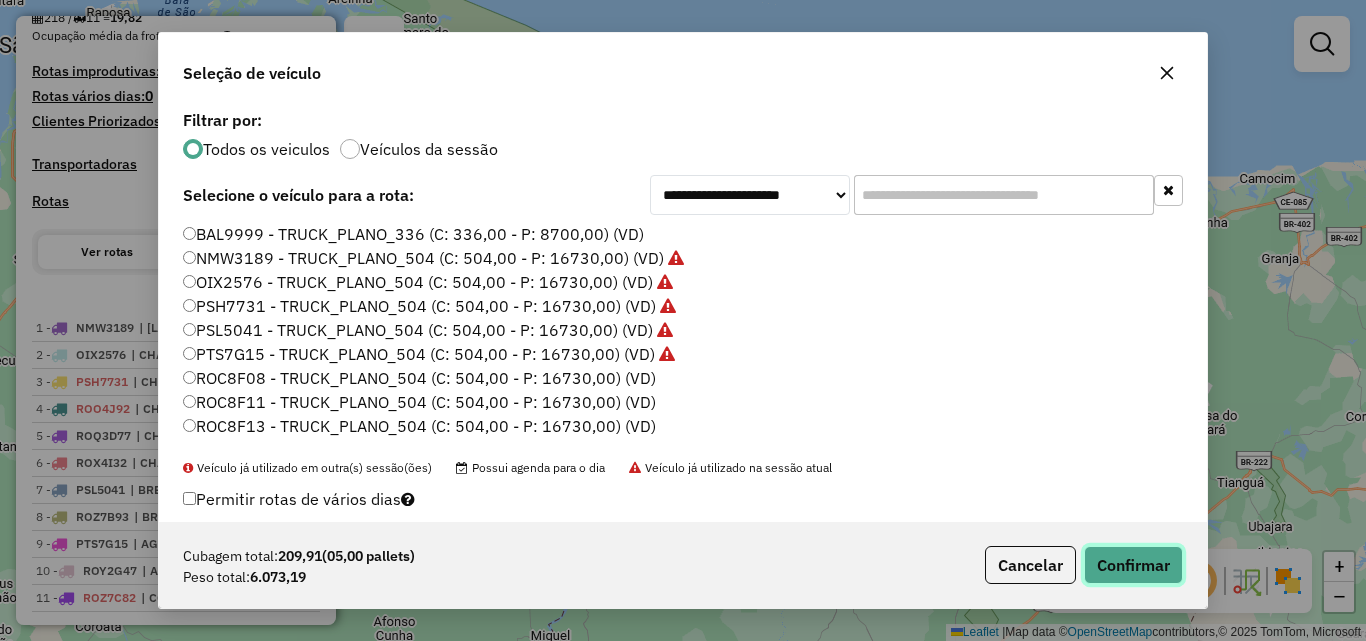 click on "Confirmar" 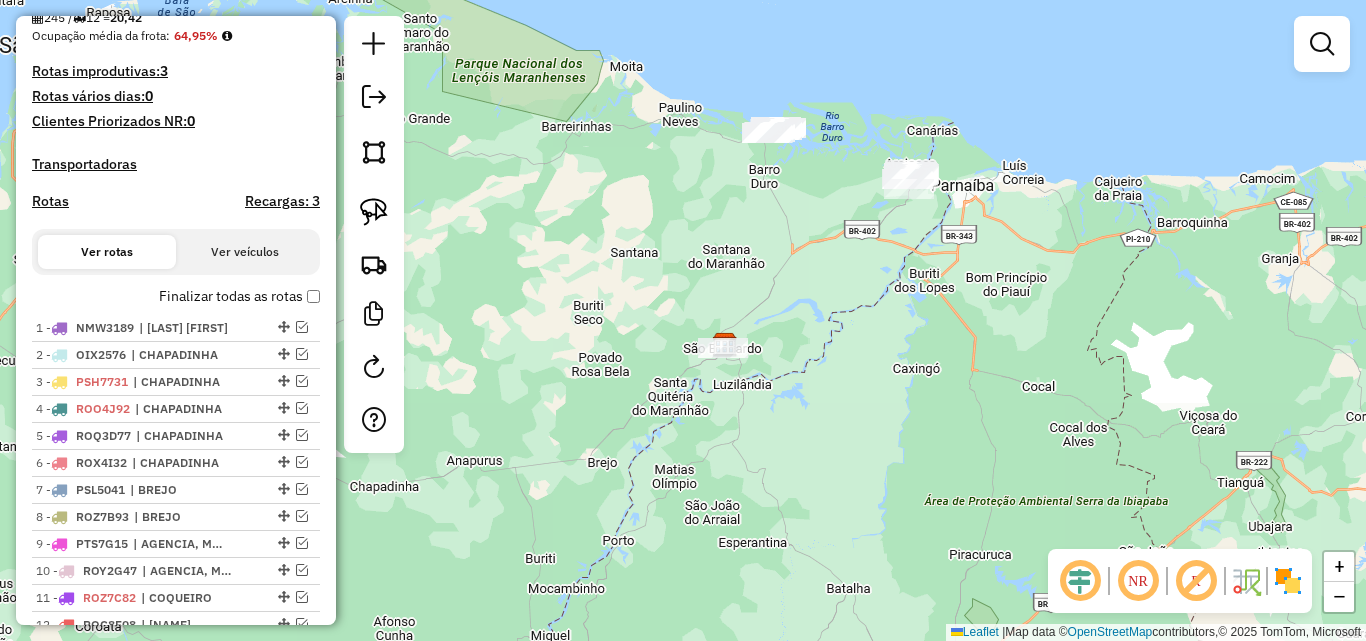 drag, startPoint x: 822, startPoint y: 194, endPoint x: 740, endPoint y: 286, distance: 123.2396 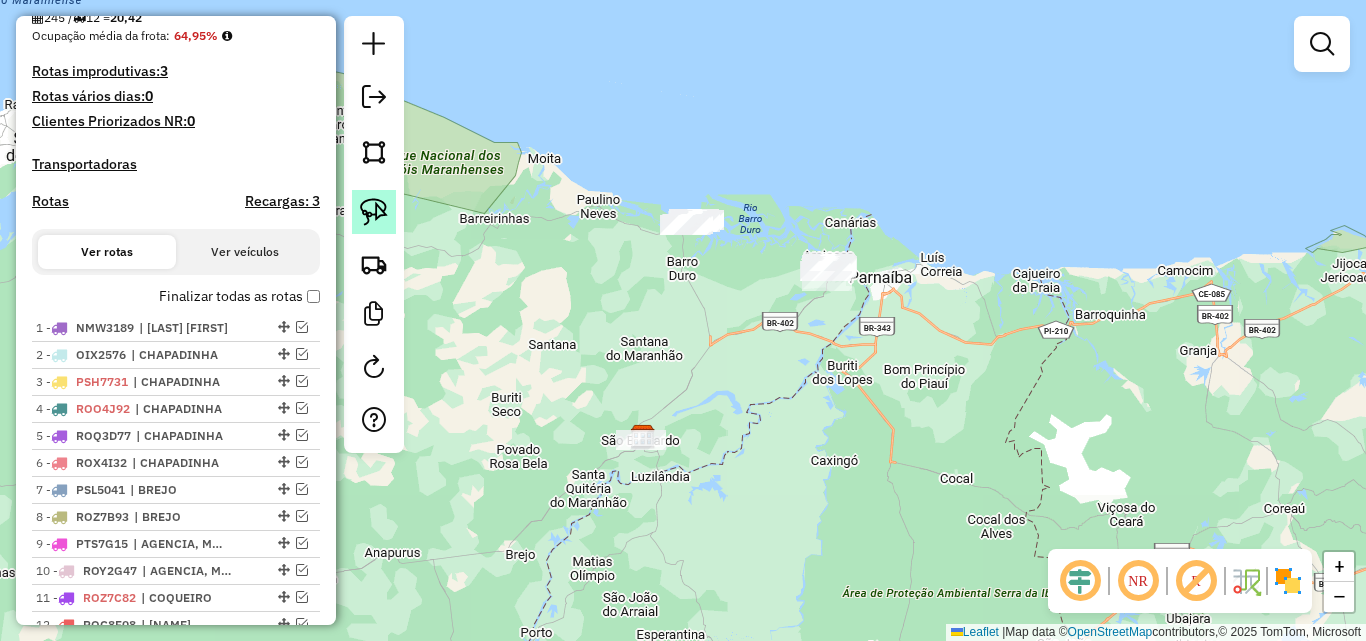 click 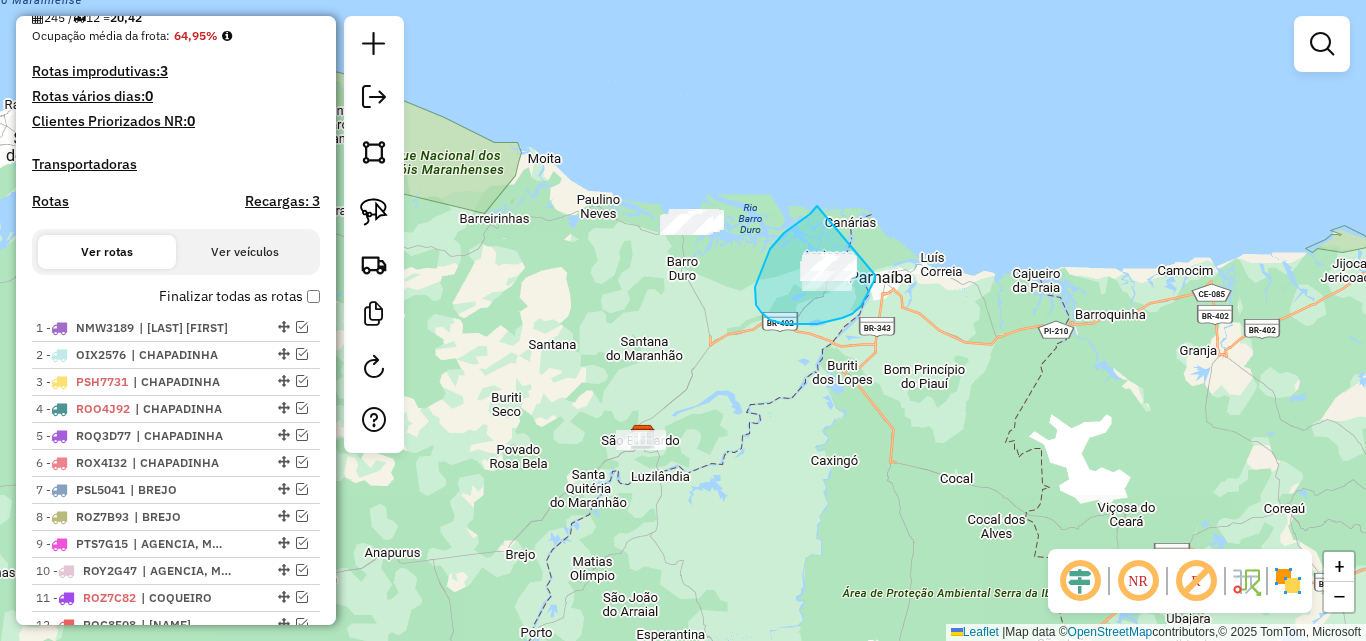 drag, startPoint x: 817, startPoint y: 206, endPoint x: 875, endPoint y: 275, distance: 90.13878 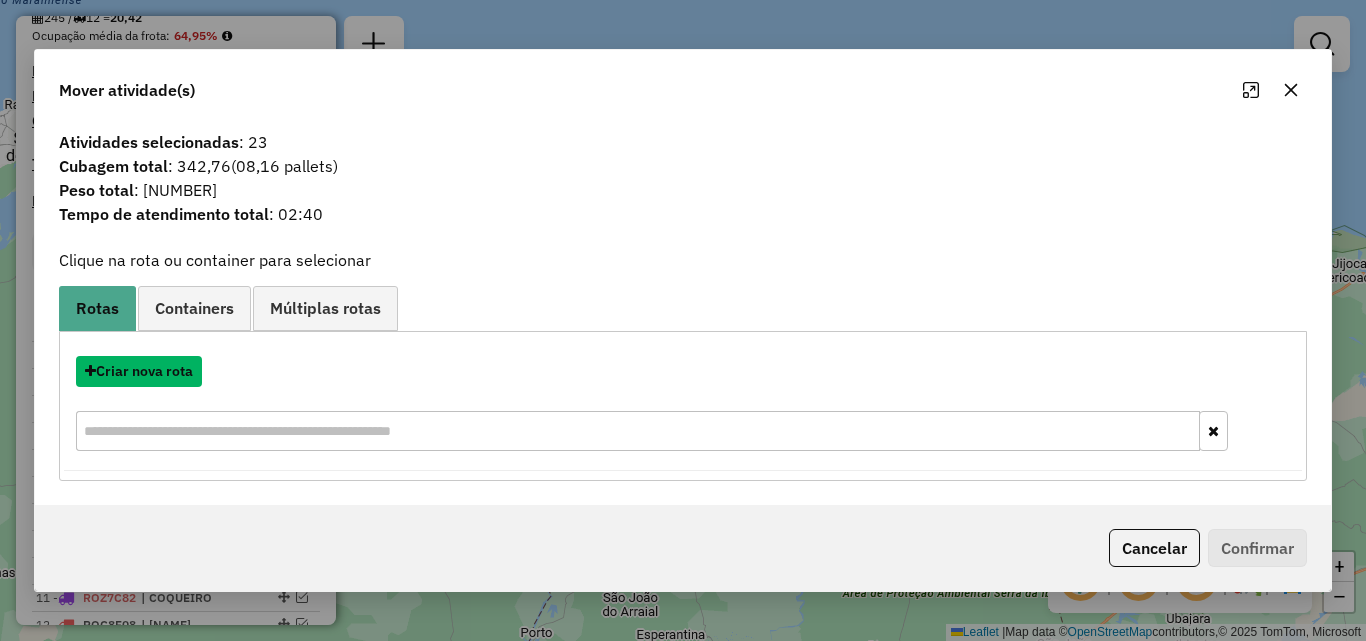 click on "Criar nova rota" at bounding box center [139, 371] 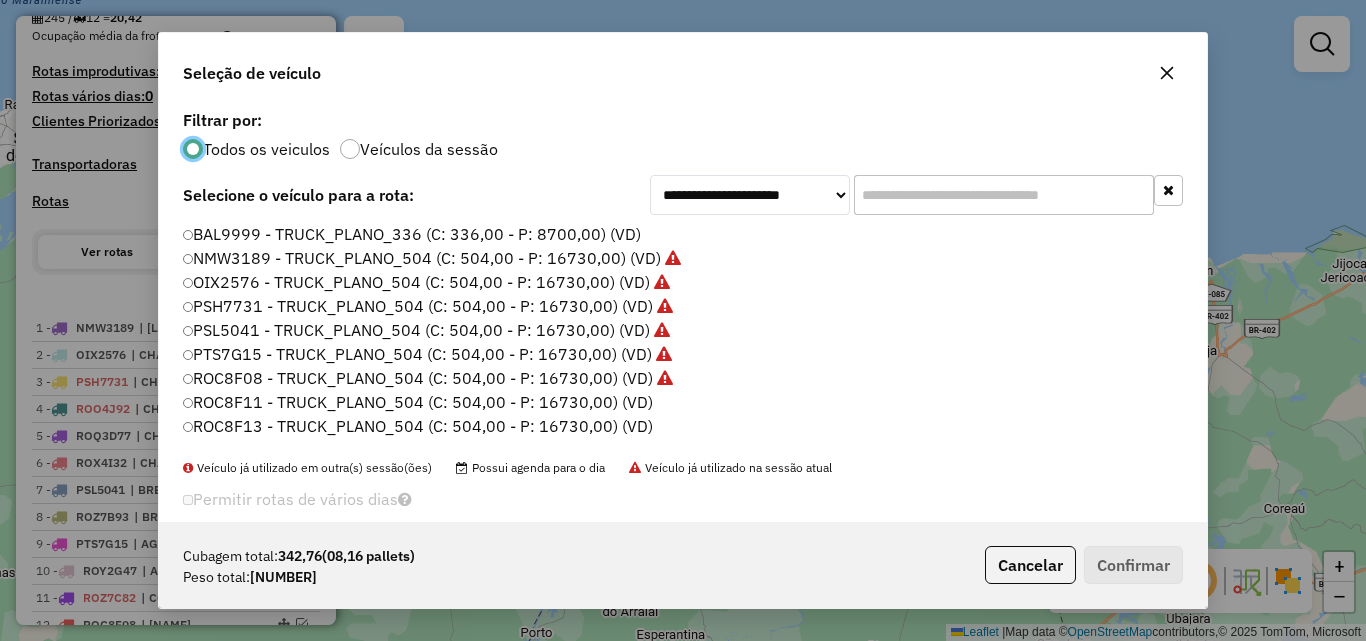 scroll, scrollTop: 11, scrollLeft: 6, axis: both 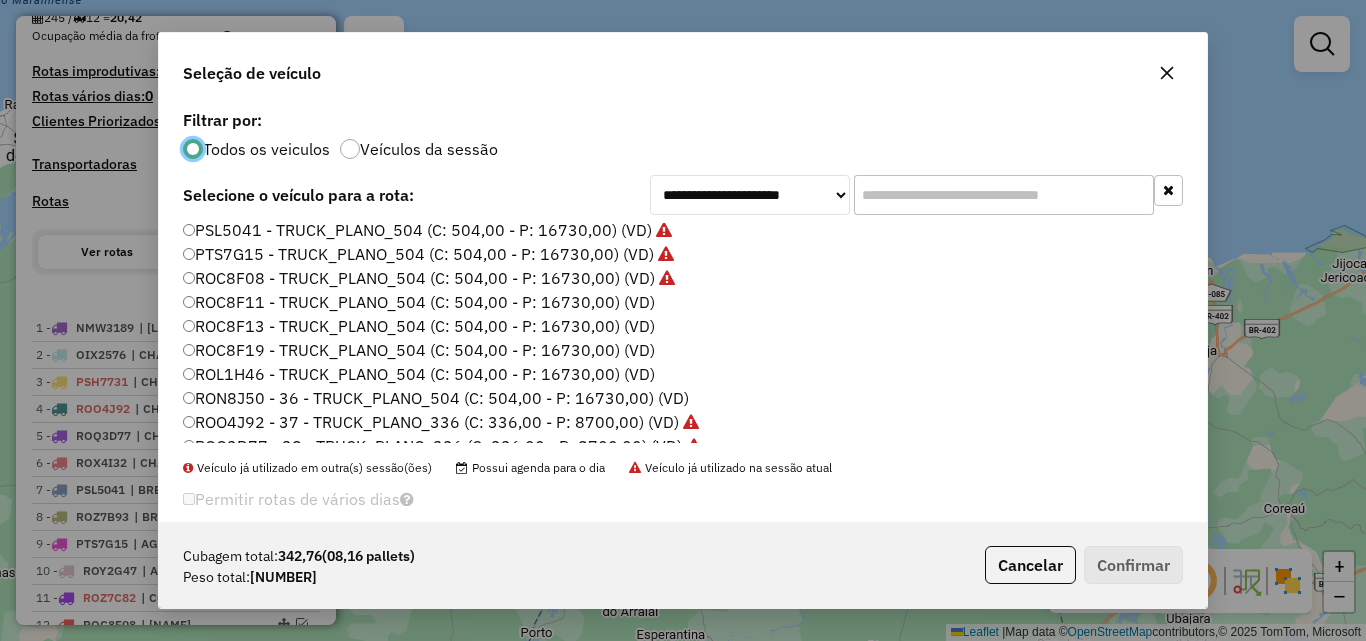 click on "ROC8F11 - TRUCK_PLANO_504 (C: 504,00 - P: 16730,00) (VD)" 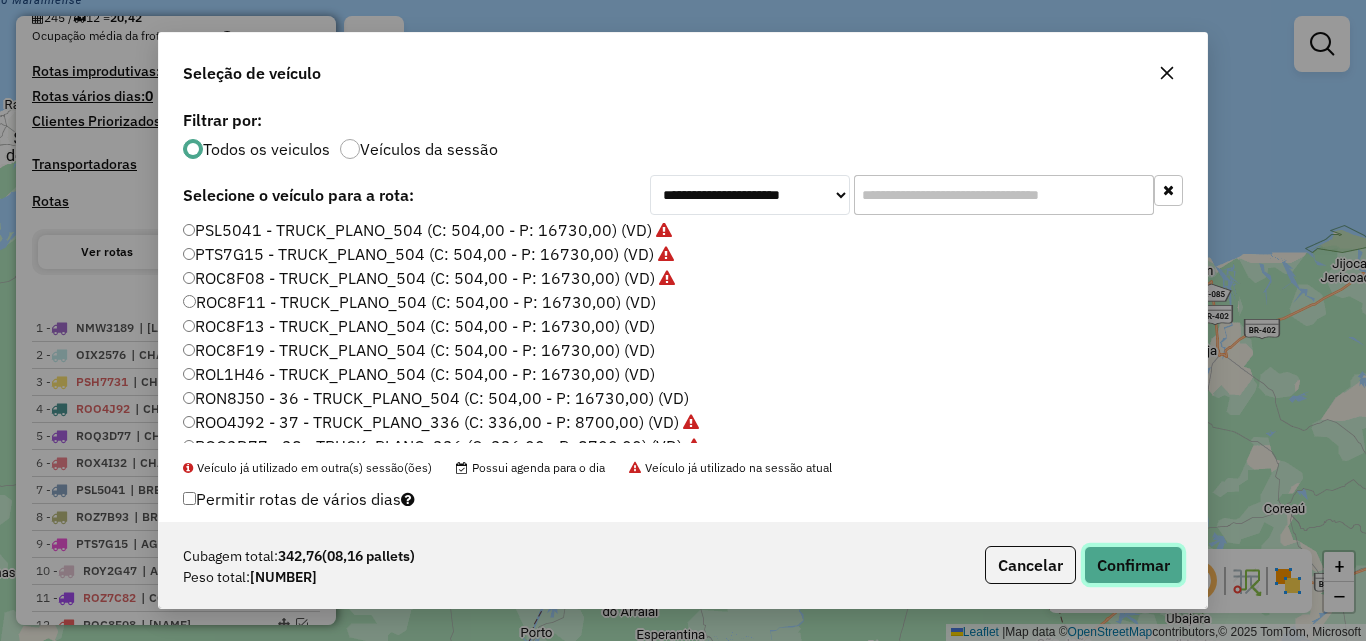 click on "Confirmar" 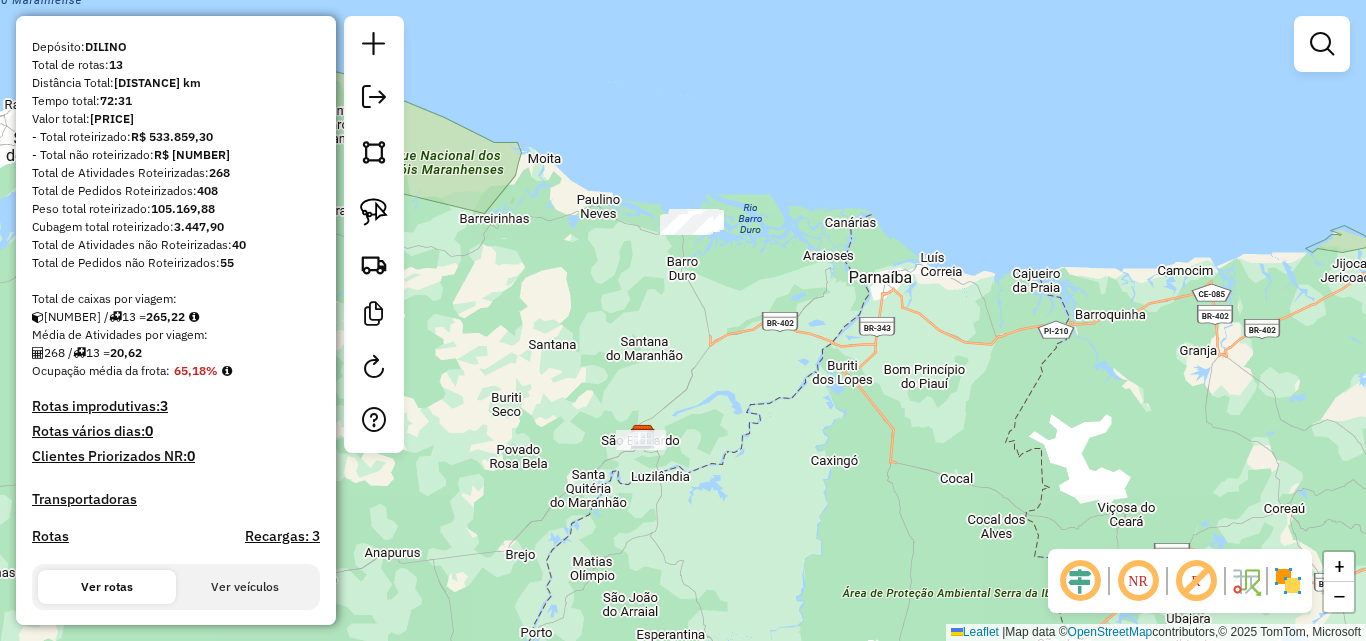 scroll, scrollTop: 200, scrollLeft: 0, axis: vertical 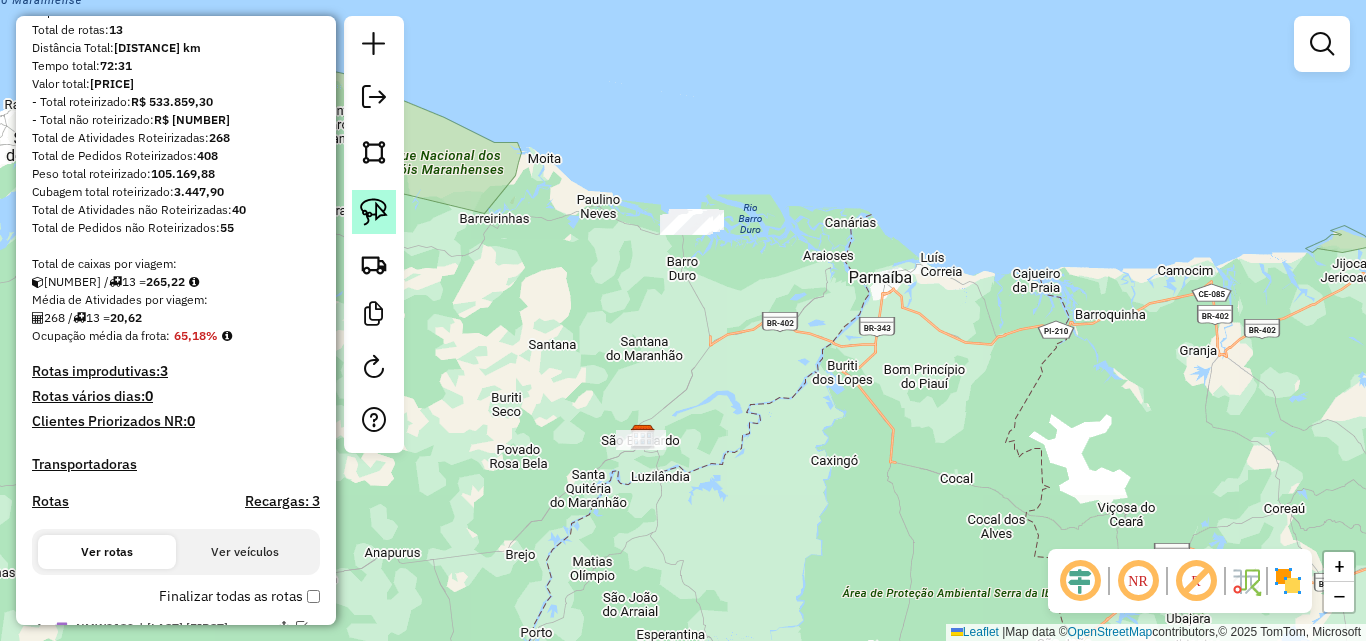 click 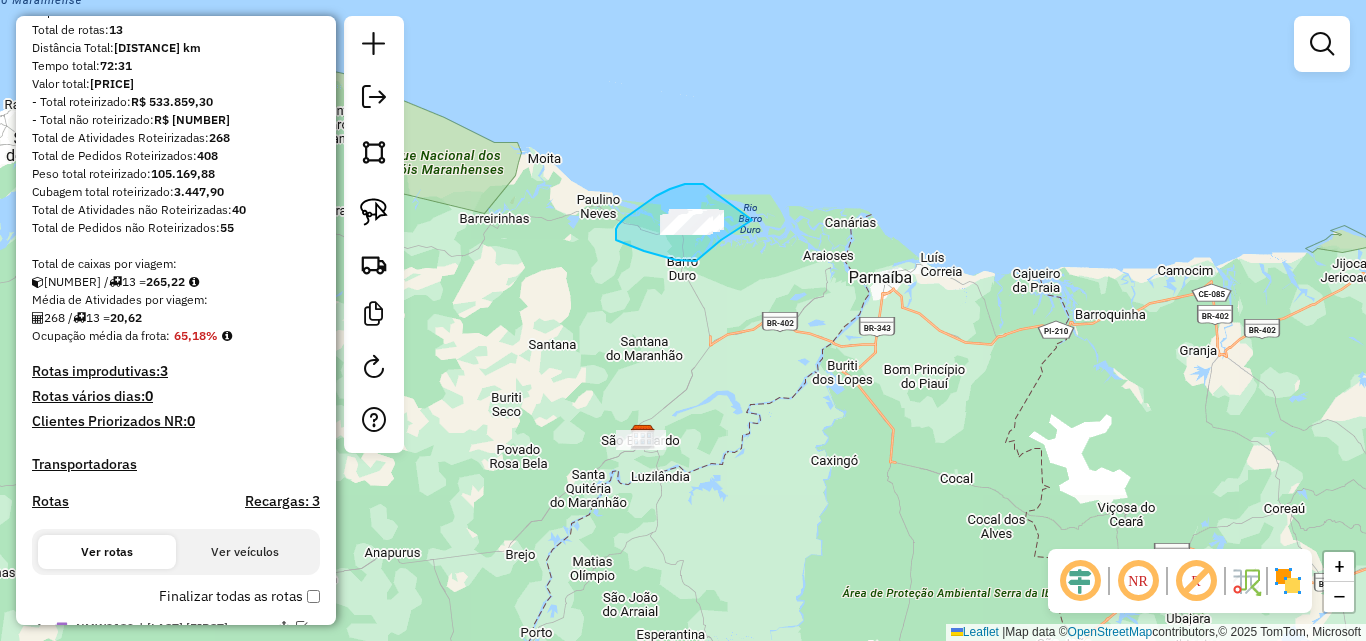 drag, startPoint x: 703, startPoint y: 184, endPoint x: 752, endPoint y: 220, distance: 60.80296 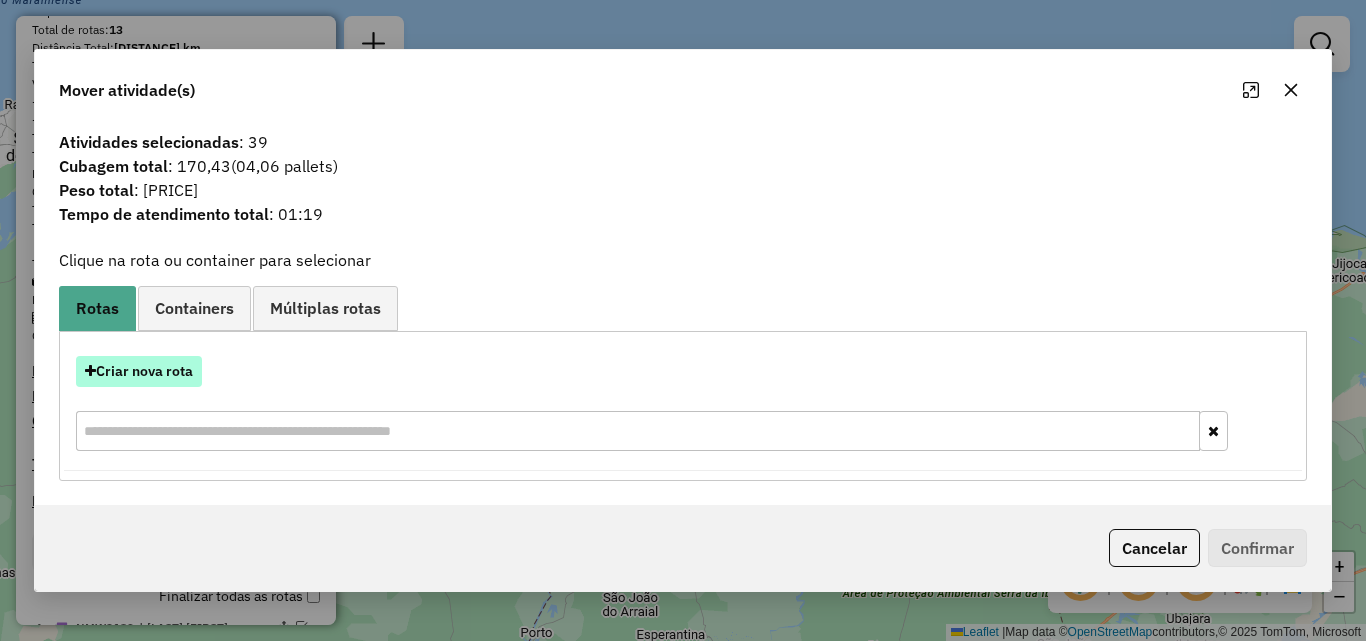 click on "Criar nova rota" at bounding box center [139, 371] 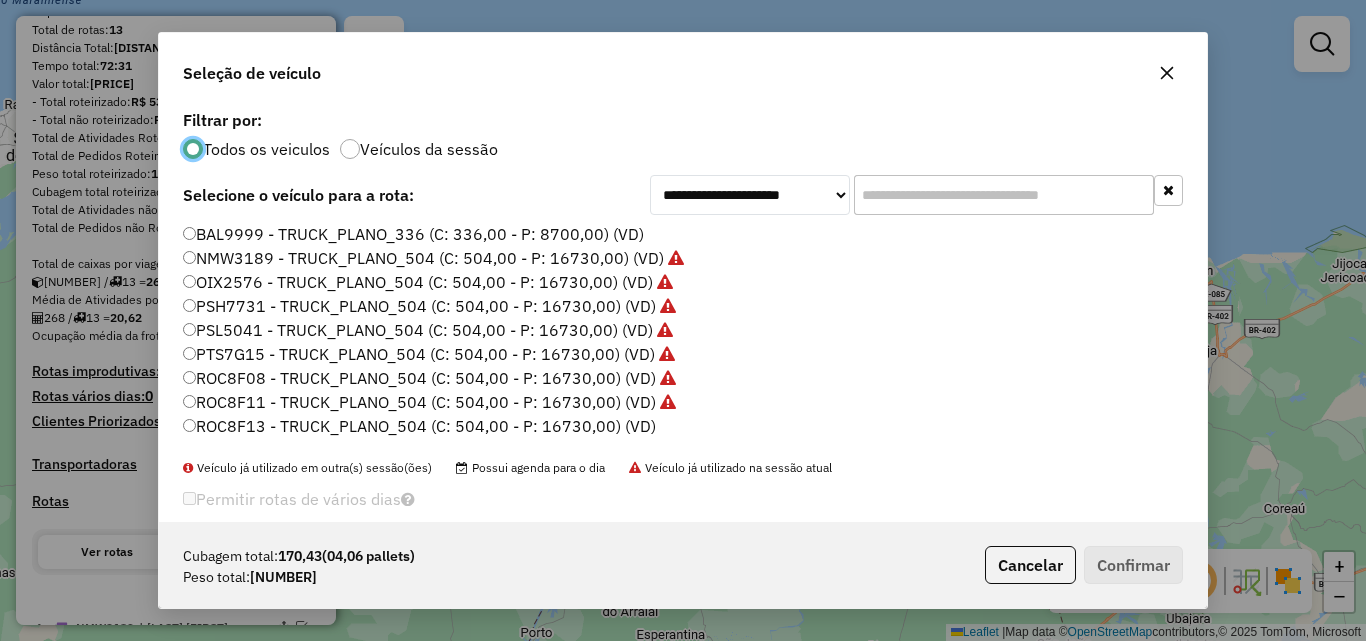 scroll, scrollTop: 11, scrollLeft: 6, axis: both 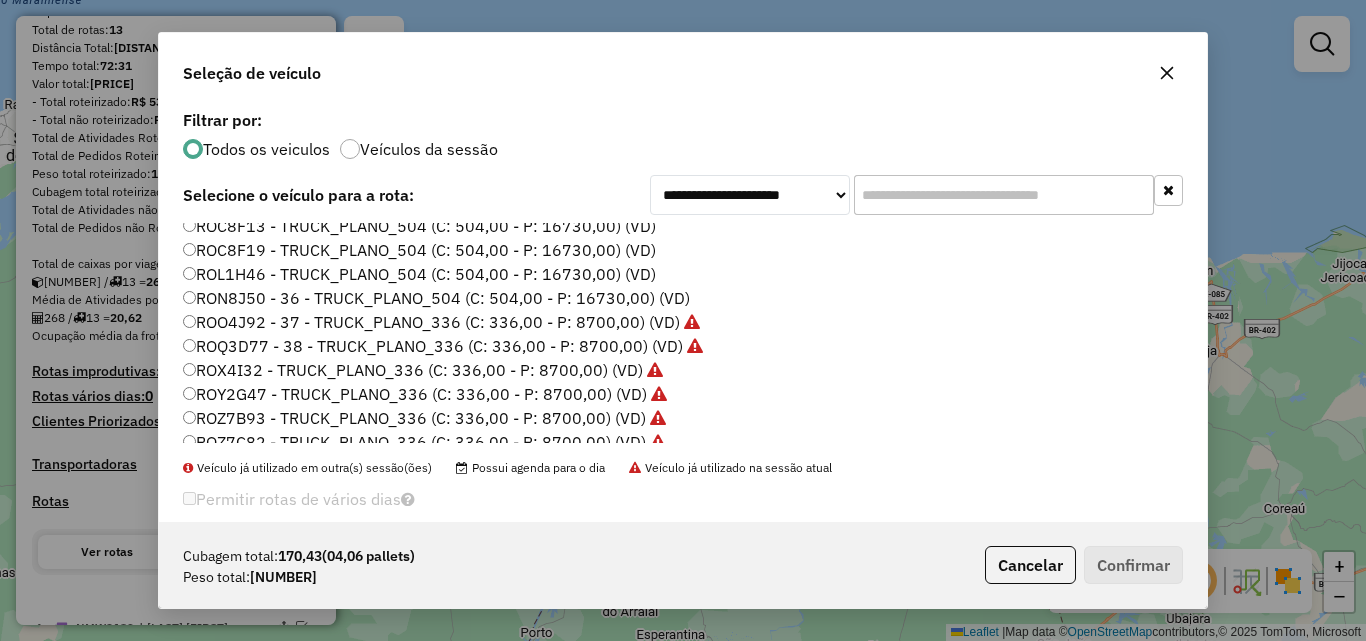 click on "RON8J50 - 36 - TRUCK_PLANO_504 (C: 504,00 - P: 16730,00) (VD)" 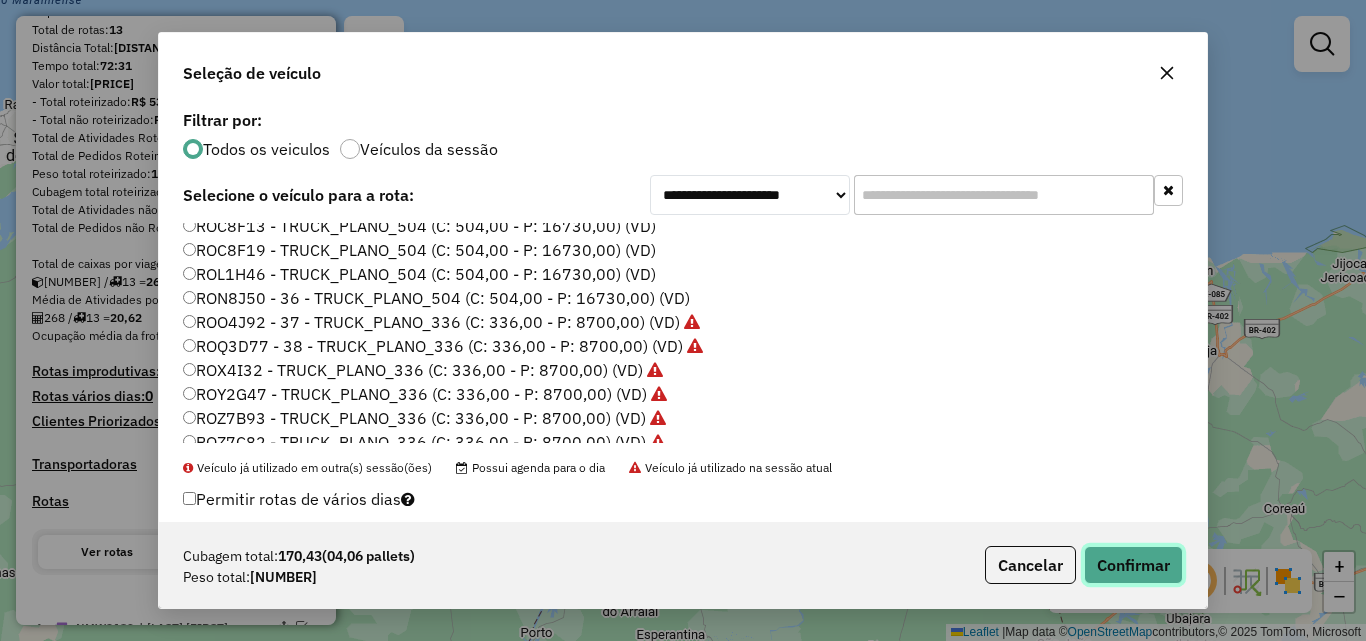 click on "Confirmar" 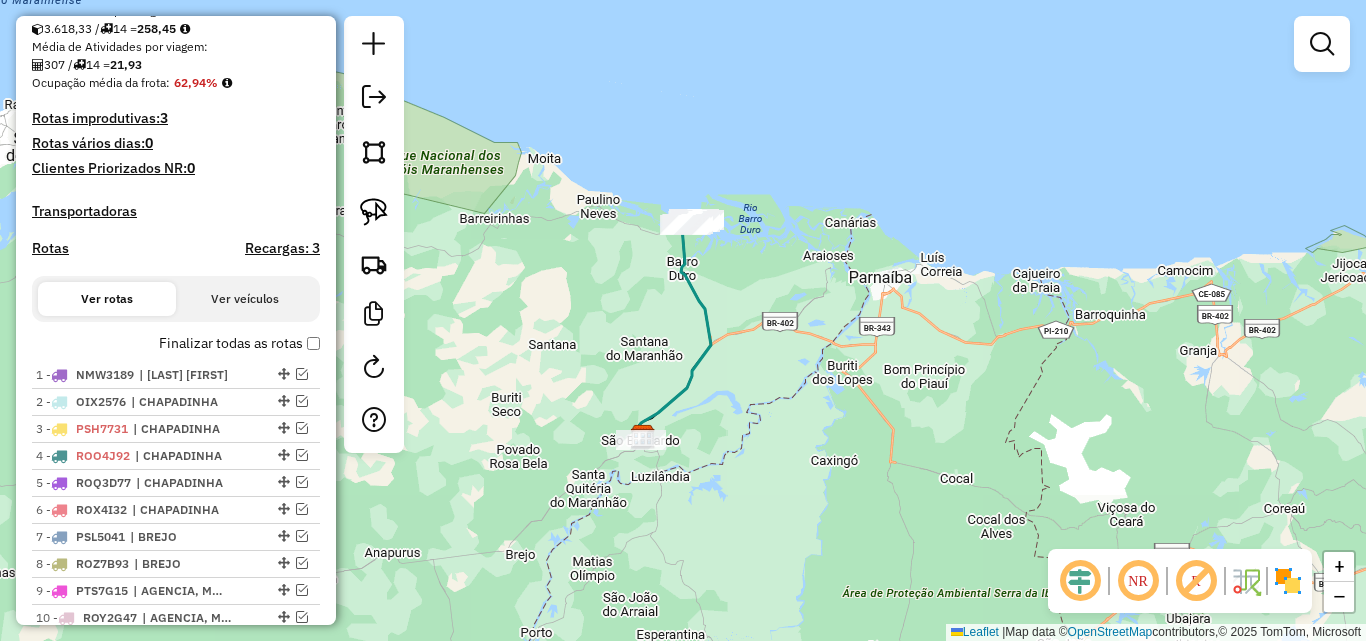 scroll, scrollTop: 500, scrollLeft: 0, axis: vertical 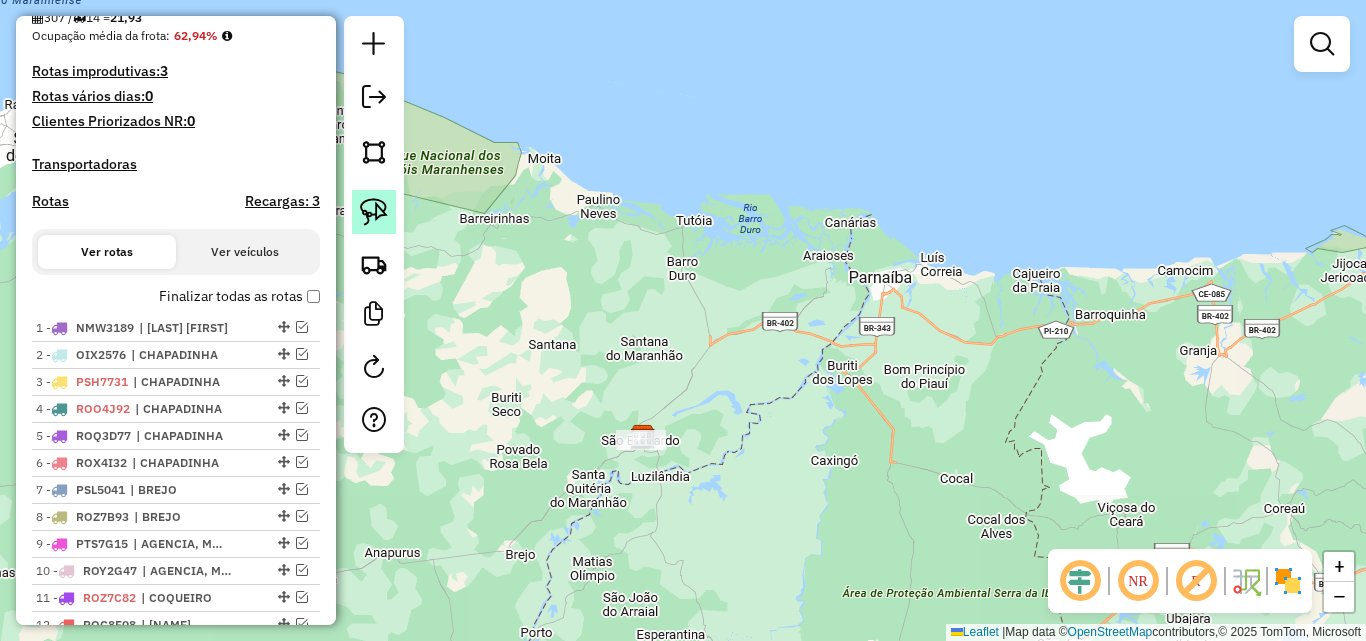 click 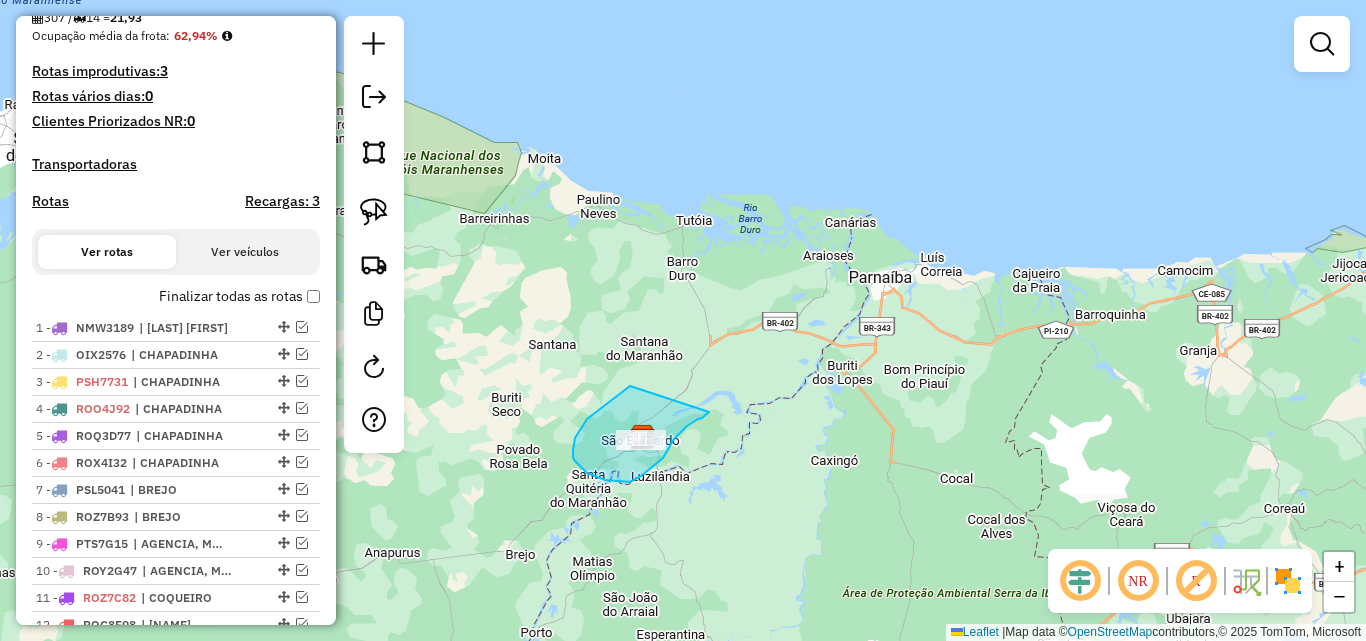 drag, startPoint x: 630, startPoint y: 386, endPoint x: 709, endPoint y: 412, distance: 83.1685 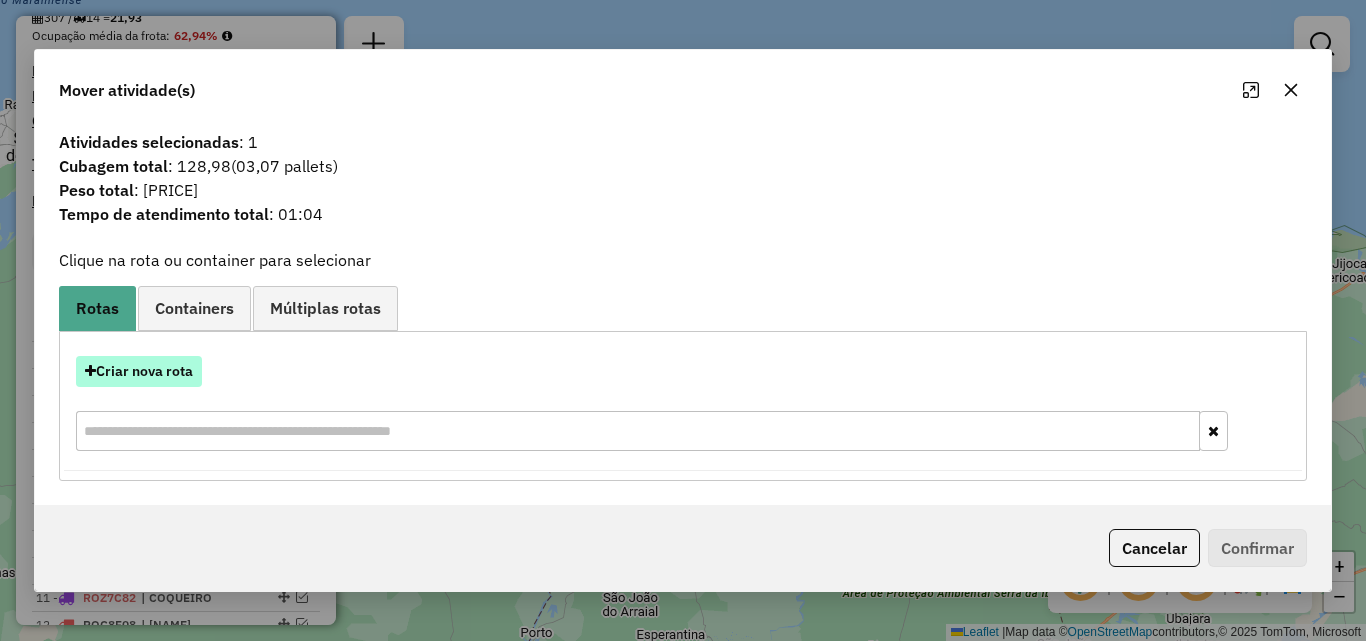 click on "Criar nova rota" at bounding box center [139, 371] 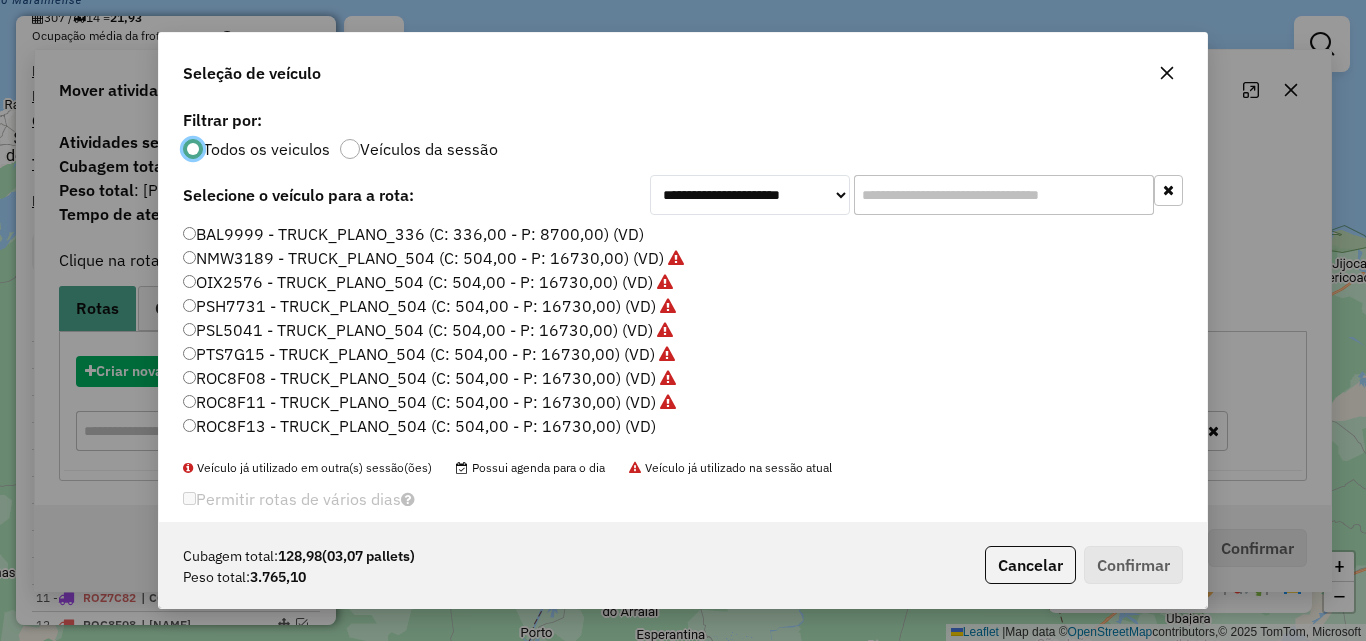 scroll, scrollTop: 11, scrollLeft: 6, axis: both 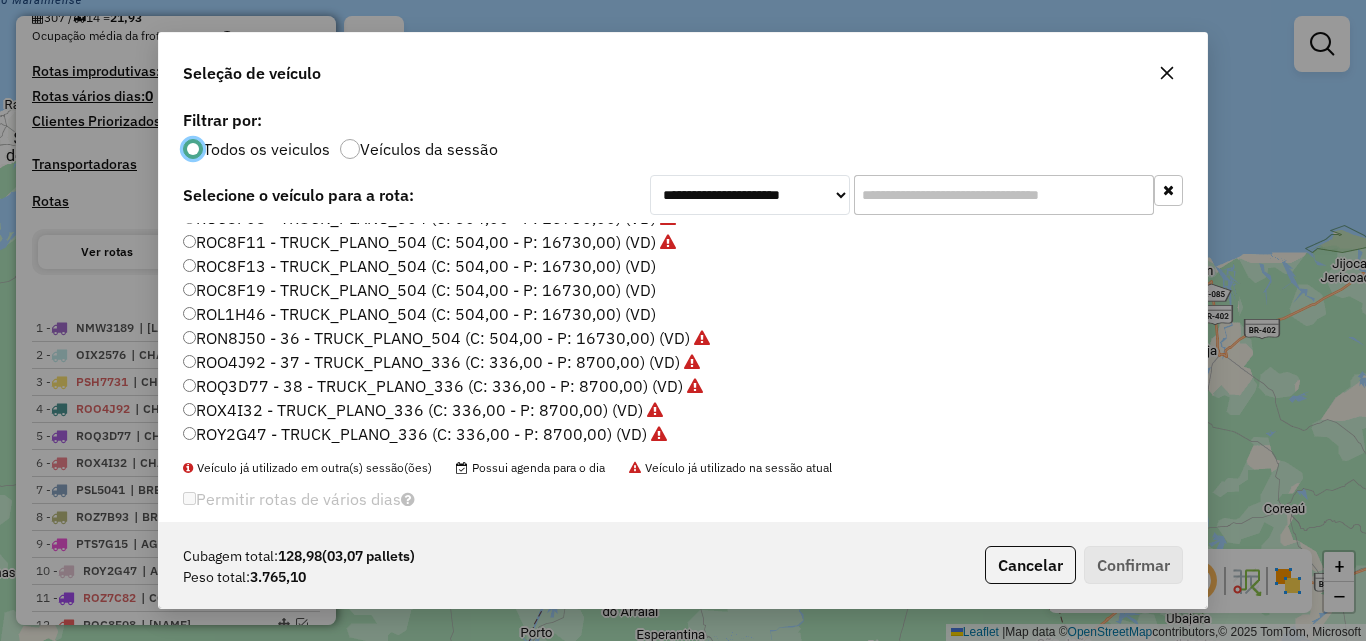 click on "ROC8F13 - TRUCK_PLANO_504 (C: 504,00 - P: 16730,00) (VD)" 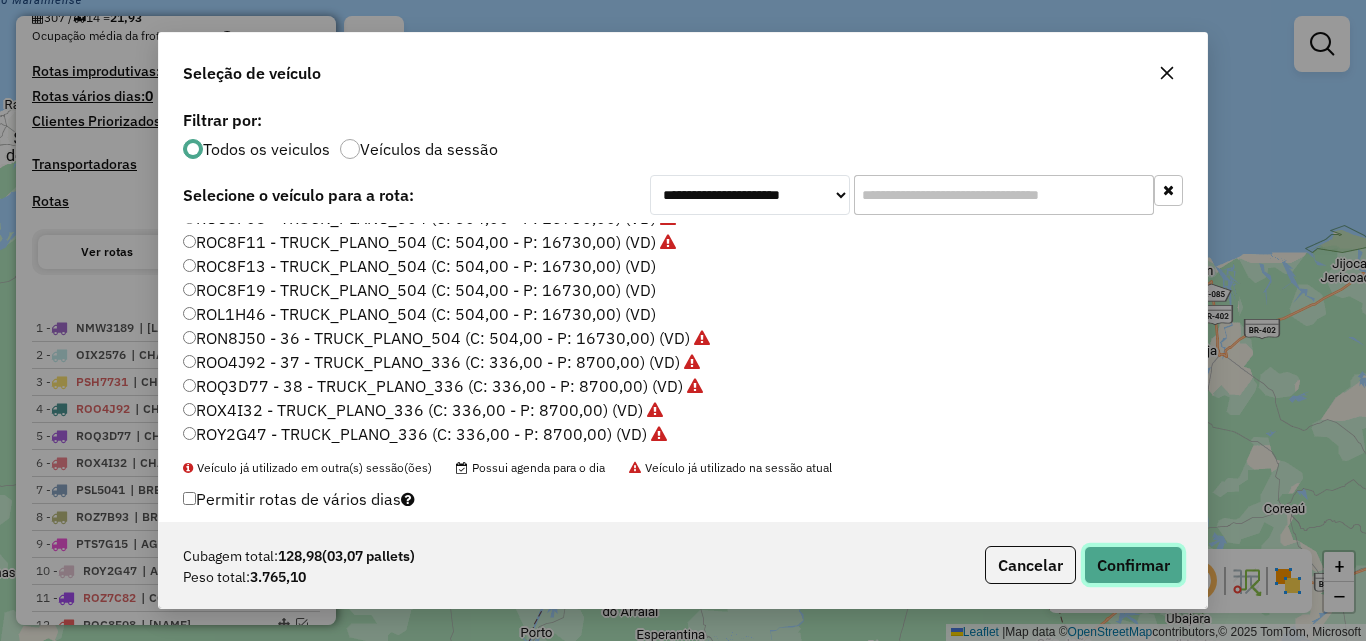 click on "Confirmar" 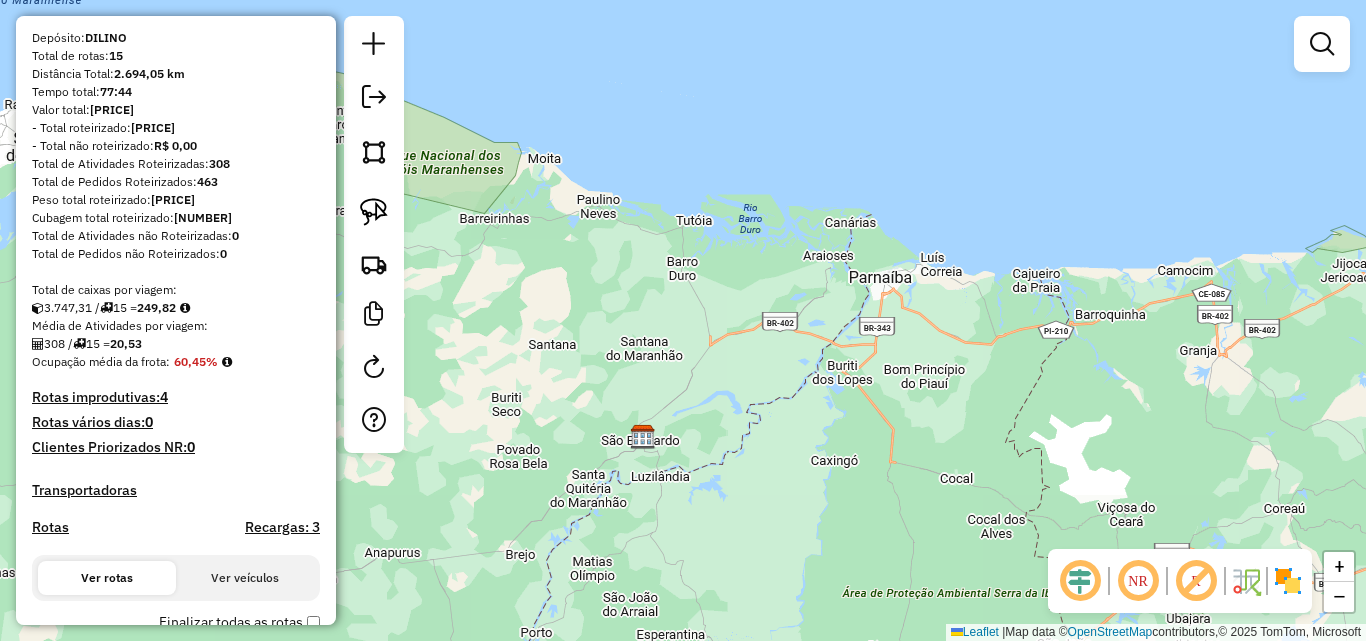 scroll, scrollTop: 0, scrollLeft: 0, axis: both 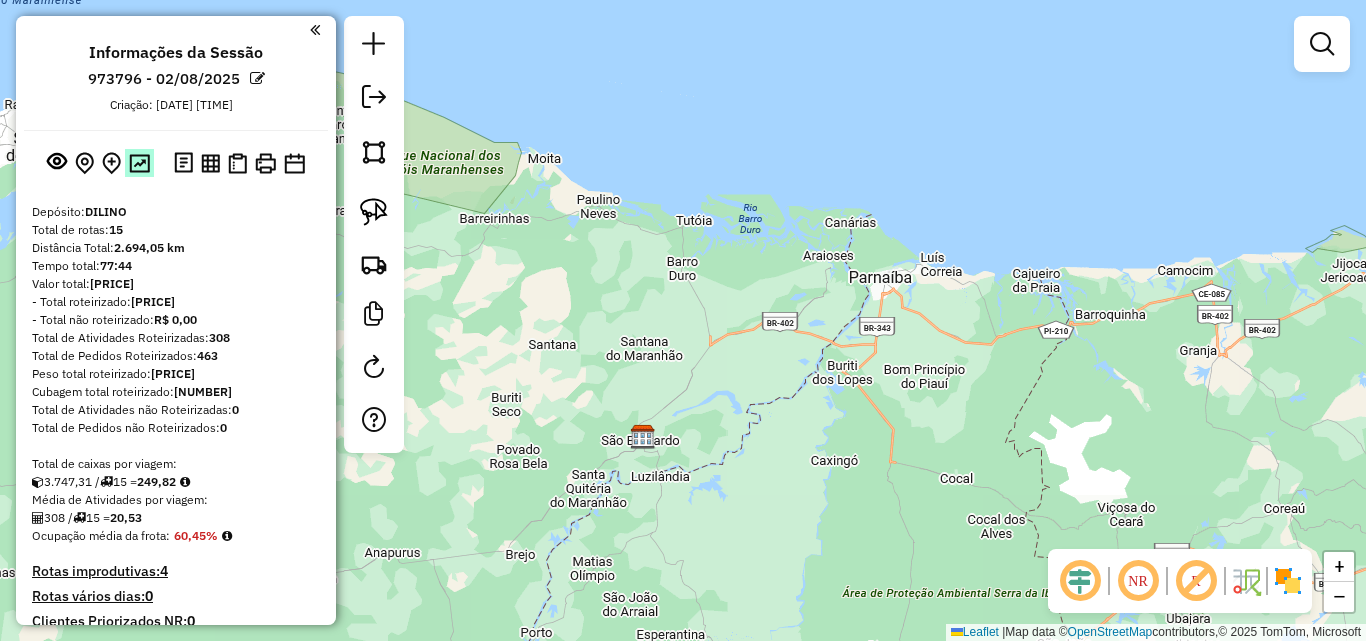 click at bounding box center (139, 163) 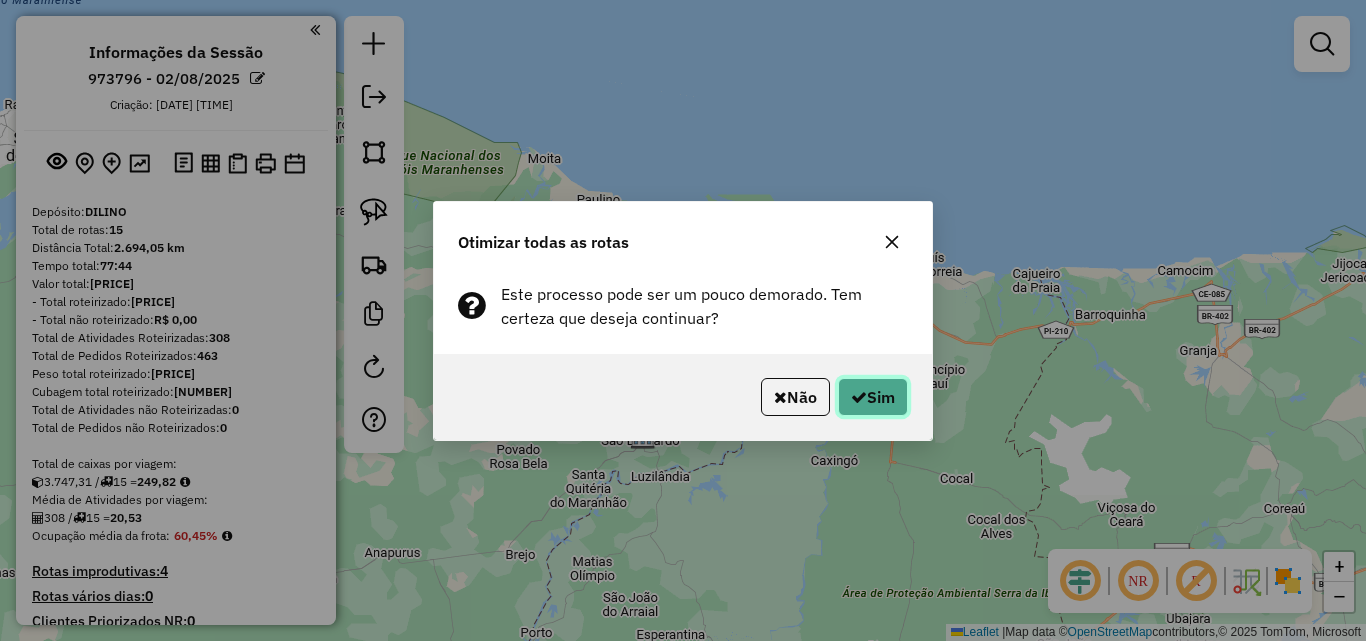 click 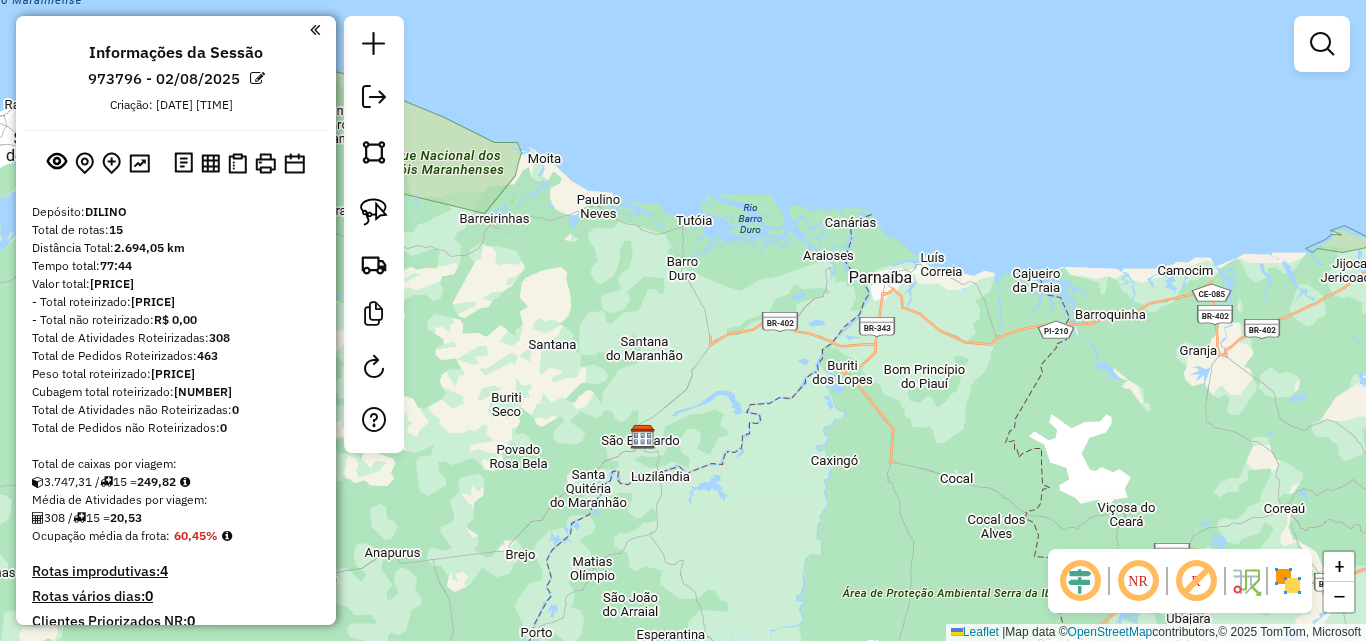 click on "Janela de atendimento Grade de atendimento Capacidade Transportadoras Veículos Cliente Pedidos  Rotas Selecione os dias de semana para filtrar as janelas de atendimento  Seg   Ter   Qua   Qui   Sex   Sáb   Dom  Informe o período da janela de atendimento: De: Até:  Filtrar exatamente a janela do cliente  Considerar janela de atendimento padrão  Selecione os dias de semana para filtrar as grades de atendimento  Seg   Ter   Qua   Qui   Sex   Sáb   Dom   Considerar clientes sem dia de atendimento cadastrado  Clientes fora do dia de atendimento selecionado Filtrar as atividades entre os valores definidos abaixo:  Peso mínimo:   Peso máximo:   Cubagem mínima:   Cubagem máxima:   De:   Até:  Filtrar as atividades entre o tempo de atendimento definido abaixo:  De:   Até:   Considerar capacidade total dos clientes não roteirizados Transportadora: Selecione um ou mais itens Tipo de veículo: Selecione um ou mais itens Veículo: Selecione um ou mais itens Motorista: Selecione um ou mais itens Nome: Rótulo:" 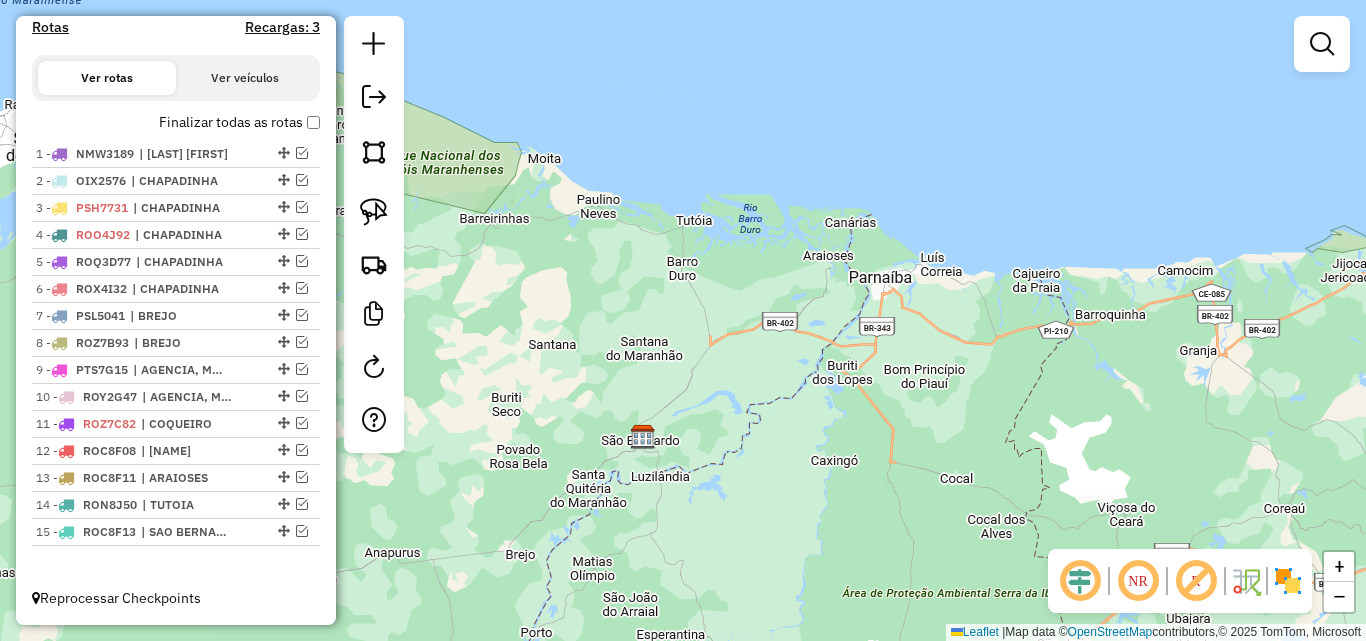 scroll, scrollTop: 0, scrollLeft: 0, axis: both 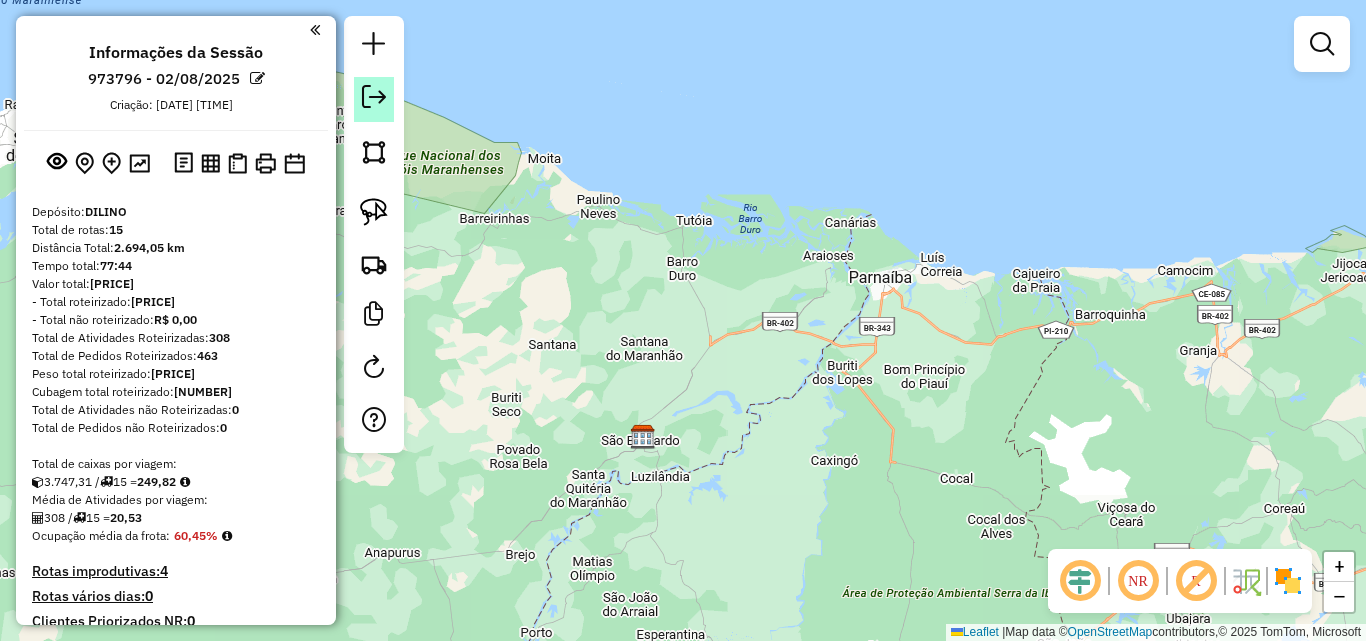 click 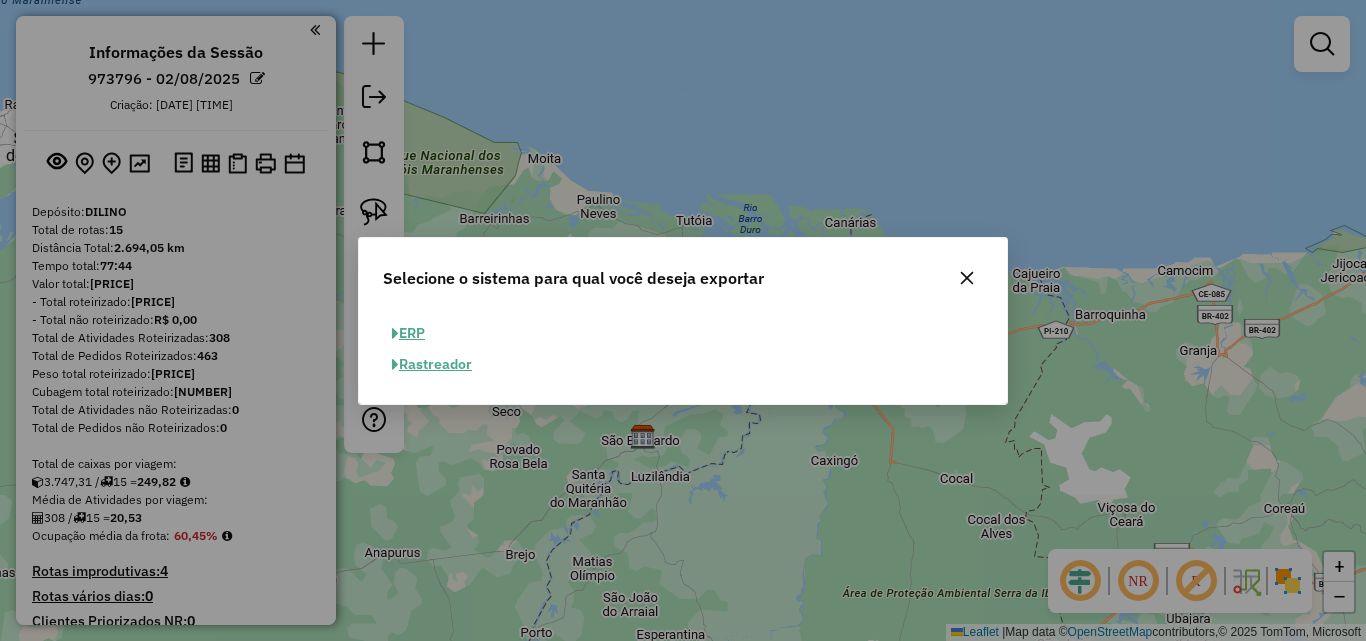 click on "ERP" 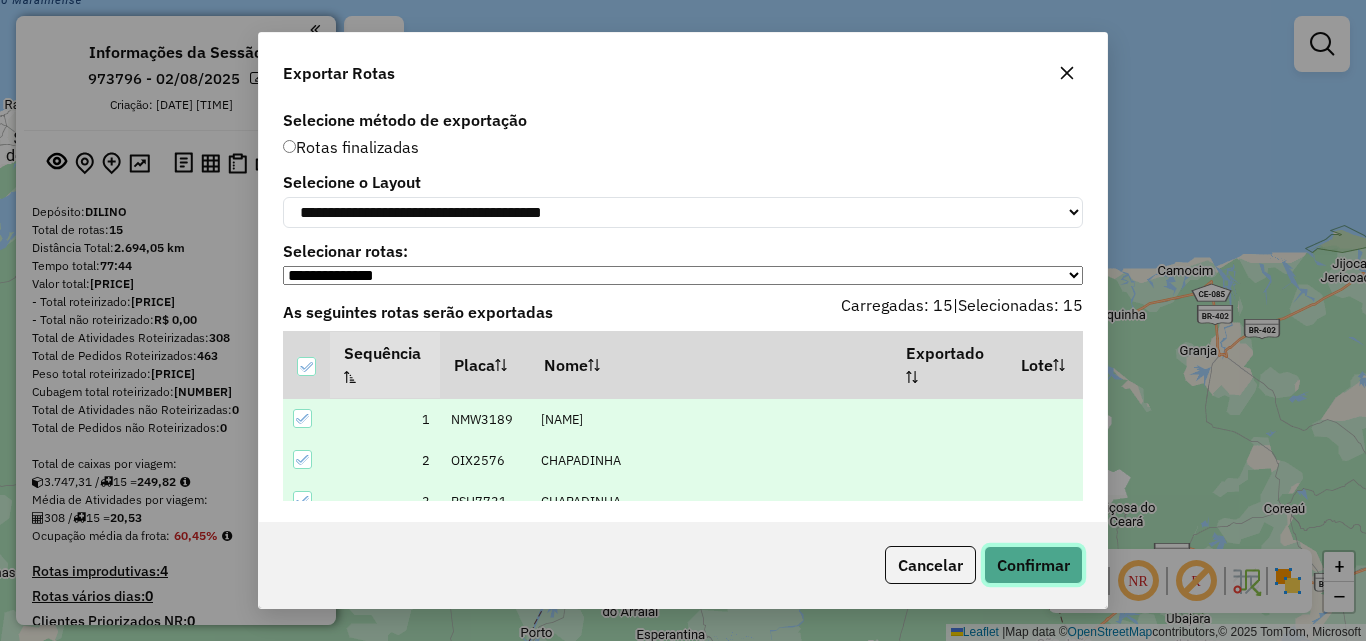 click on "Confirmar" 